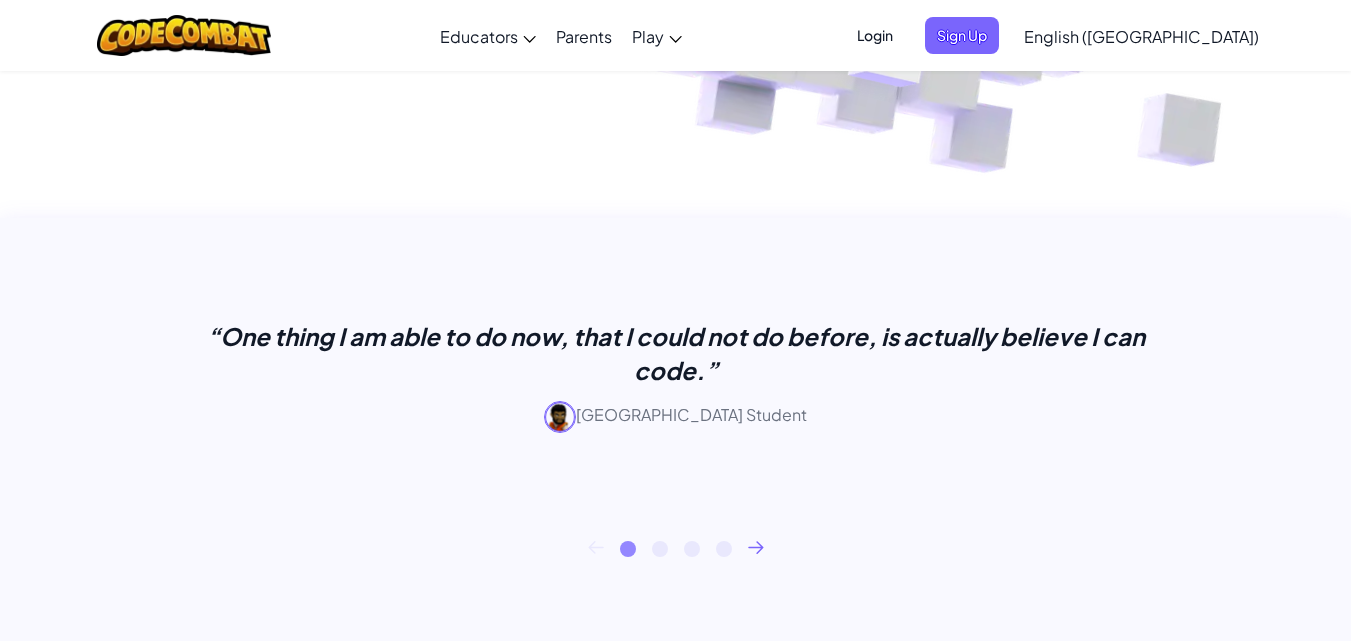 scroll, scrollTop: 800, scrollLeft: 0, axis: vertical 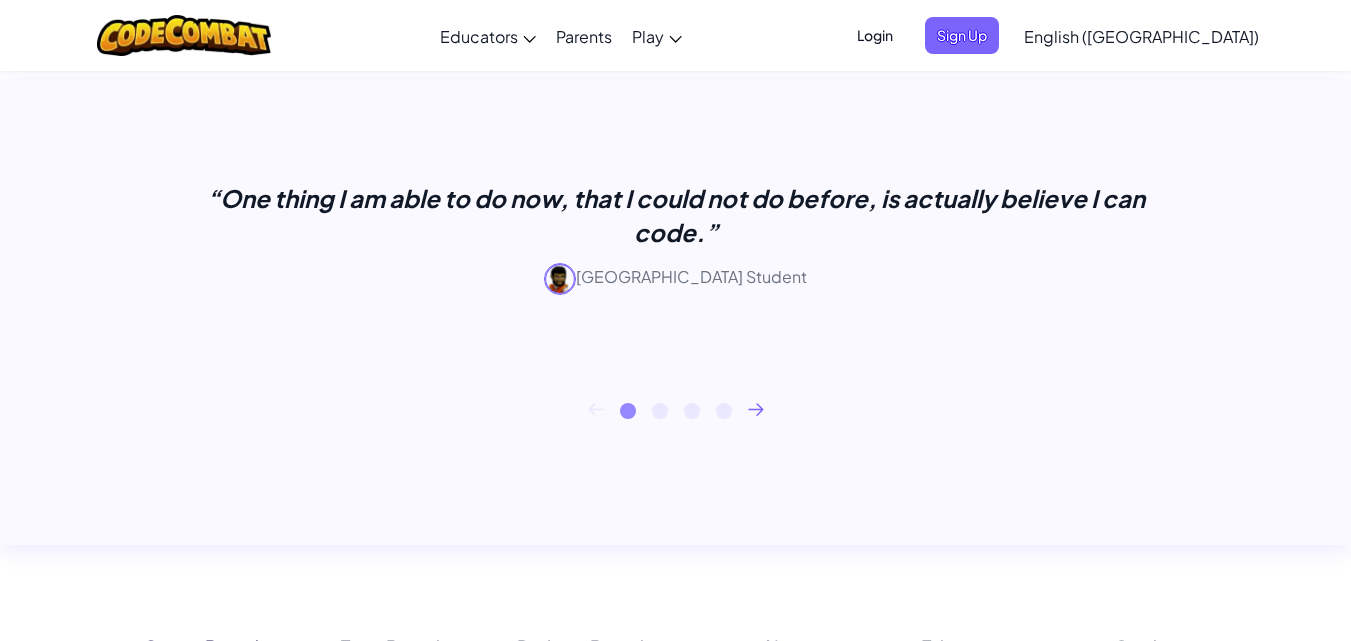 click 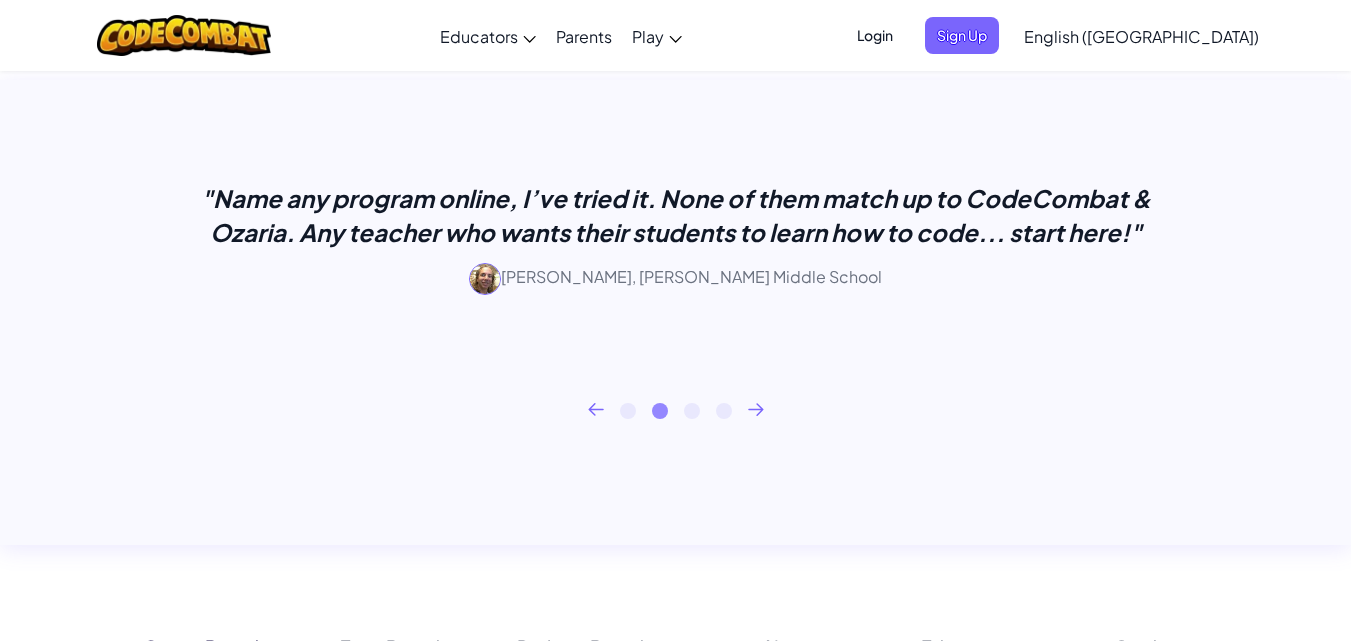 click on "1
2
3
4" at bounding box center [676, 411] 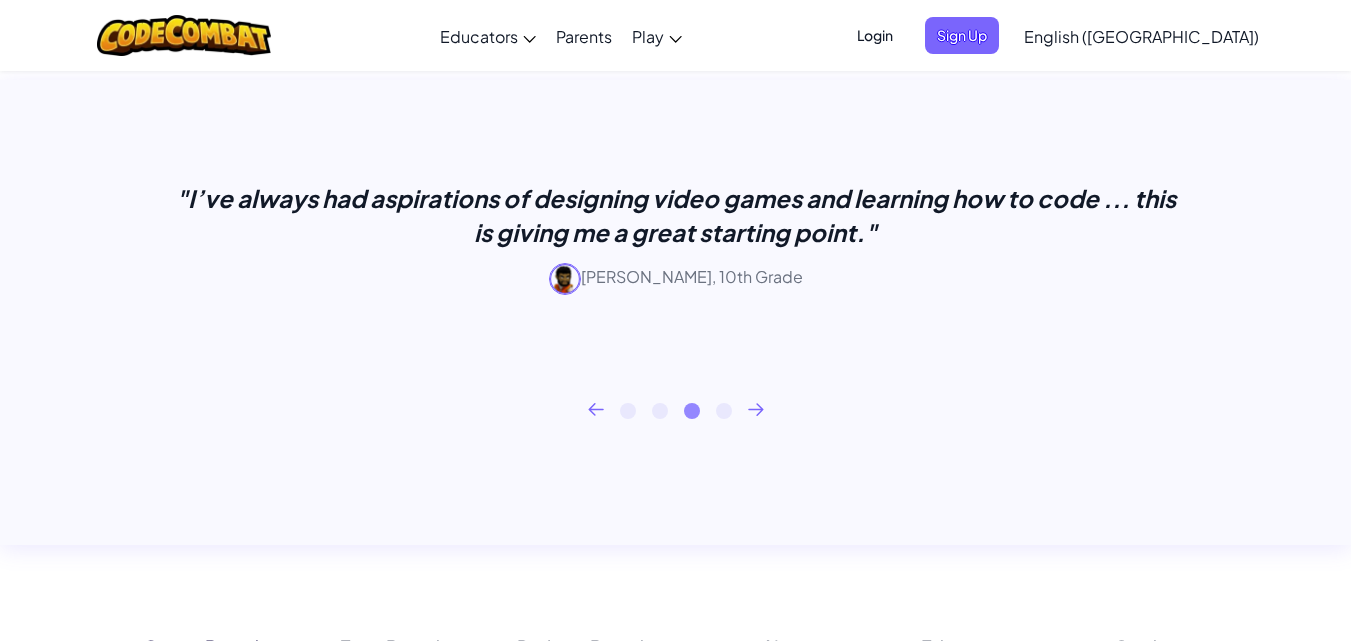 click 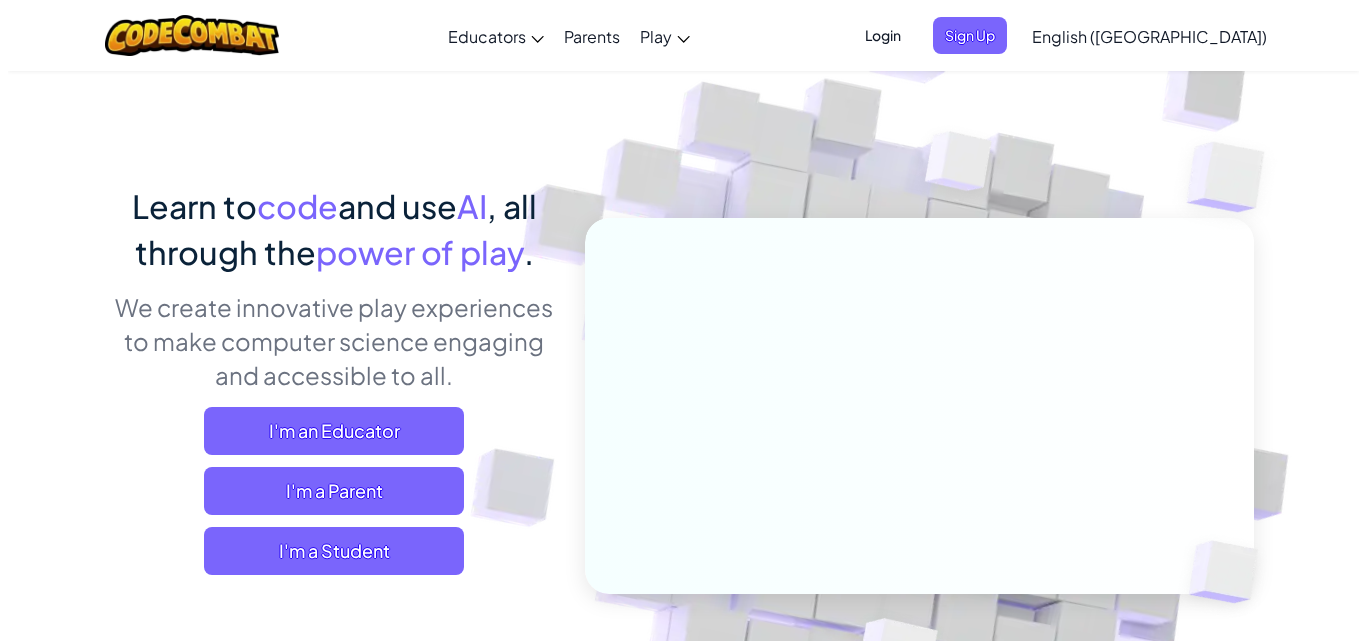 scroll, scrollTop: 100, scrollLeft: 0, axis: vertical 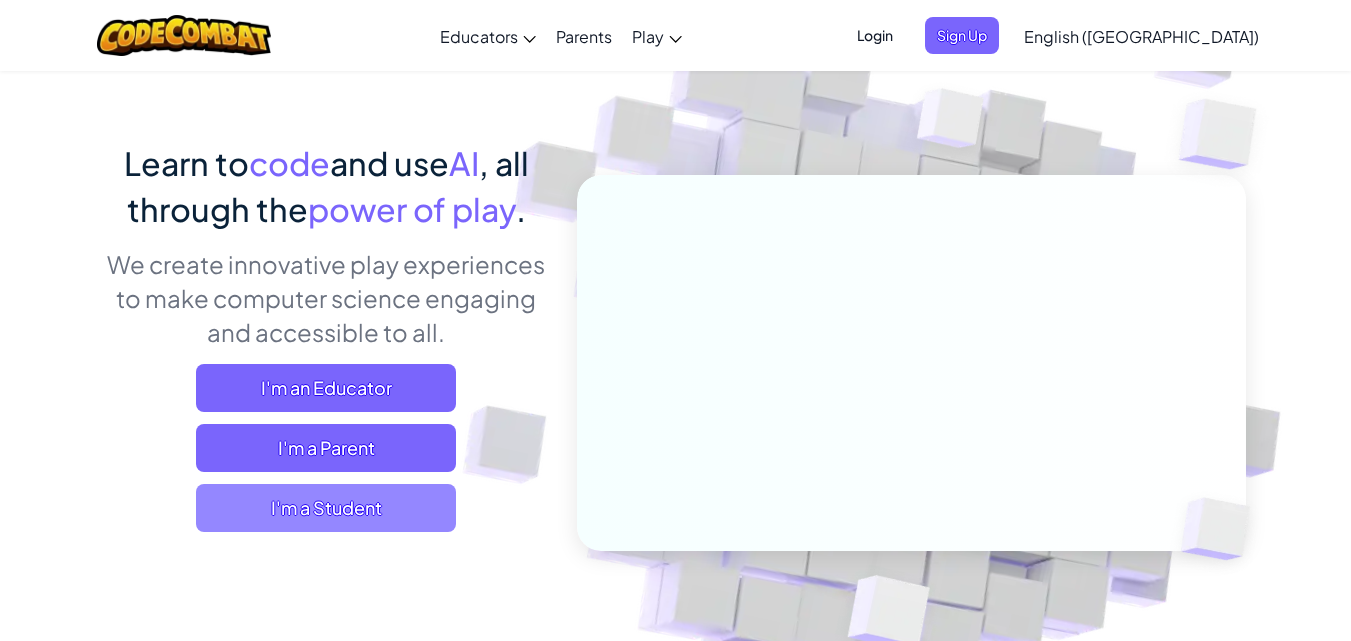 click on "I'm a Student" at bounding box center (326, 508) 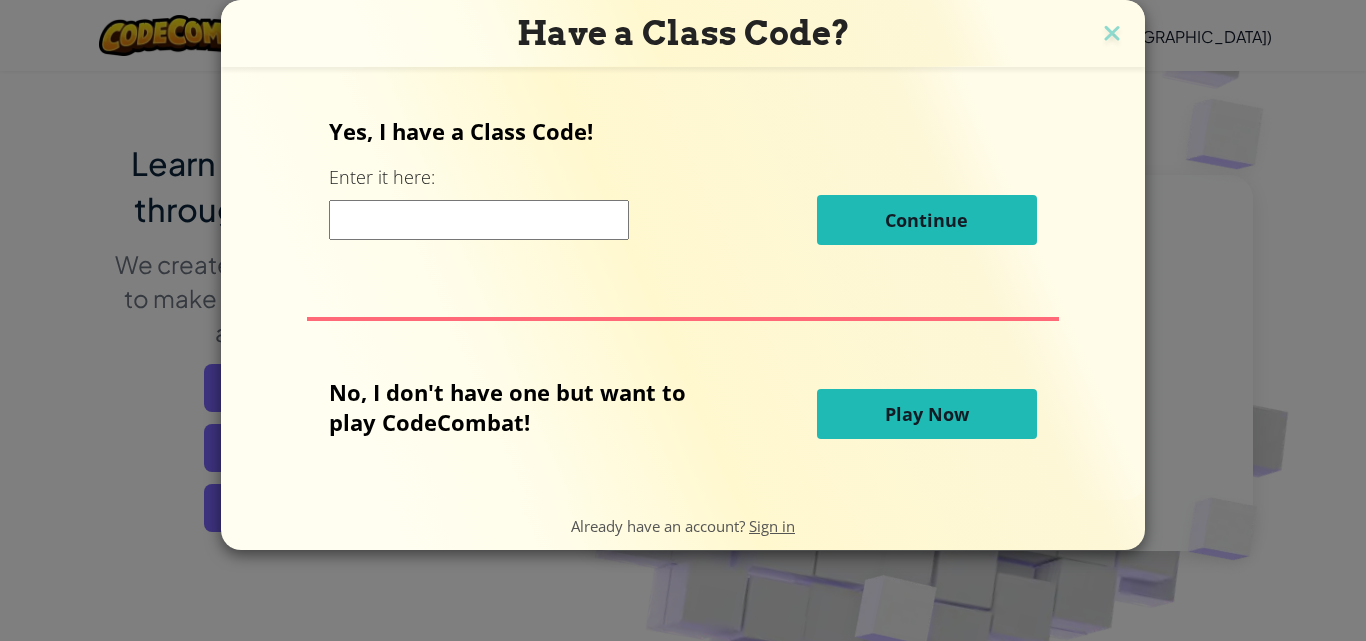 drag, startPoint x: 1202, startPoint y: 512, endPoint x: 1197, endPoint y: 491, distance: 21.587032 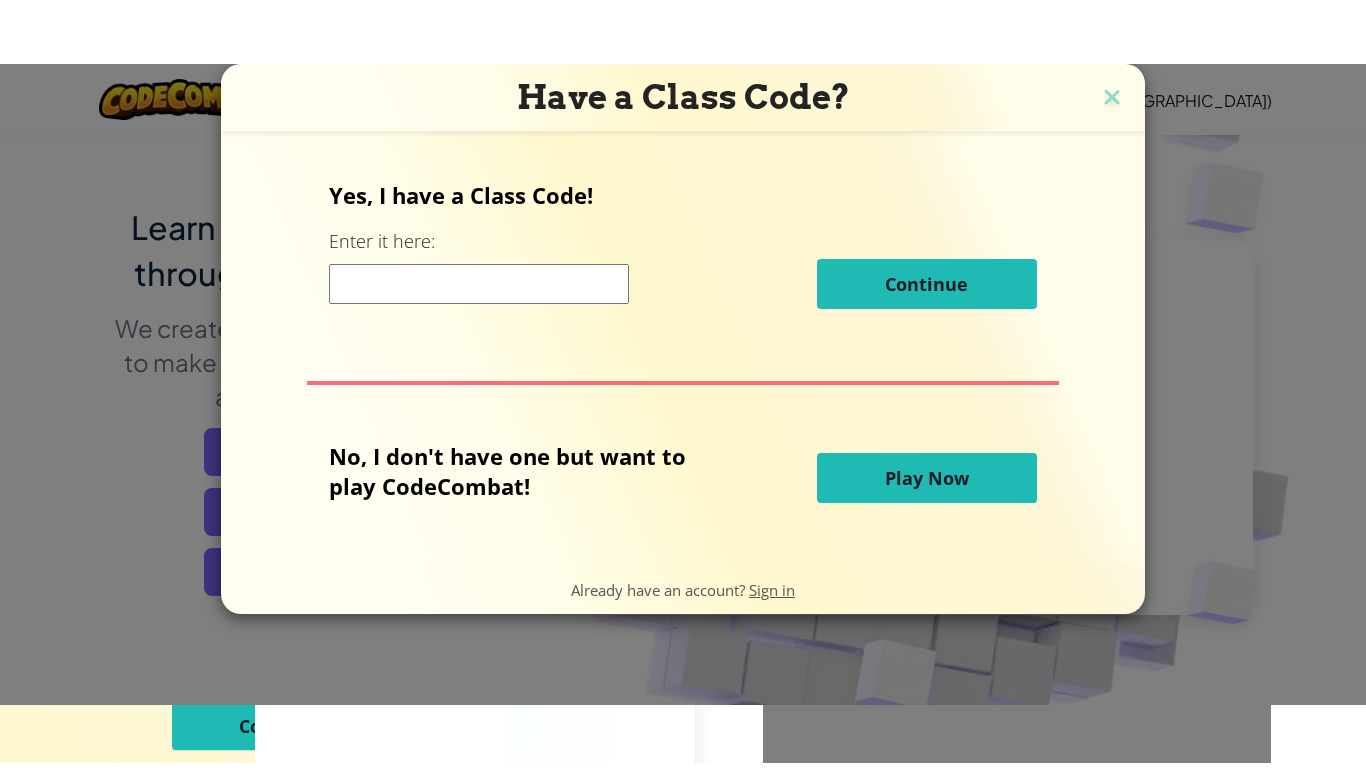 scroll, scrollTop: 0, scrollLeft: 0, axis: both 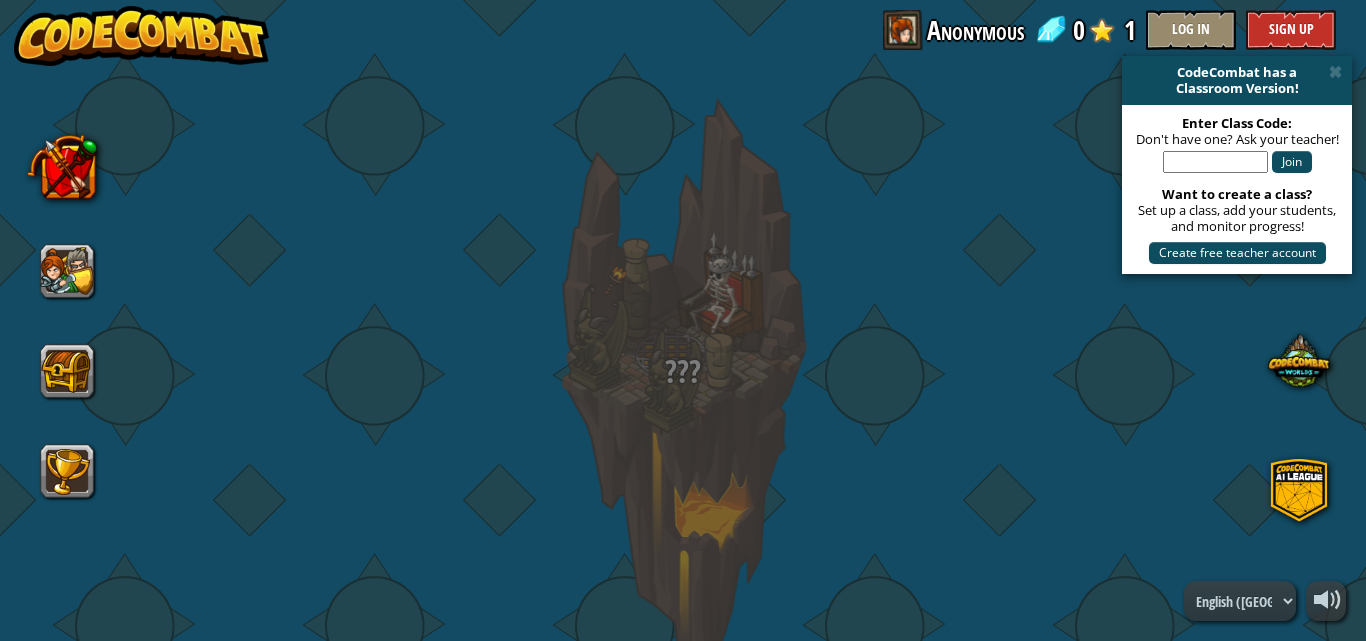 click on "powered by CodeCombat has a Classroom Version! Enter Class Code: Don't have one? Ask your teacher! Join Want to create a class? Set up a class, add your students, and monitor progress! Create free teacher account ??? ??? ??? ??? ??? Anonymous 0 1 Log In Sign Up English (US) English (UK) 简体中文 繁體中文 русский español (ES) español (América Latina) français Português (Portugal) Português (Brasil) ---------------------------------- العربية azərbaycan dili български език Català čeština dansk Deutsch (Deutschland) Deutsch (Österreich) Deutsch (Schweiz) Eesti Ελληνικά Esperanto Filipino فارسی Galego 한국어 ʻŌlelo Hawaiʻi עברית hrvatski jezik magyar Bahasa Indonesia Italiano қазақ тілі lietuvių kalba latviešu te reo Māori Македонски मानक हिन्दी Монгол хэл Bahasa Melayu မြန်မာစကား Nederlands (België) Nederlands (Nederland) 日本語 Norsk Bokmål Norsk Nynorsk O'zbekcha" at bounding box center (683, 0) 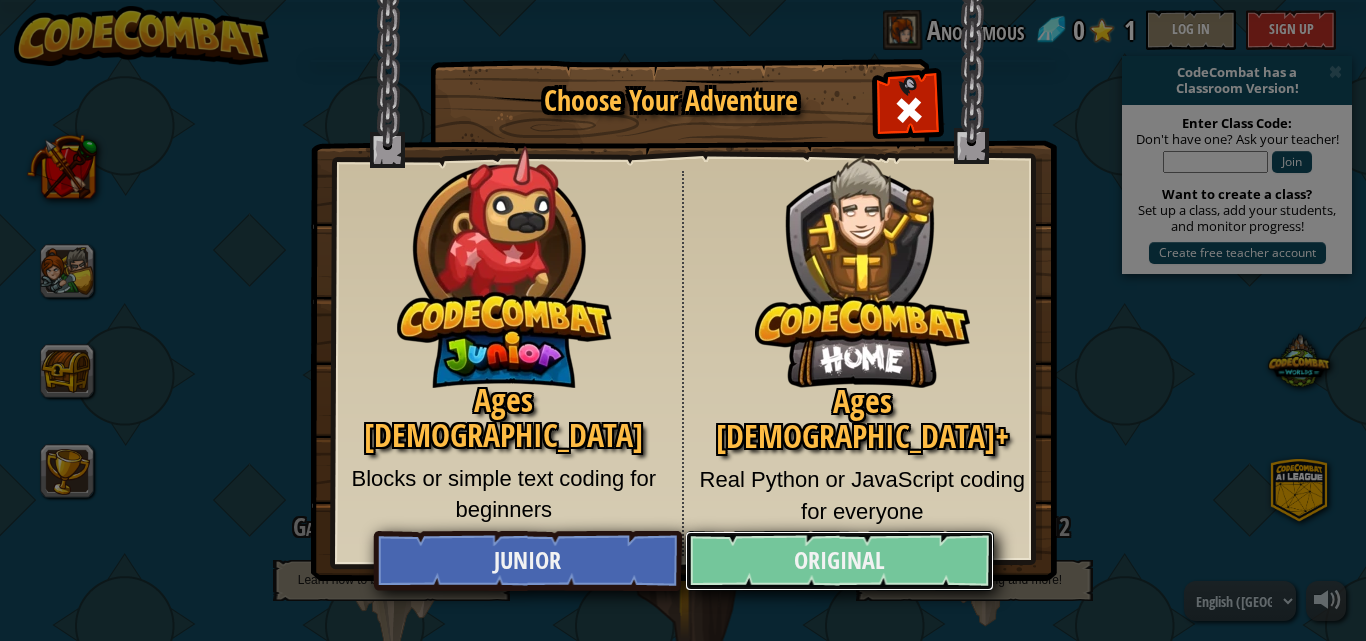 click on "Original" at bounding box center [839, 561] 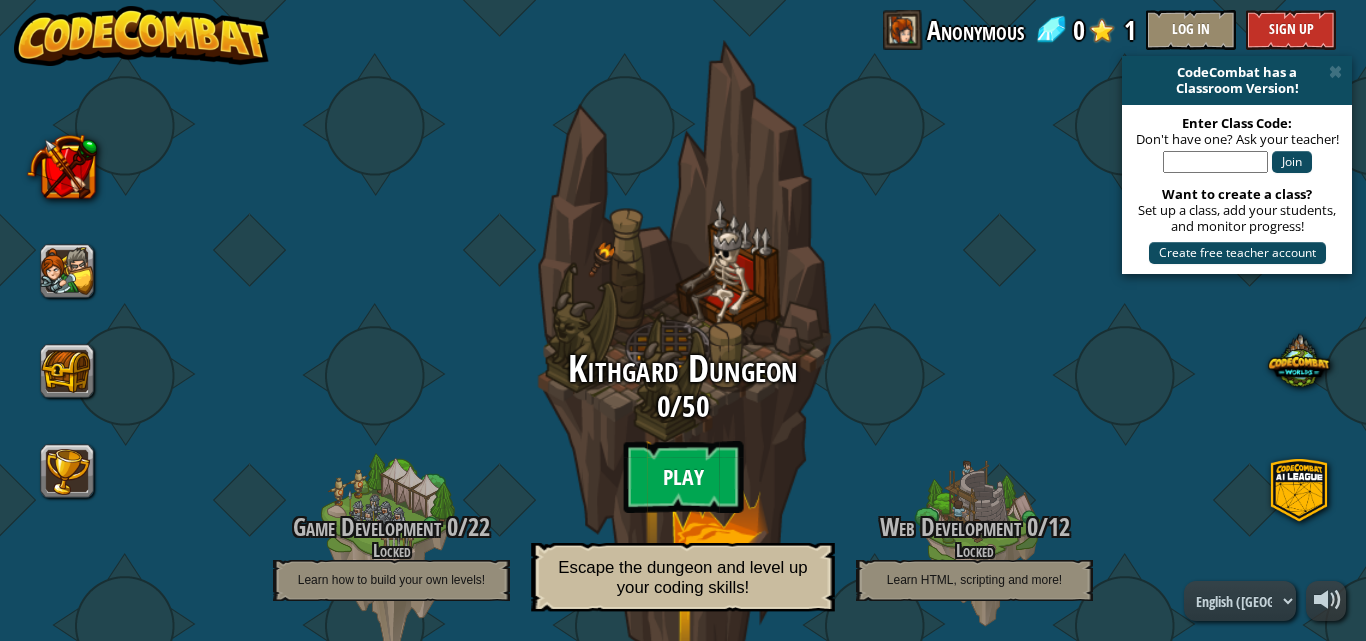 click on "Play" at bounding box center [683, 477] 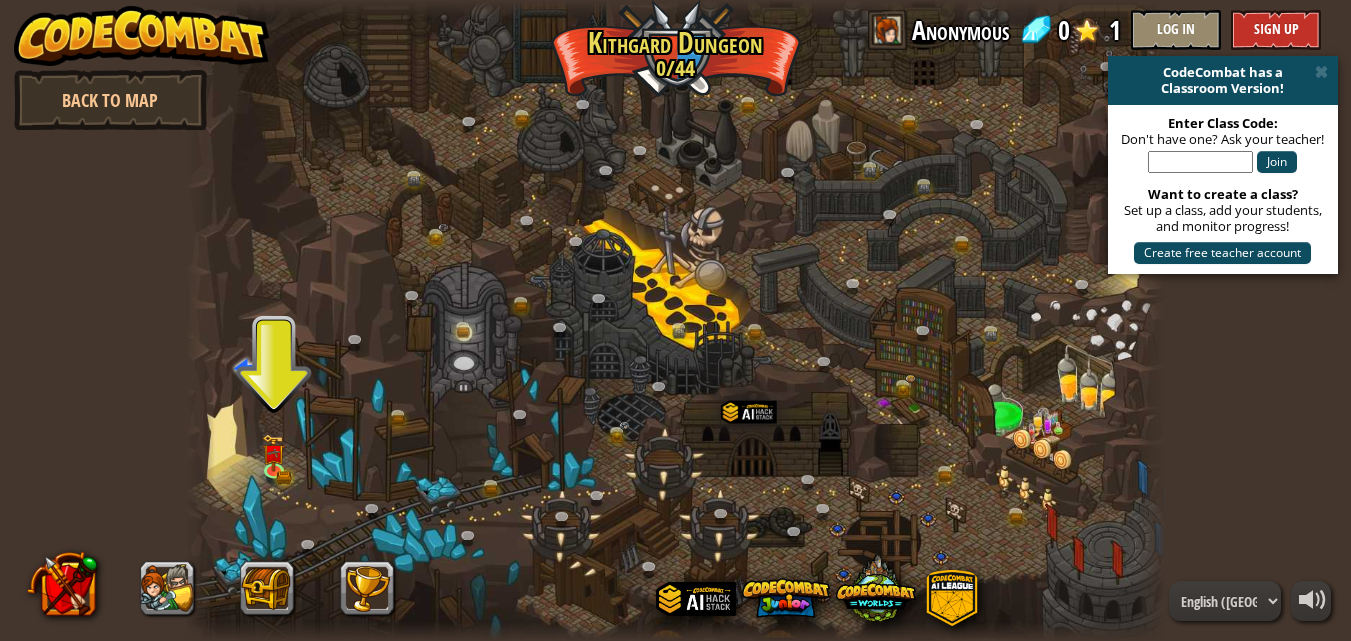 click on "powered by Back to Map CodeCombat has a Classroom Version! Enter Class Code: Don't have one? Ask your teacher! Join Want to create a class? Set up a class, add your students, and monitor progress! Create free teacher account Twisted Canyon (Locked) Challenge: collect the most gold using all the programming skills you've learned so far!
Basic Syntax While Loops Strings Variables Reading the Docs Known Enemy (Locked) Using your first variable to achieve victory.
Arguments Basic Syntax Strings Variables Hack and Dash (Locked) Escape the Dungeon Sprite with the help of a speed potion.
Arguments Basic Syntax Strings While Loops Dread Door (Locked) Behind a dread door lies a chest full of riches.
Arguments Basic Syntax Strings While Loops Master of Names (Locked) Use your new coding powers to target nameless enemies.
Arguments Basic Syntax Variables Pong Pong (Locked) Challenge: write the shortest solution using all the programming skills you've learned so far!
Basic Syntax Reading the Docs
Variables" at bounding box center (675, 320) 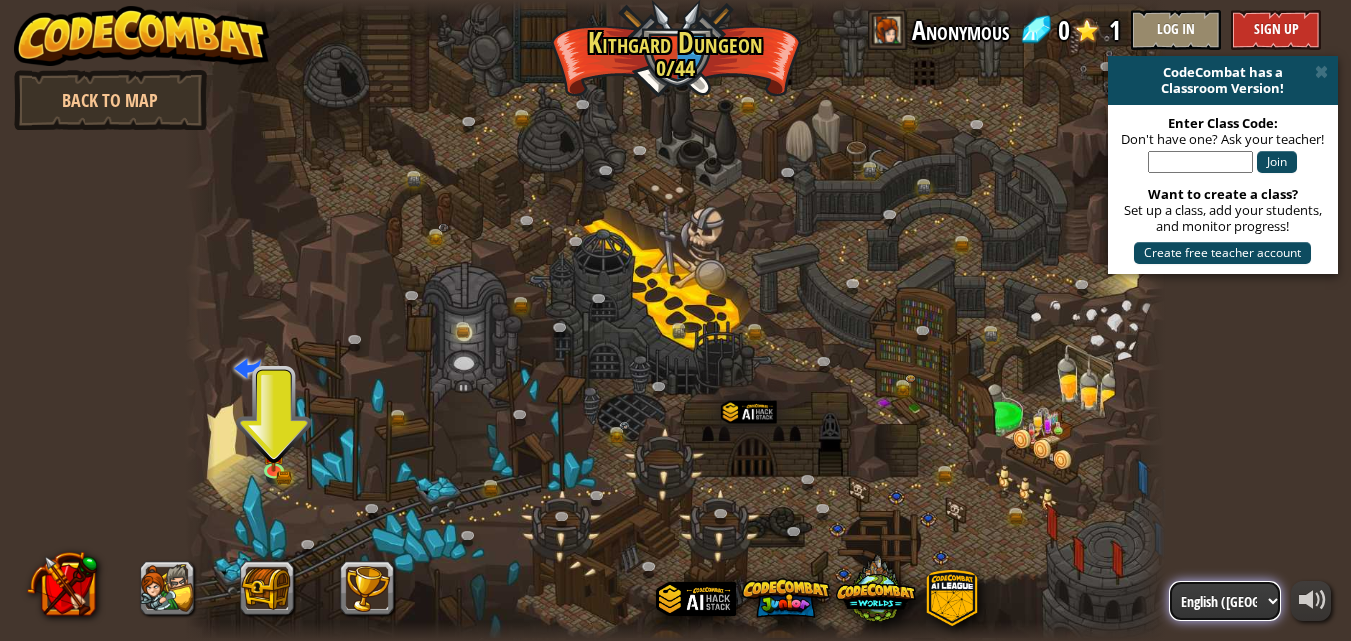 click on "English (US) English (UK) 简体中文 繁體中文 русский español (ES) español (América Latina) français Português (Portugal) Português (Brasil) ---------------------------------- العربية azərbaycan dili български език Català čeština dansk Deutsch (Deutschland) Deutsch (Österreich) Deutsch (Schweiz) Eesti Ελληνικά Esperanto Filipino فارسی Galego 한국어 ʻŌlelo Hawaiʻi עברית hrvatski jezik magyar Bahasa Indonesia Italiano қазақ тілі lietuvių kalba latviešu te reo Māori Македонски मानक हिन्दी Монгол хэл Bahasa Melayu မြန်မာစကား Nederlands (België) Nederlands (Nederland) 日本語 Norsk Bokmål Norsk Nynorsk O'zbekcha Polski limba română српски slovenčina slovenščina suomi Svenska ไทย Türkçe українська اُردُو Tiếng Việt 吴语 吳語" at bounding box center (1225, 601) 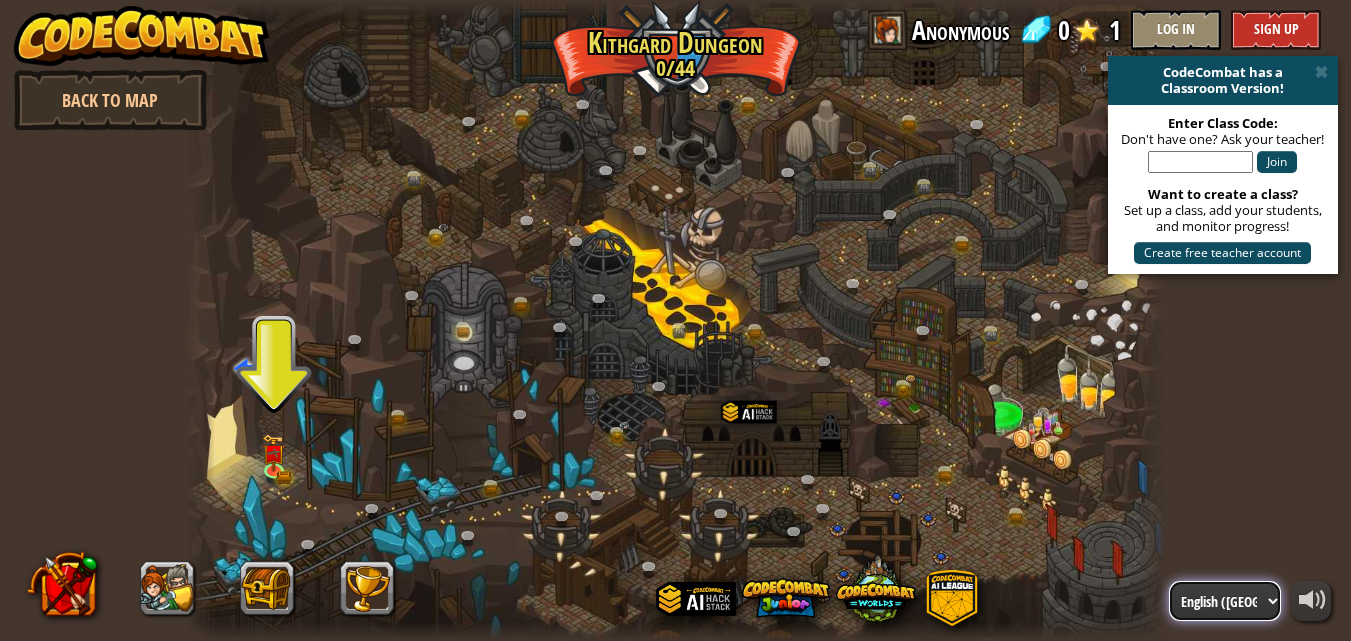 click on "English (US) English (UK) 简体中文 繁體中文 русский español (ES) español (América Latina) français Português (Portugal) Português (Brasil) ---------------------------------- العربية azərbaycan dili български език Català čeština dansk Deutsch (Deutschland) Deutsch (Österreich) Deutsch (Schweiz) Eesti Ελληνικά Esperanto Filipino فارسی Galego 한국어 ʻŌlelo Hawaiʻi עברית hrvatski jezik magyar Bahasa Indonesia Italiano қазақ тілі lietuvių kalba latviešu te reo Māori Македонски मानक हिन्दी Монгол хэл Bahasa Melayu မြန်မာစကား Nederlands (België) Nederlands (Nederland) 日本語 Norsk Bokmål Norsk Nynorsk O'zbekcha Polski limba română српски slovenčina slovenščina suomi Svenska ไทย Türkçe українська اُردُو Tiếng Việt 吴语 吳語" at bounding box center [1225, 601] 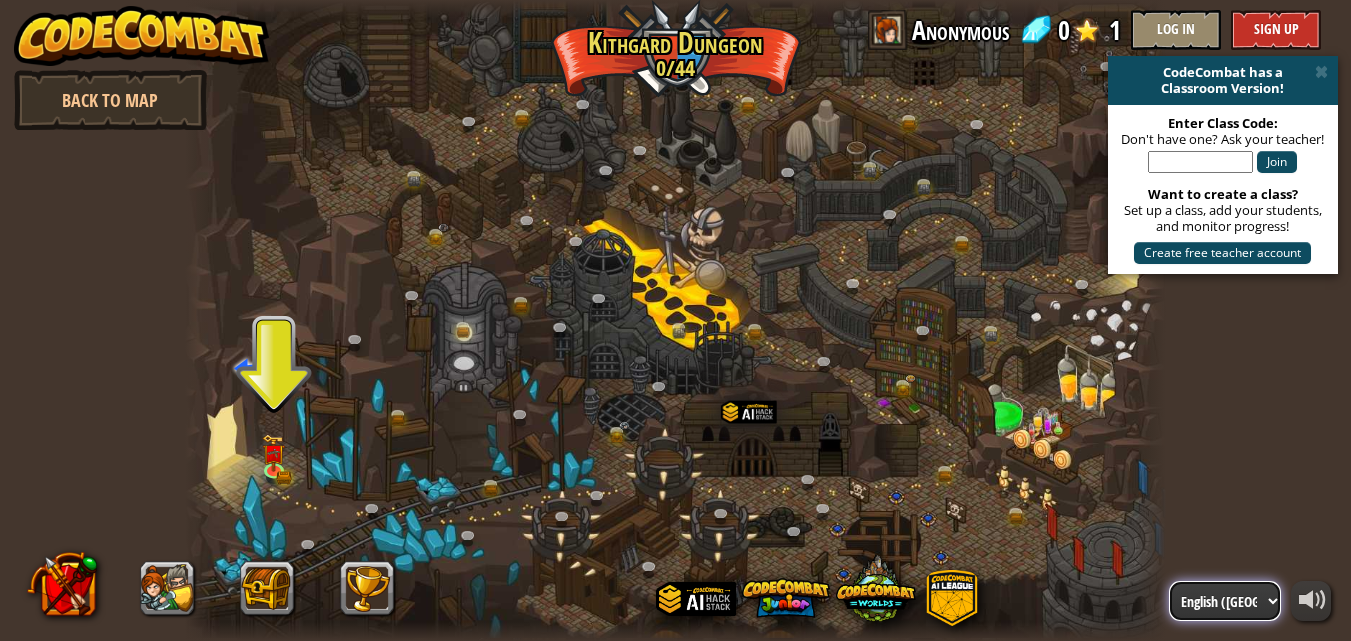 click on "English (US) English (UK) 简体中文 繁體中文 русский español (ES) español (América Latina) français Português (Portugal) Português (Brasil) ---------------------------------- العربية azərbaycan dili български език Català čeština dansk Deutsch (Deutschland) Deutsch (Österreich) Deutsch (Schweiz) Eesti Ελληνικά Esperanto Filipino فارسی Galego 한국어 ʻŌlelo Hawaiʻi עברית hrvatski jezik magyar Bahasa Indonesia Italiano қазақ тілі lietuvių kalba latviešu te reo Māori Македонски मानक हिन्दी Монгол хэл Bahasa Melayu မြန်မာစကား Nederlands (België) Nederlands (Nederland) 日本語 Norsk Bokmål Norsk Nynorsk O'zbekcha Polski limba română српски slovenčina slovenščina suomi Svenska ไทย Türkçe українська اُردُو Tiếng Việt 吴语 吳語" at bounding box center (1225, 601) 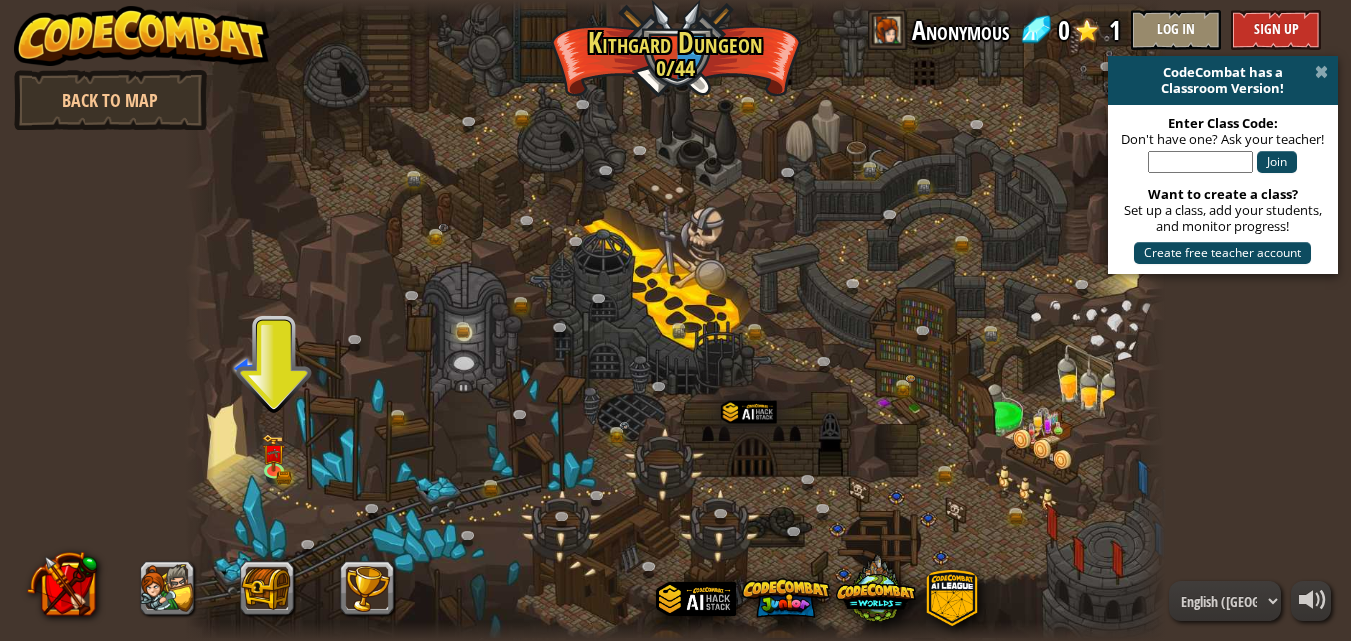 click at bounding box center [1321, 72] 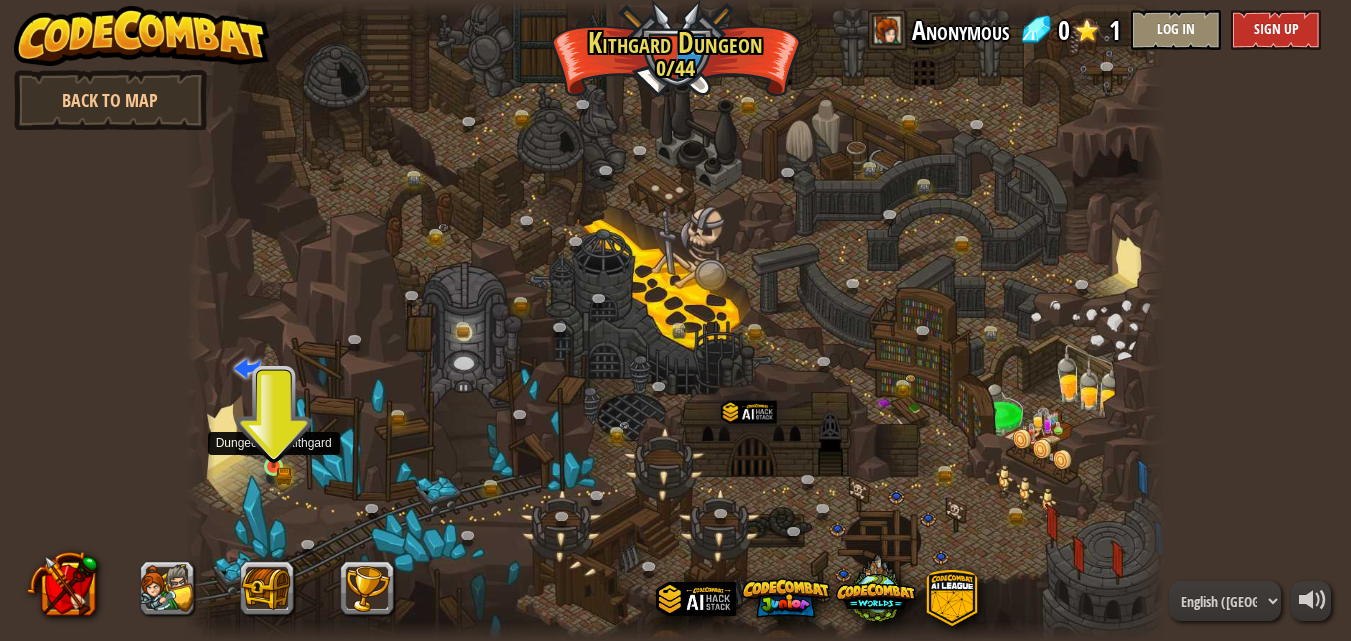 click at bounding box center [274, 444] 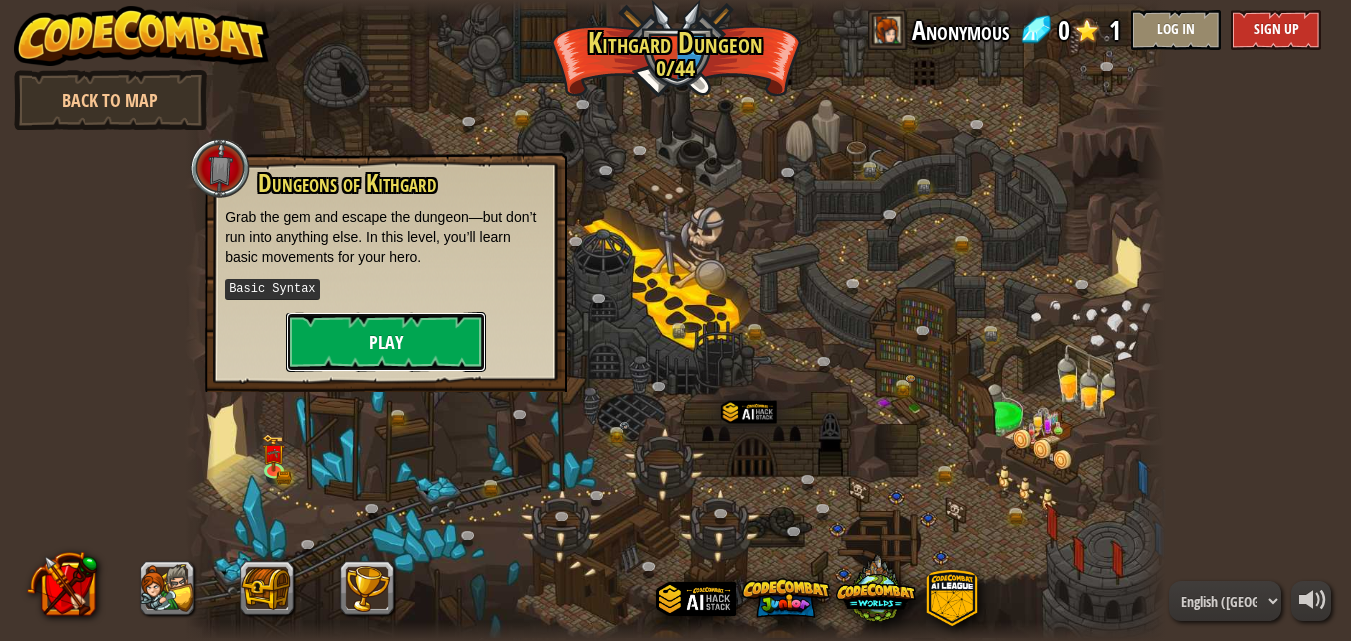 click on "Play" at bounding box center [386, 342] 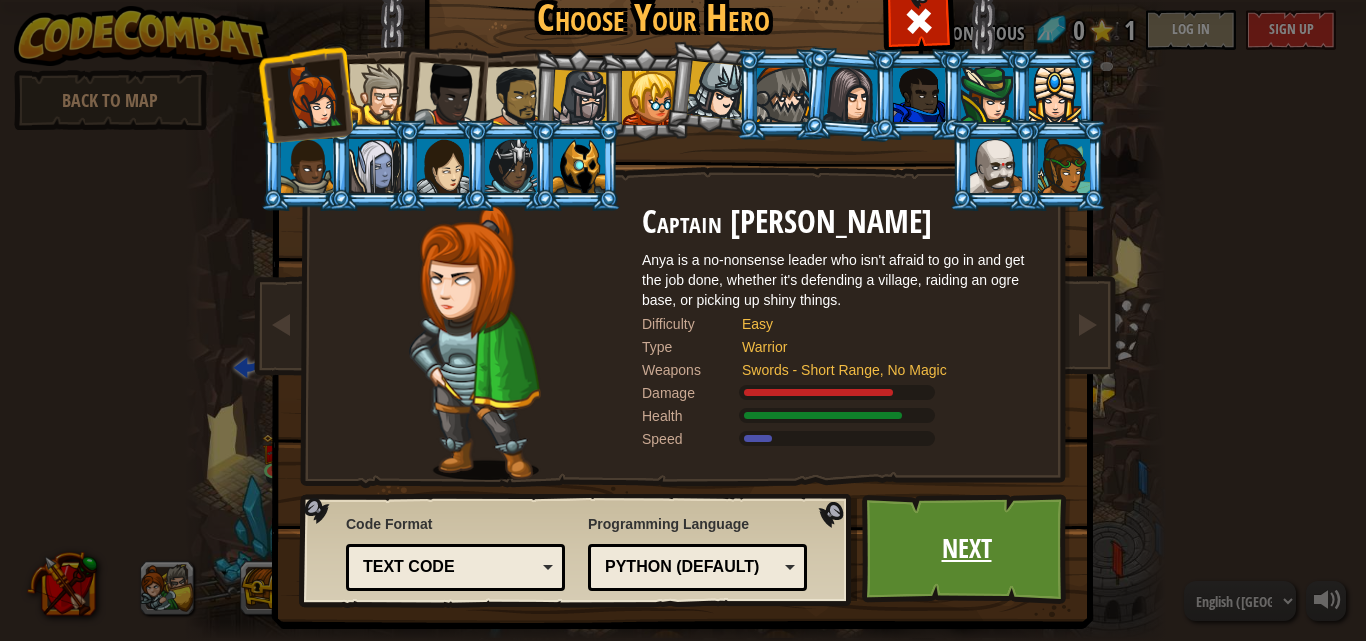 click on "Next" at bounding box center (966, 549) 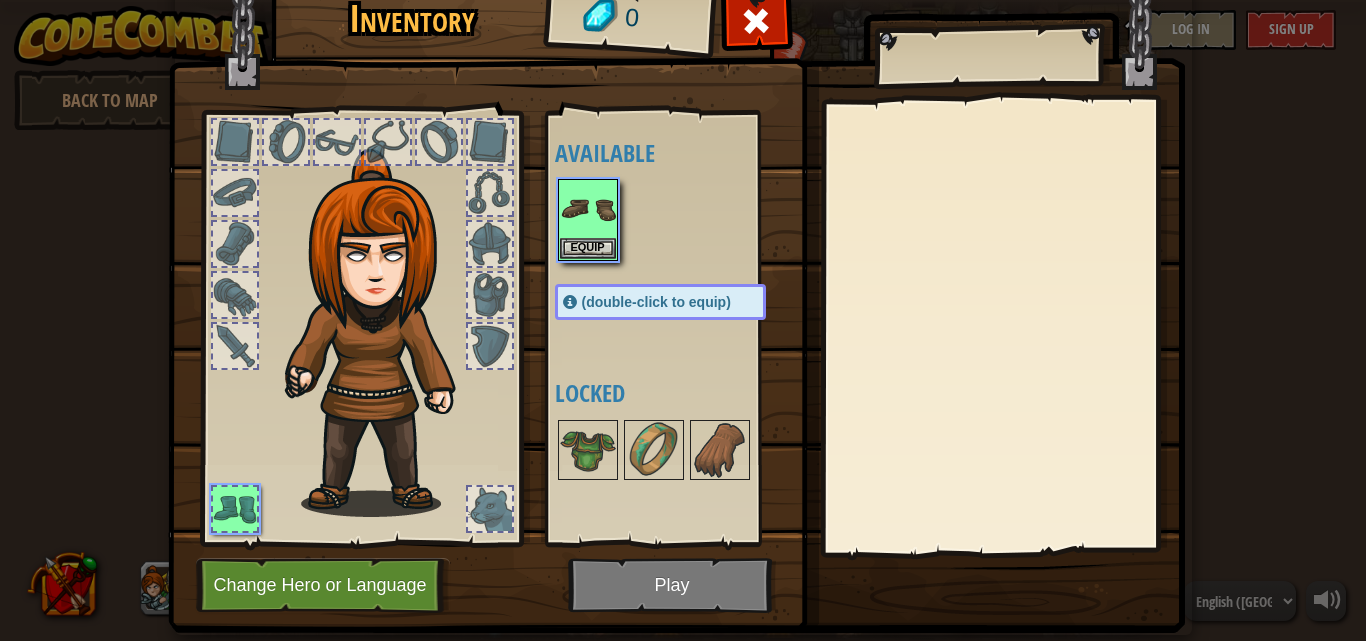 click on "Inventory 0 Available Equip (double-click to equip) Locked Equip Unequip Subscribe to Unlock! (restricted in this level) Change Hero or Language Play" at bounding box center (683, 320) 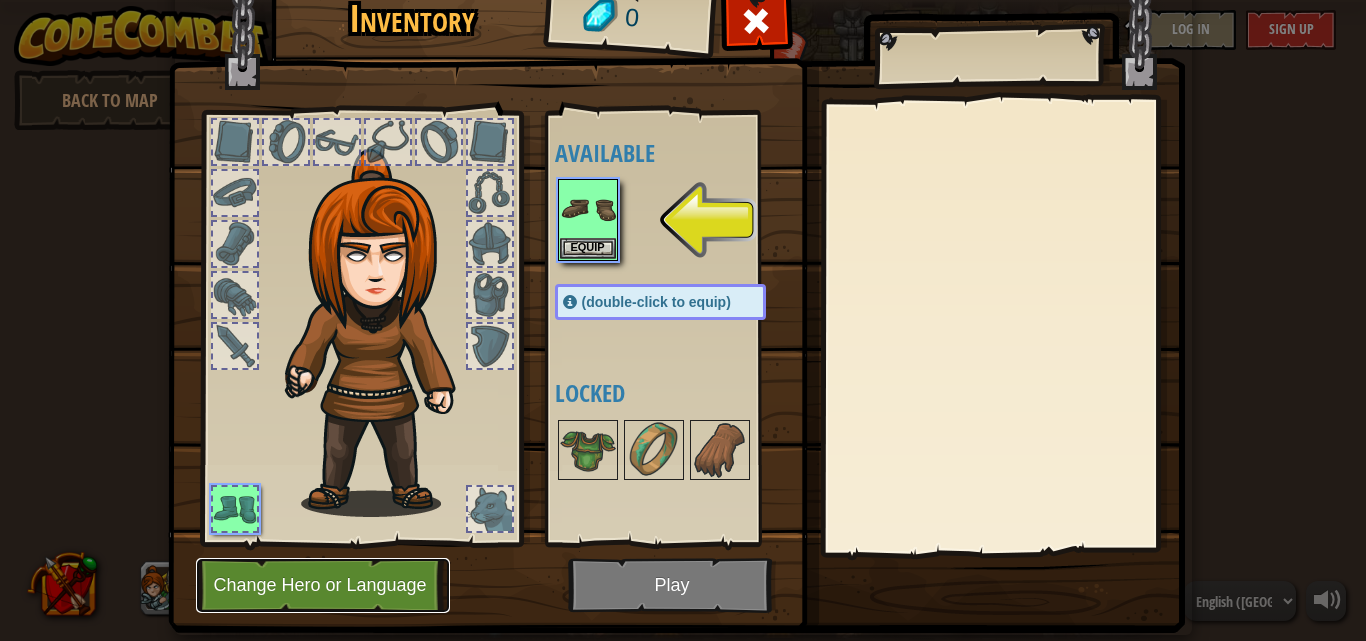 click on "Change Hero or Language" at bounding box center (323, 585) 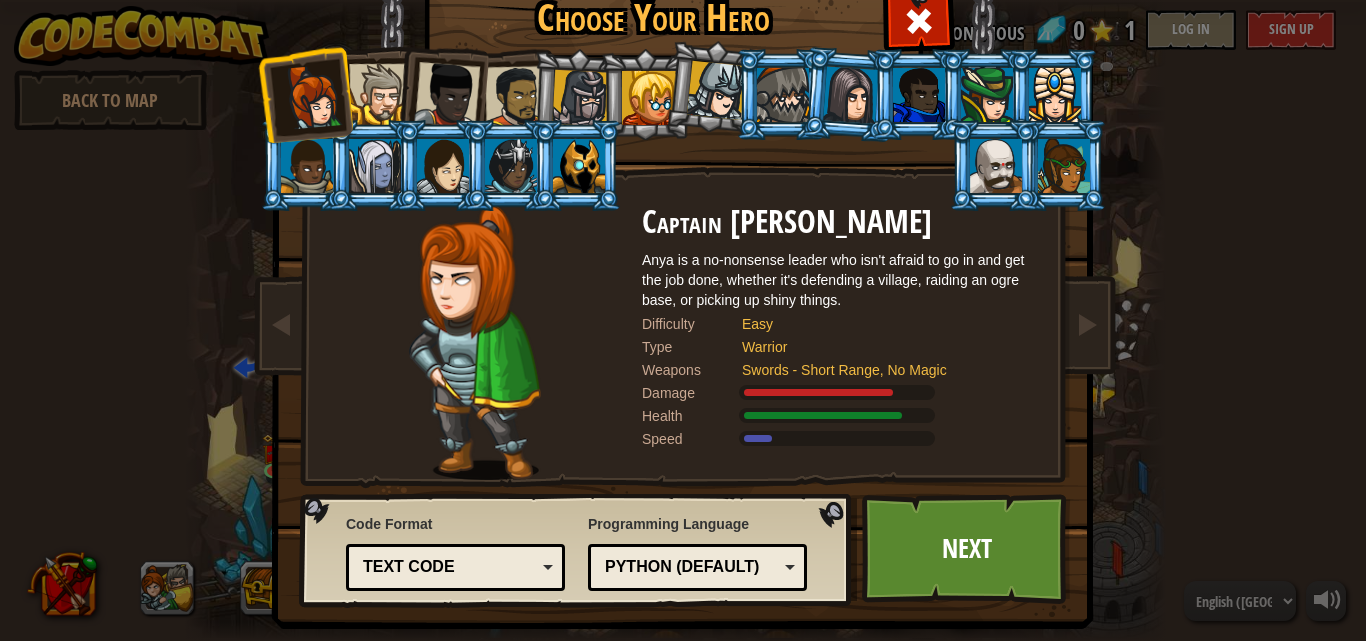 click at bounding box center (783, 95) 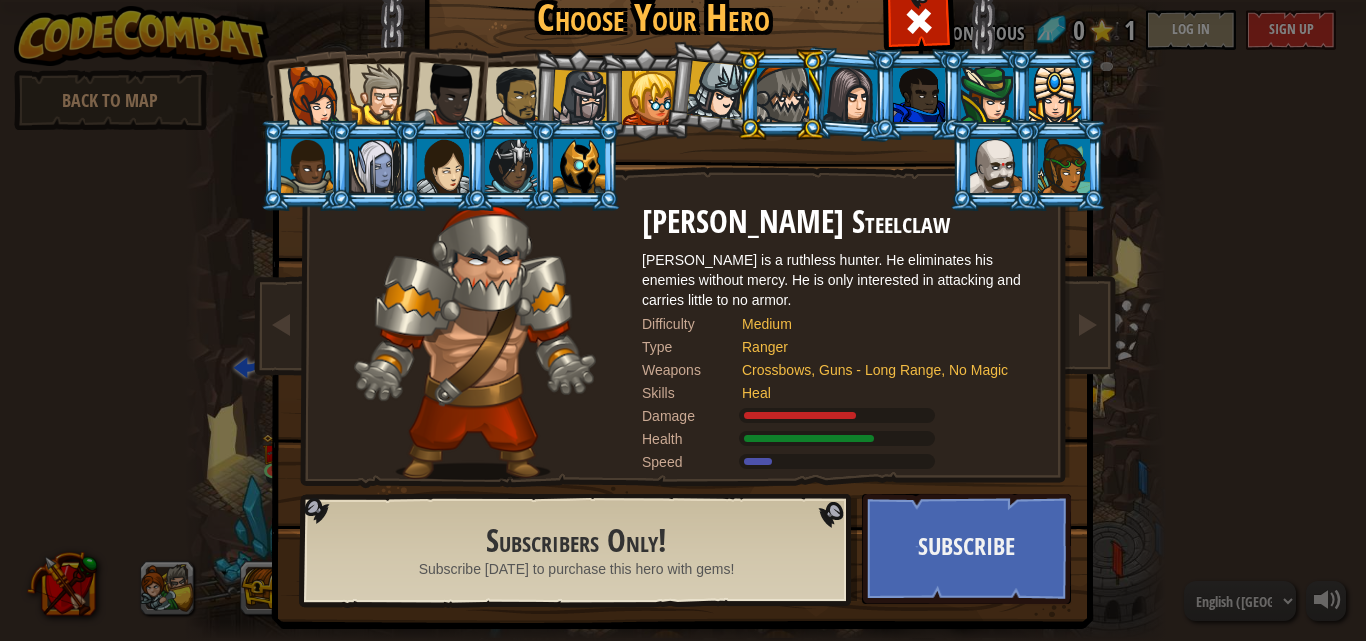 click at bounding box center [645, 94] 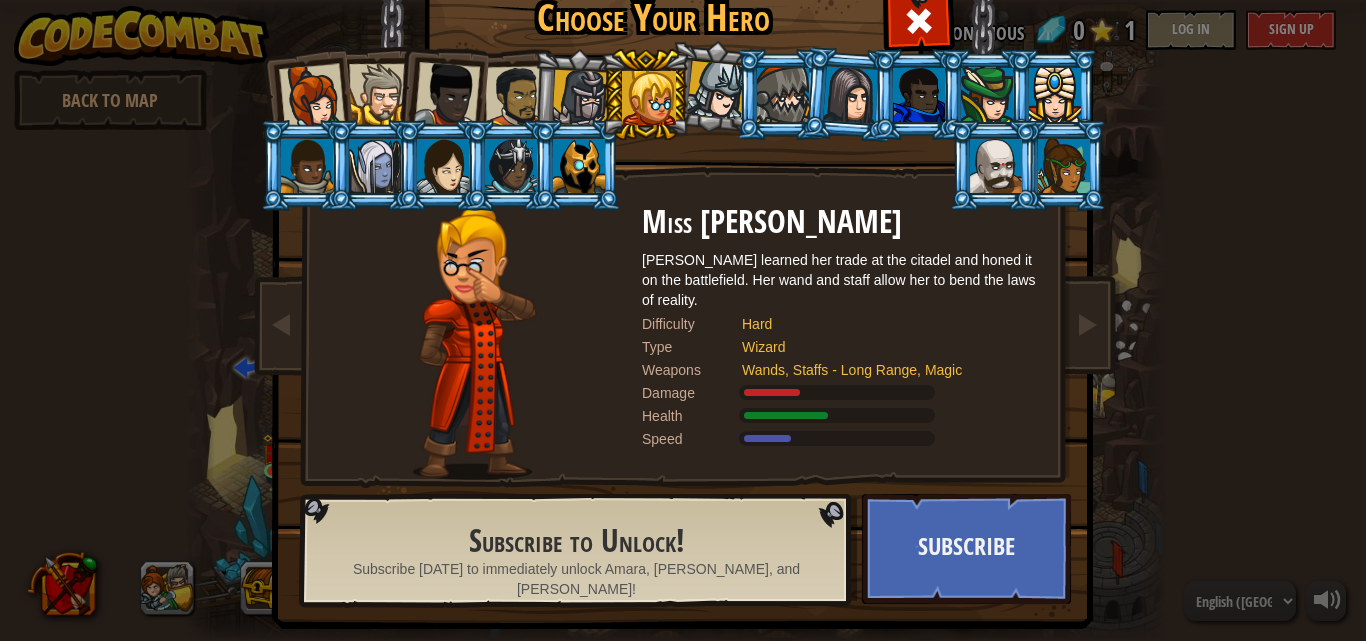 click at bounding box center (516, 97) 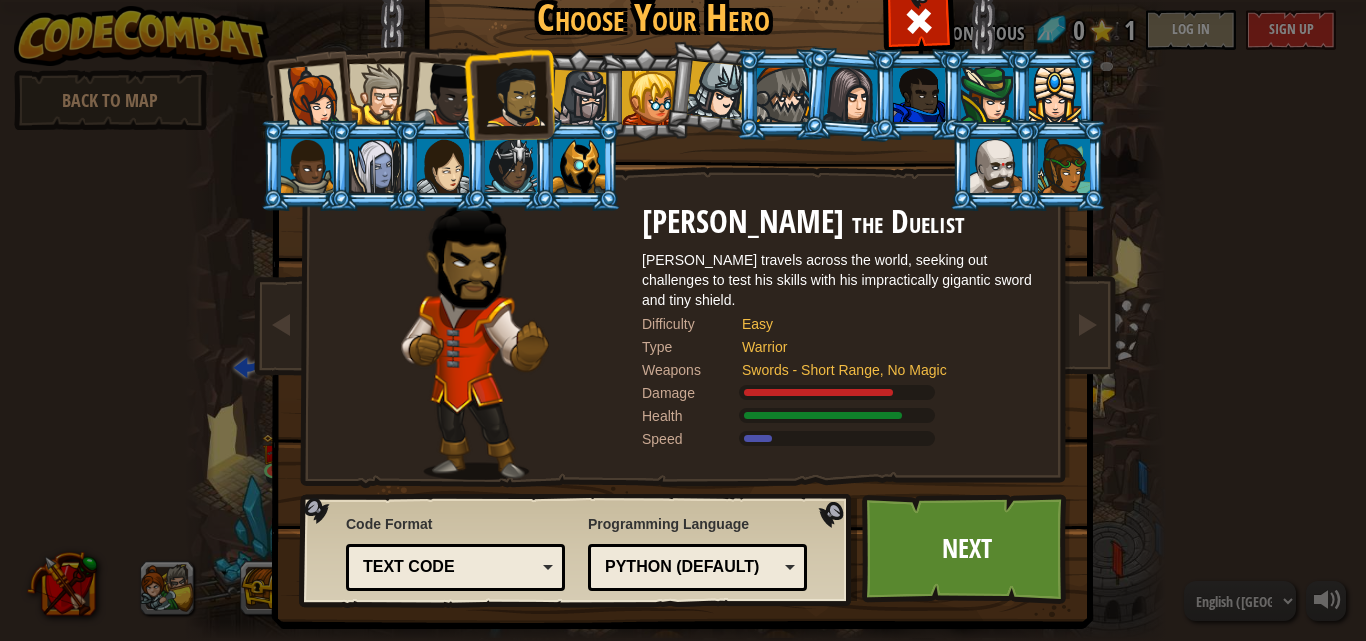 click at bounding box center (447, 95) 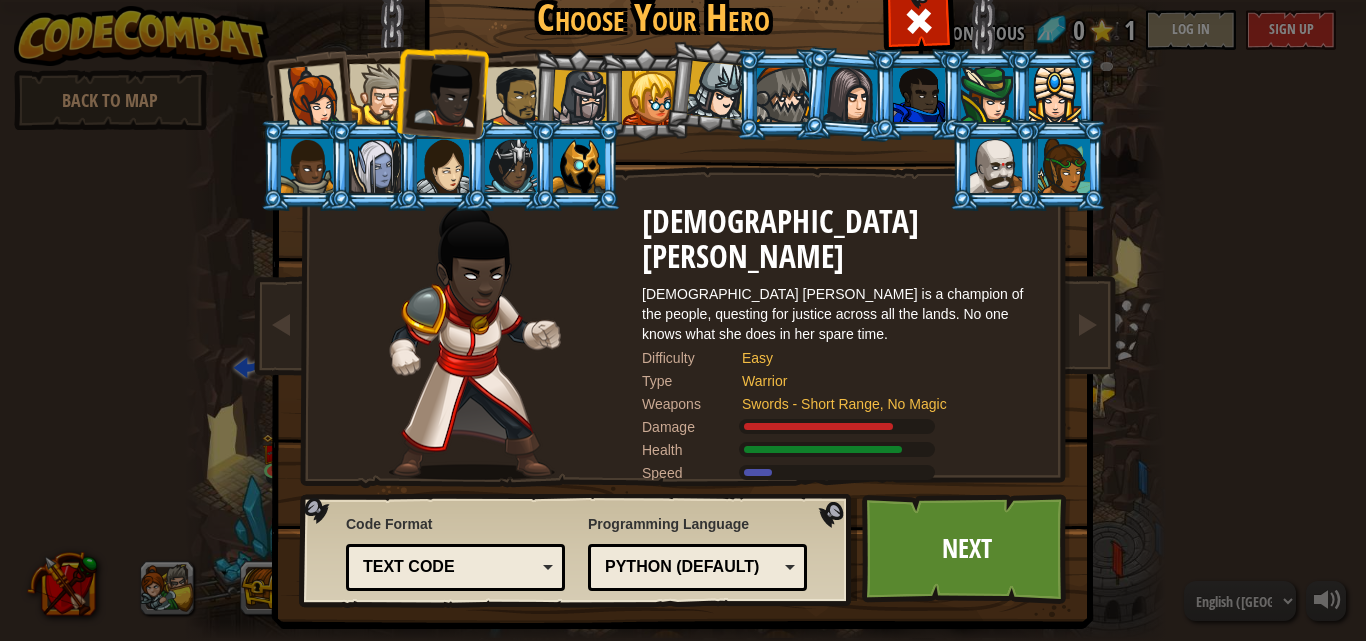 click at bounding box center [379, 94] 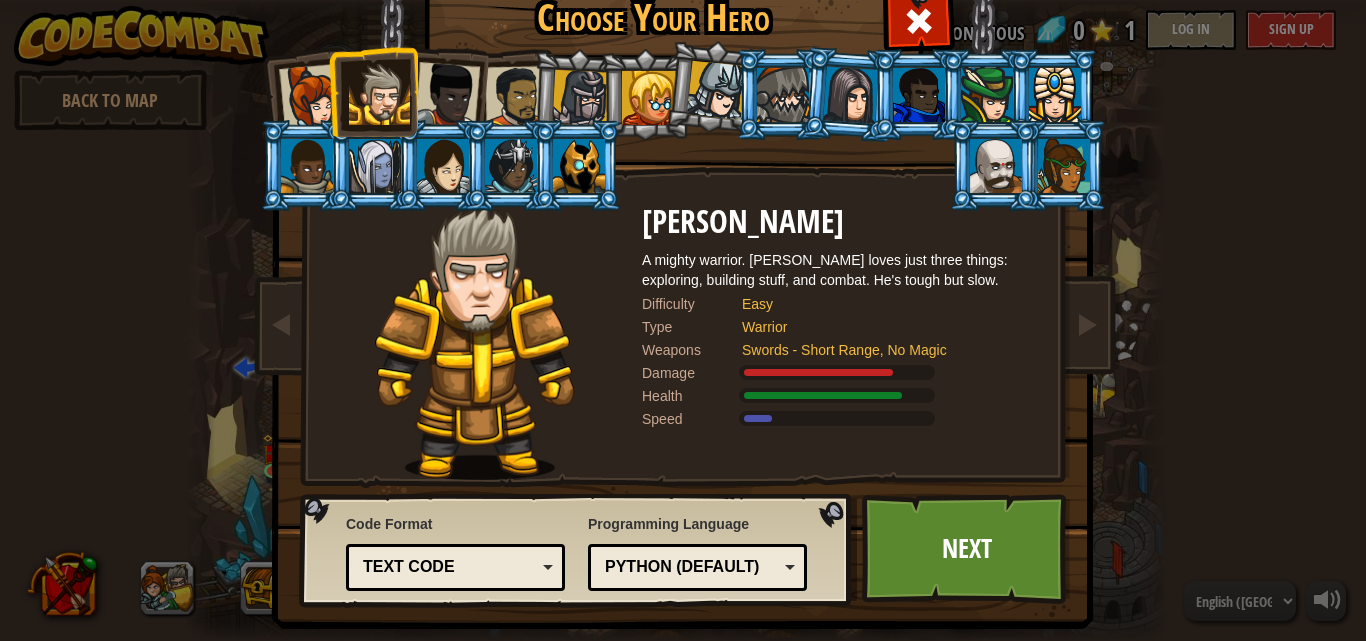 click at bounding box center [312, 97] 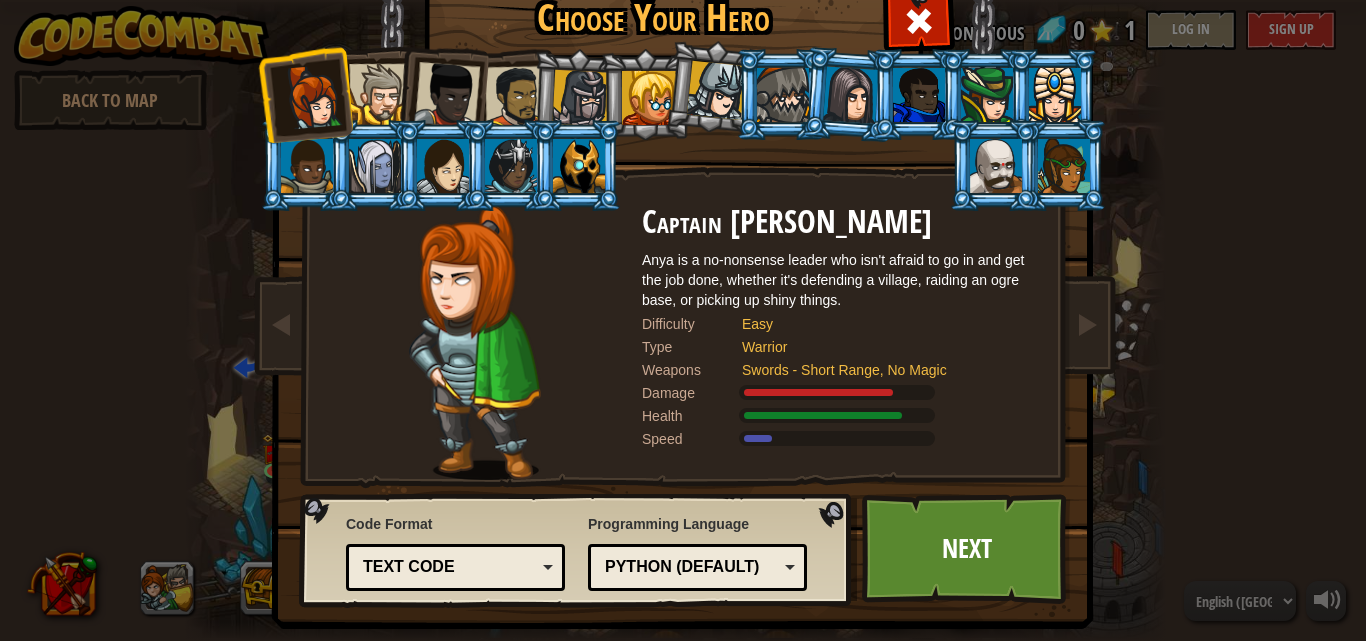 click at bounding box center [379, 94] 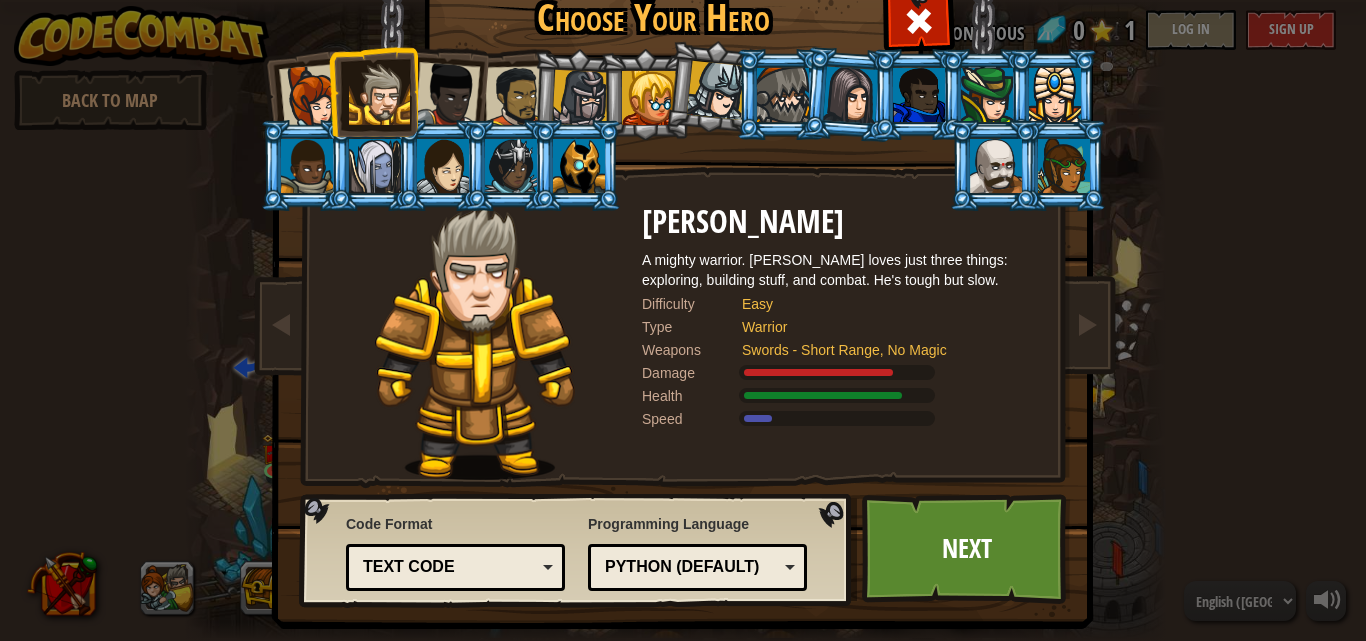click at bounding box center (447, 95) 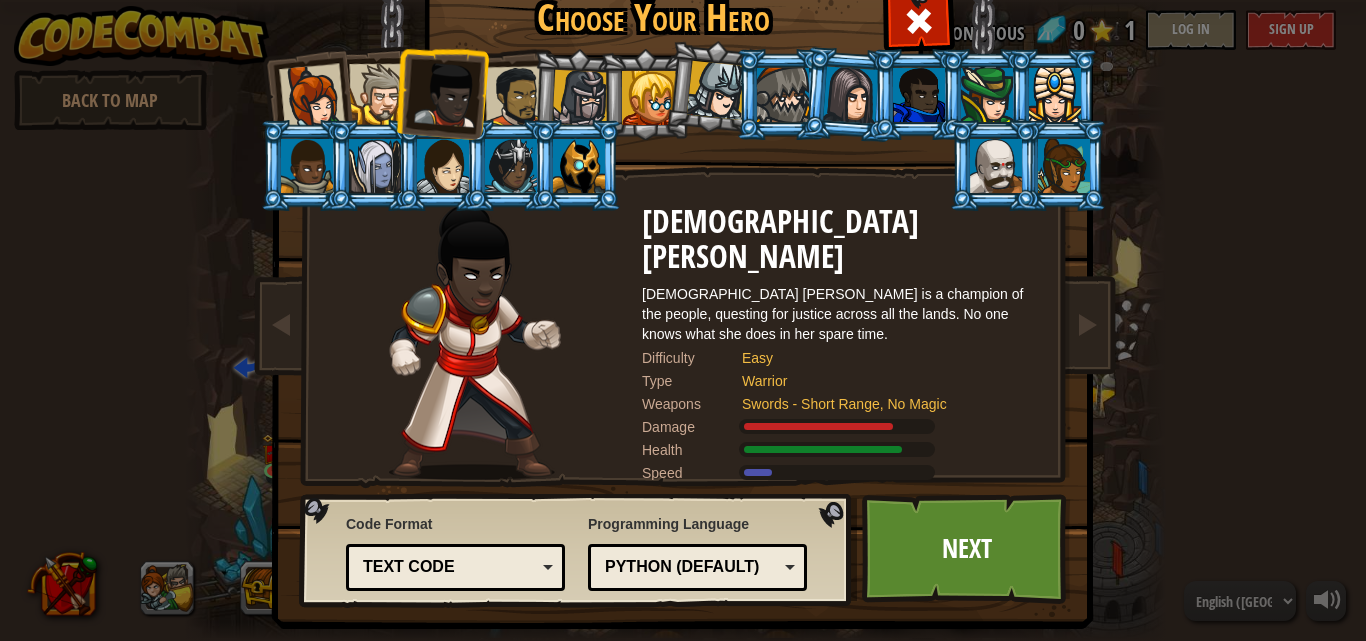 click at bounding box center [516, 97] 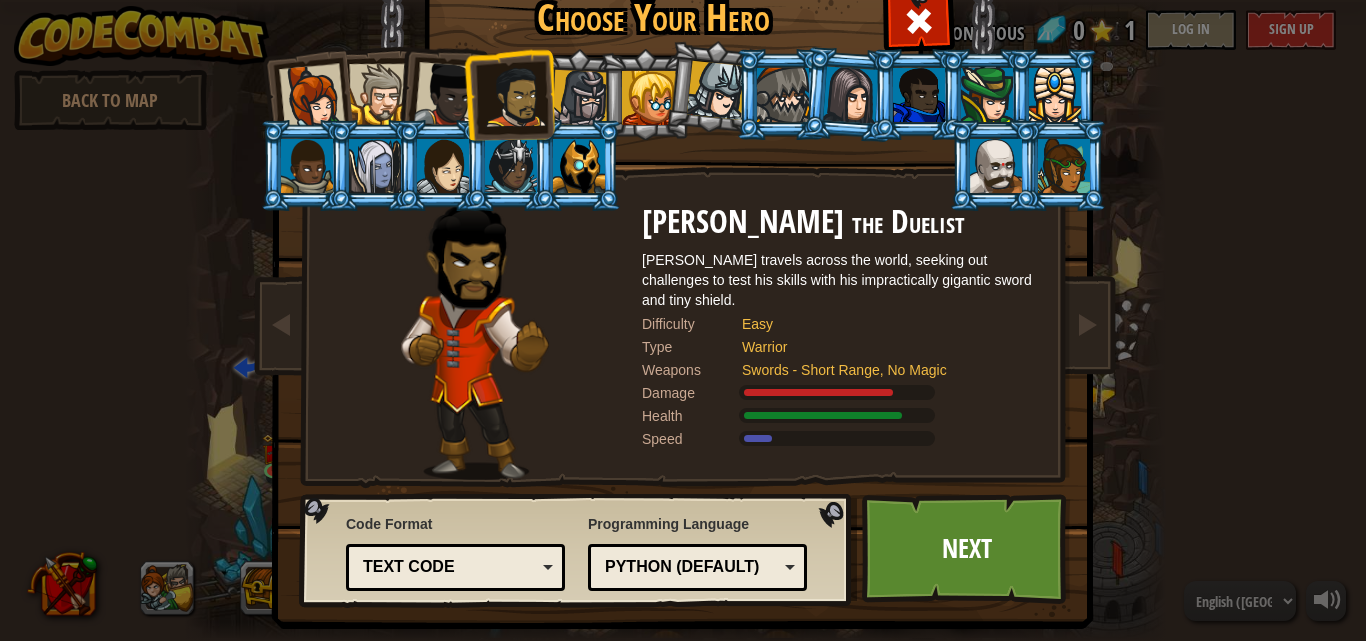click at bounding box center [579, 166] 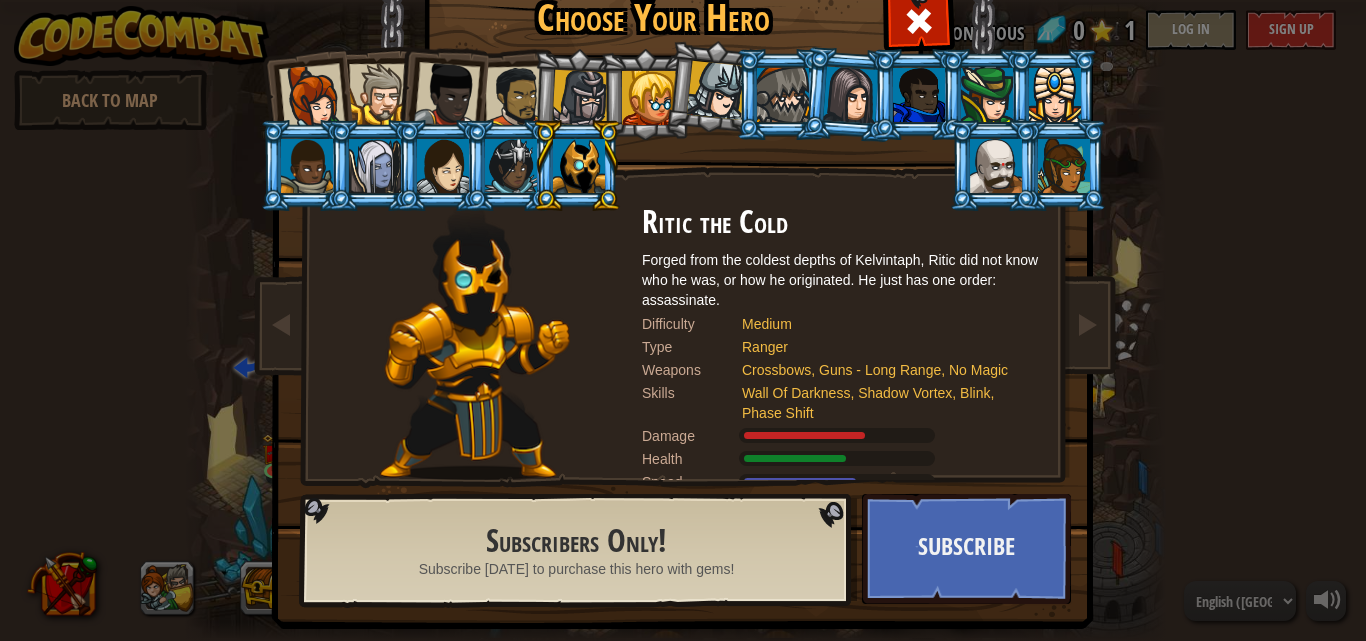 click at bounding box center [312, 97] 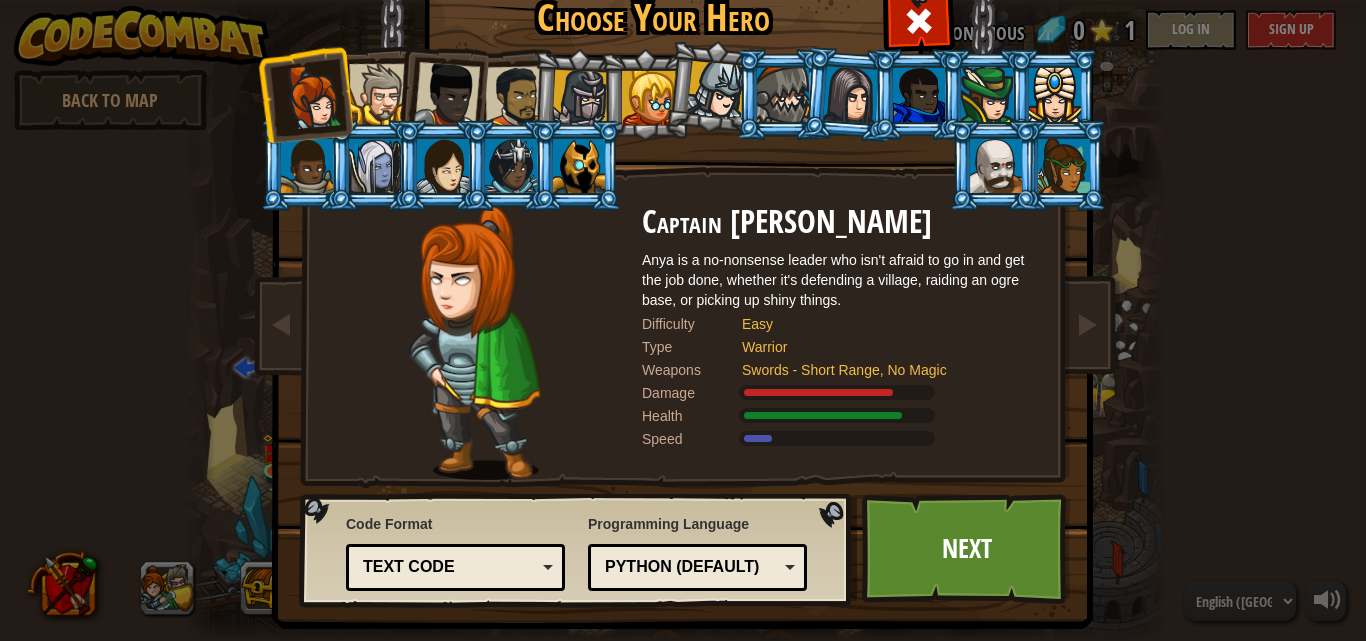 click on "Text code" at bounding box center (449, 567) 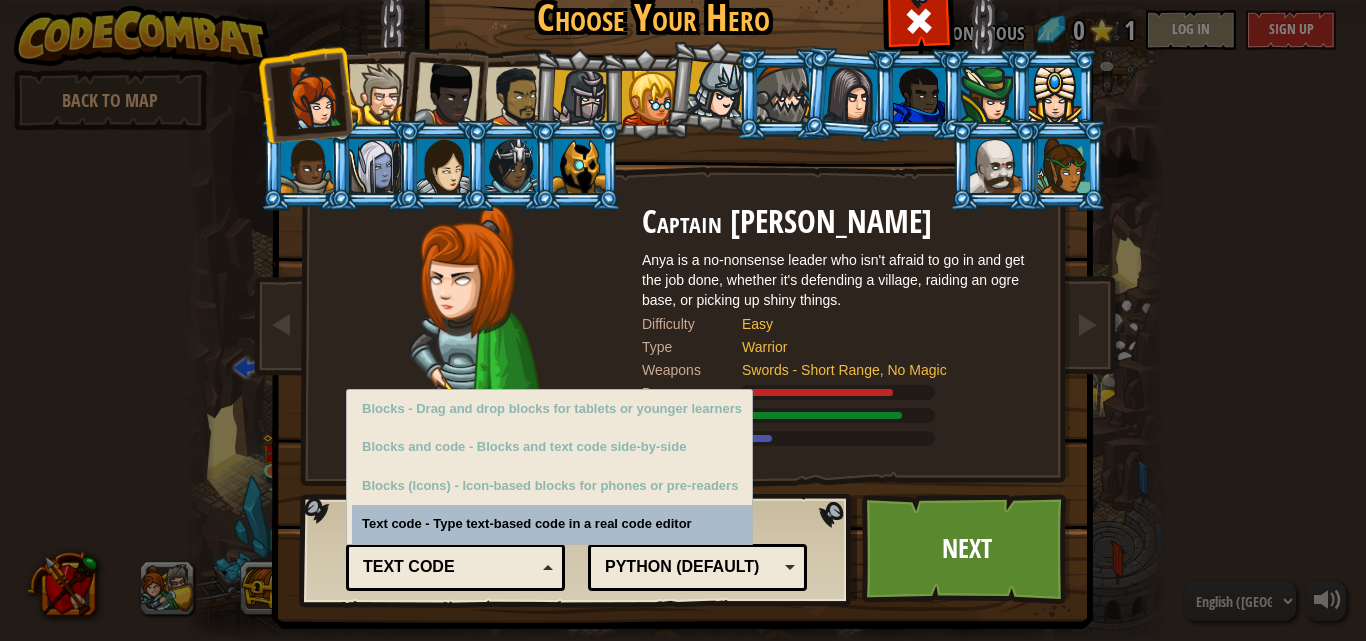 click on "Text code" at bounding box center [449, 567] 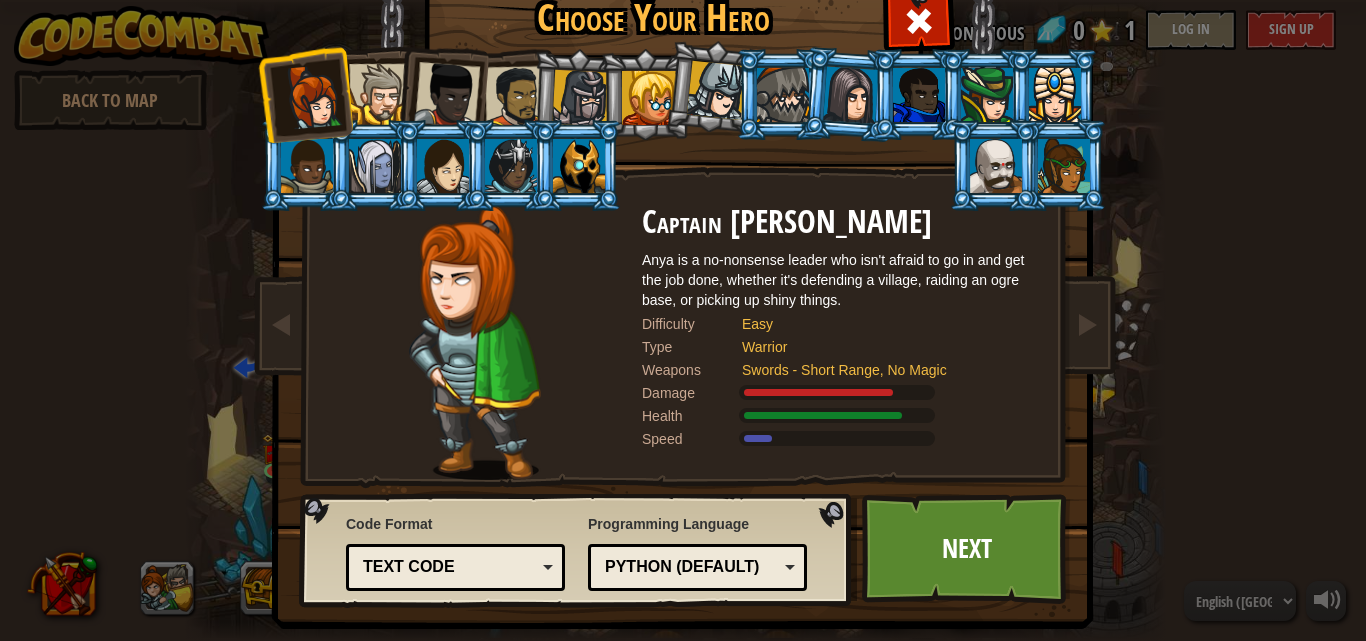 click on "Python (Default)" at bounding box center [691, 567] 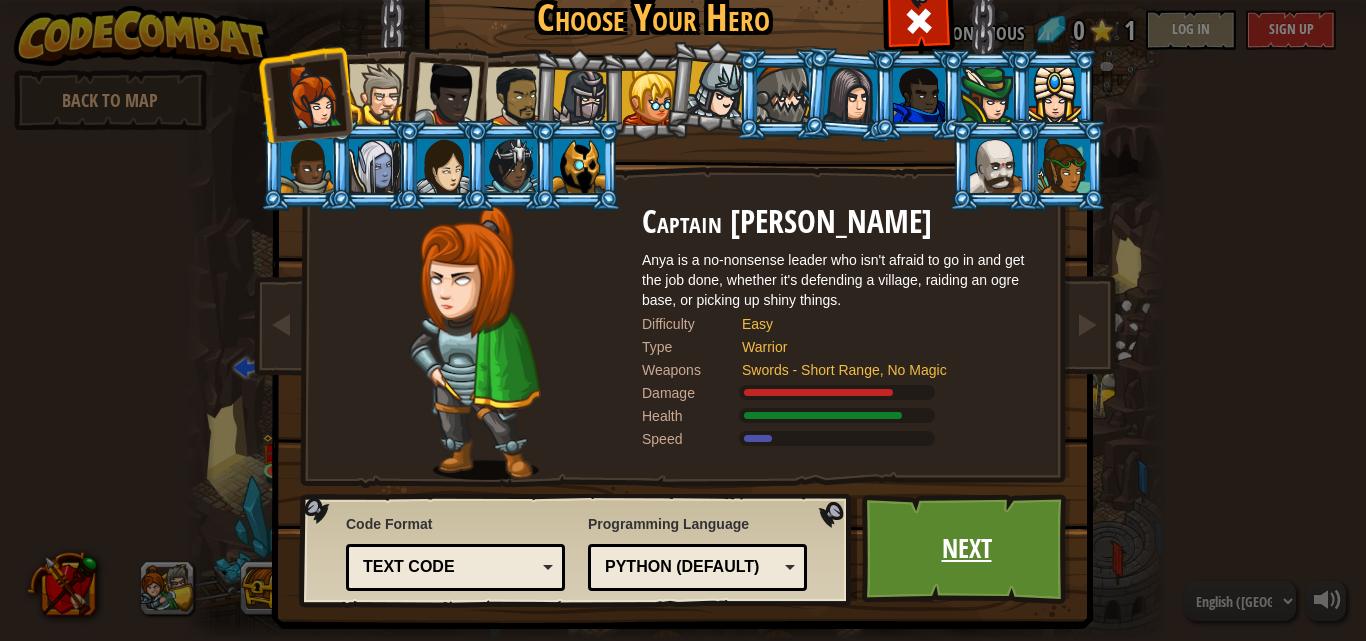click on "Next" at bounding box center (966, 549) 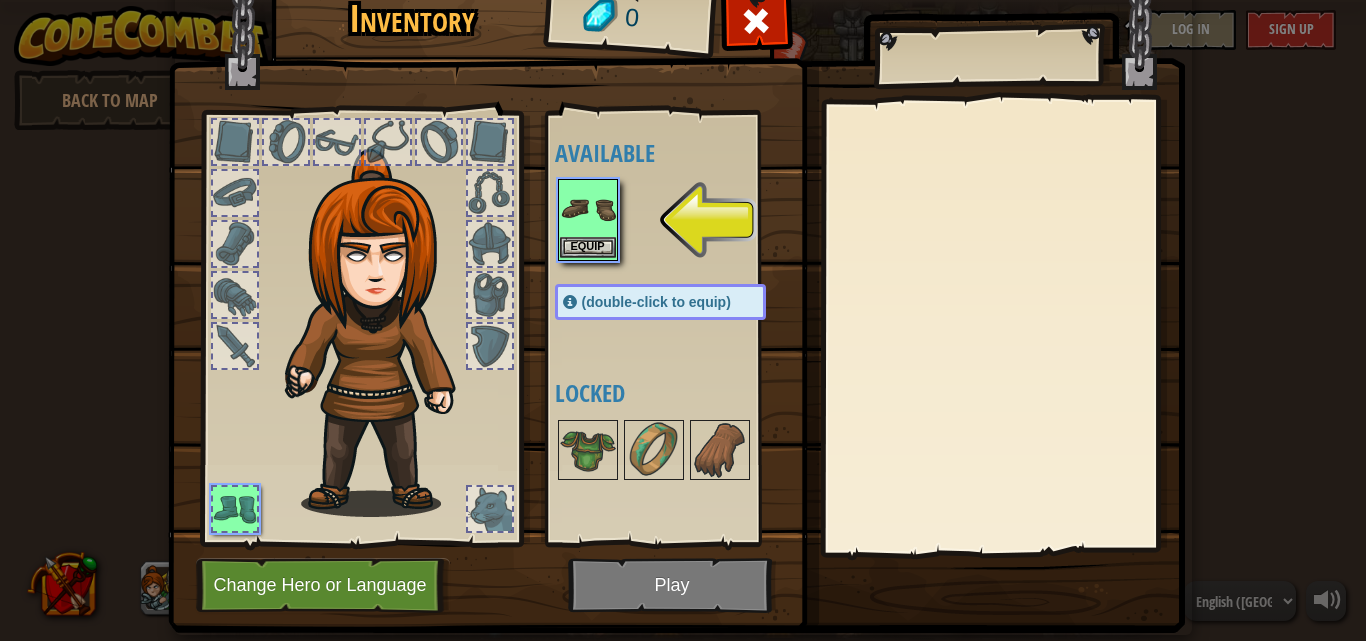 click at bounding box center (588, 209) 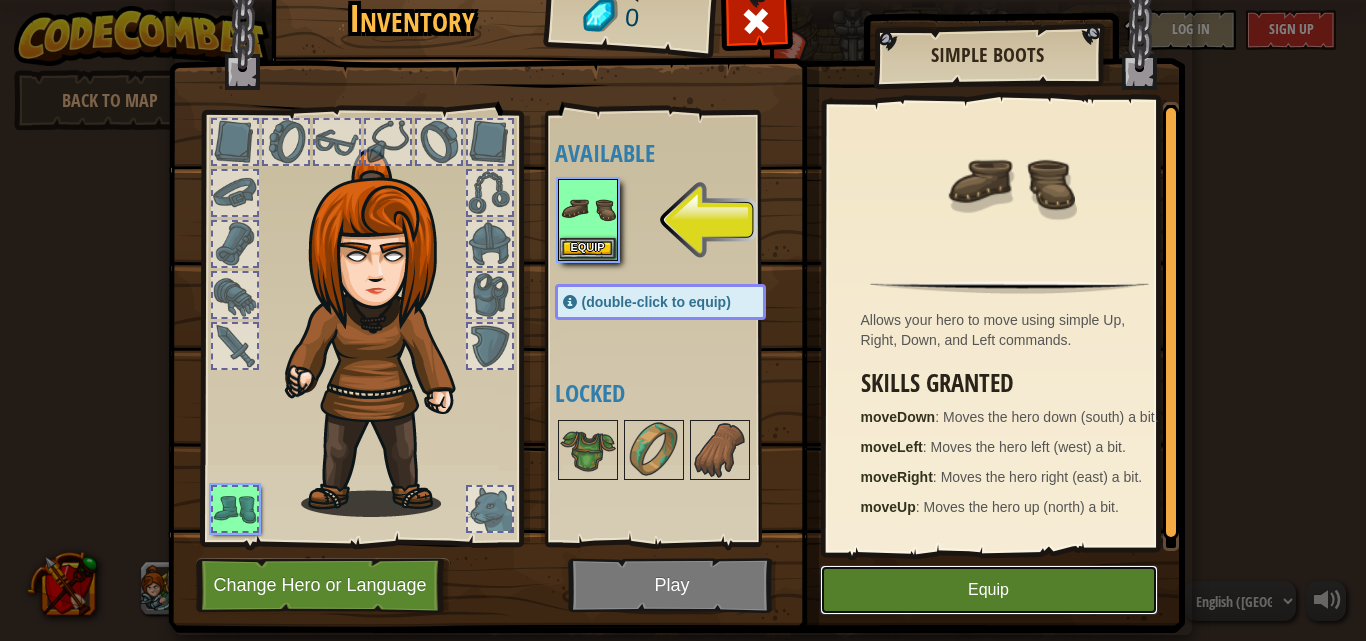 click on "Equip" at bounding box center (989, 590) 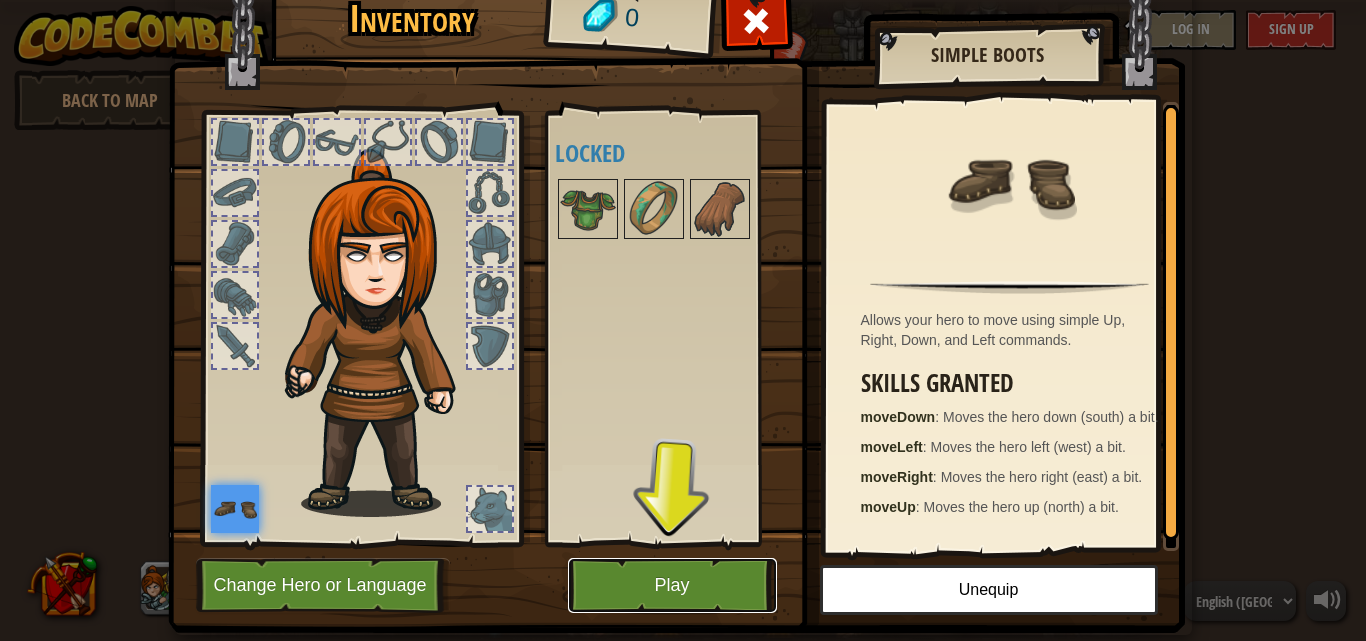 click on "Play" at bounding box center [672, 585] 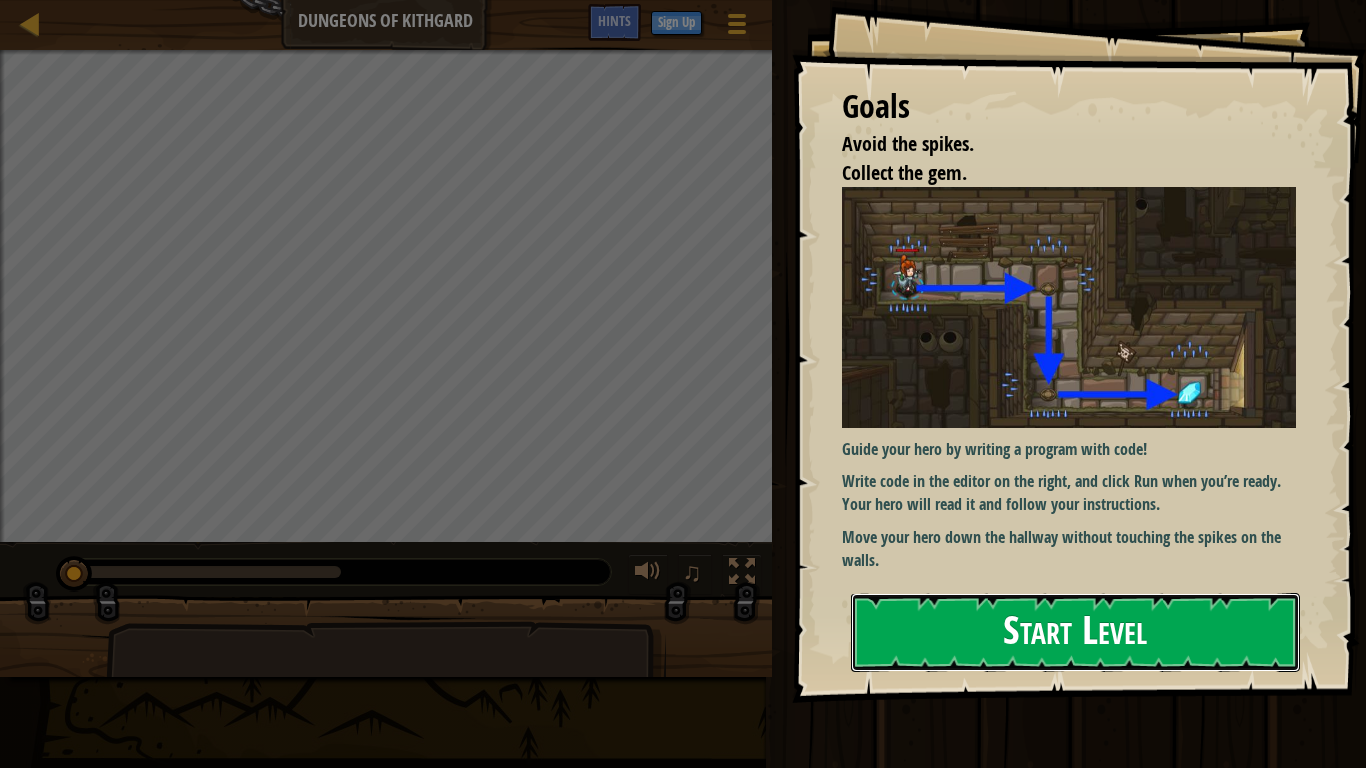 click on "Start Level" at bounding box center [1075, 632] 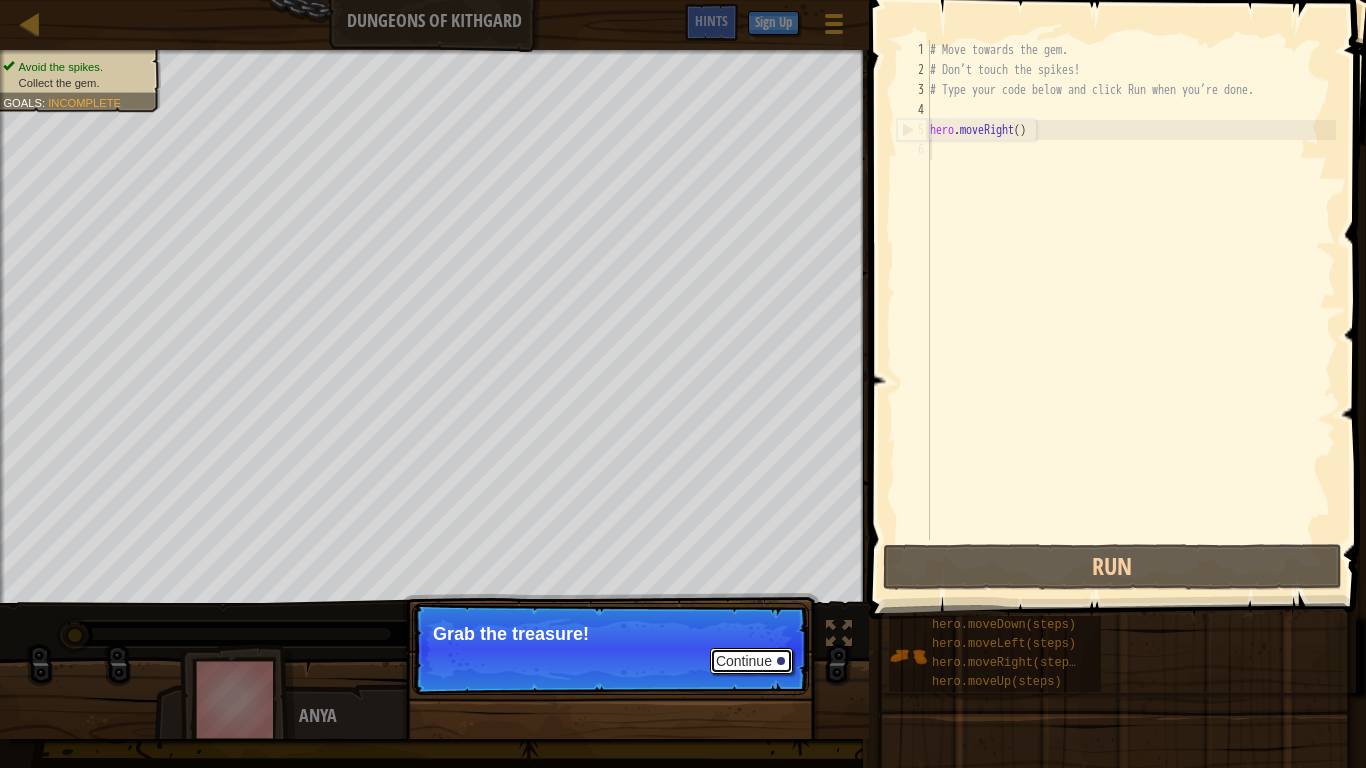 click on "Continue" at bounding box center [751, 661] 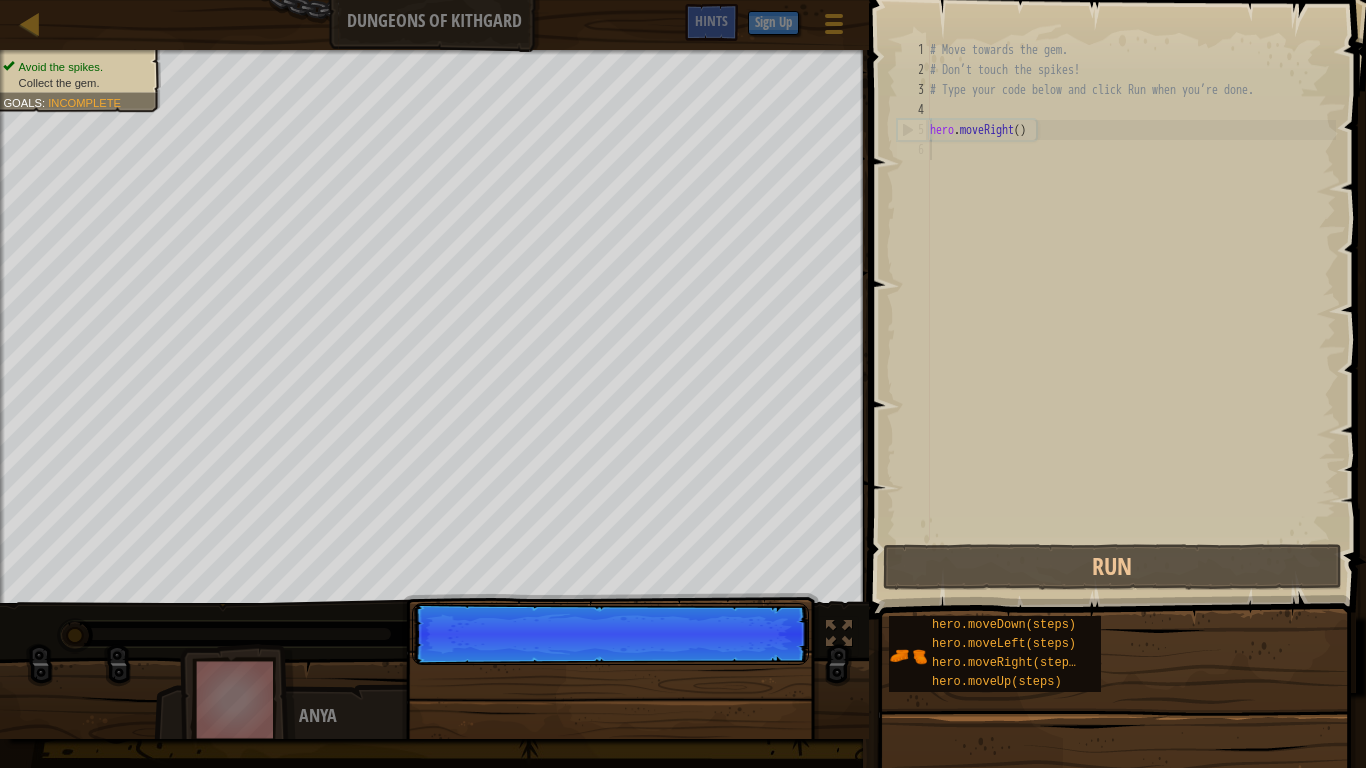 scroll, scrollTop: 9, scrollLeft: 0, axis: vertical 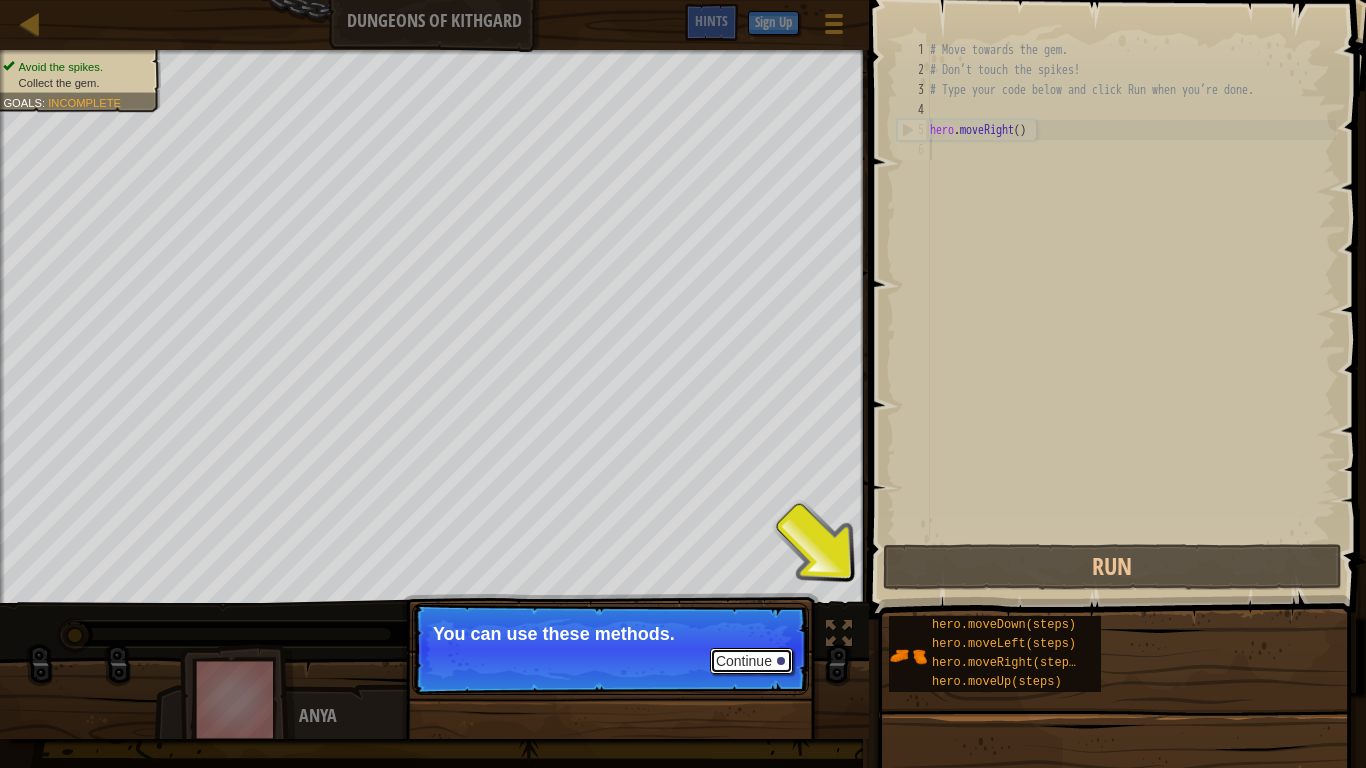 click on "Continue" at bounding box center (751, 661) 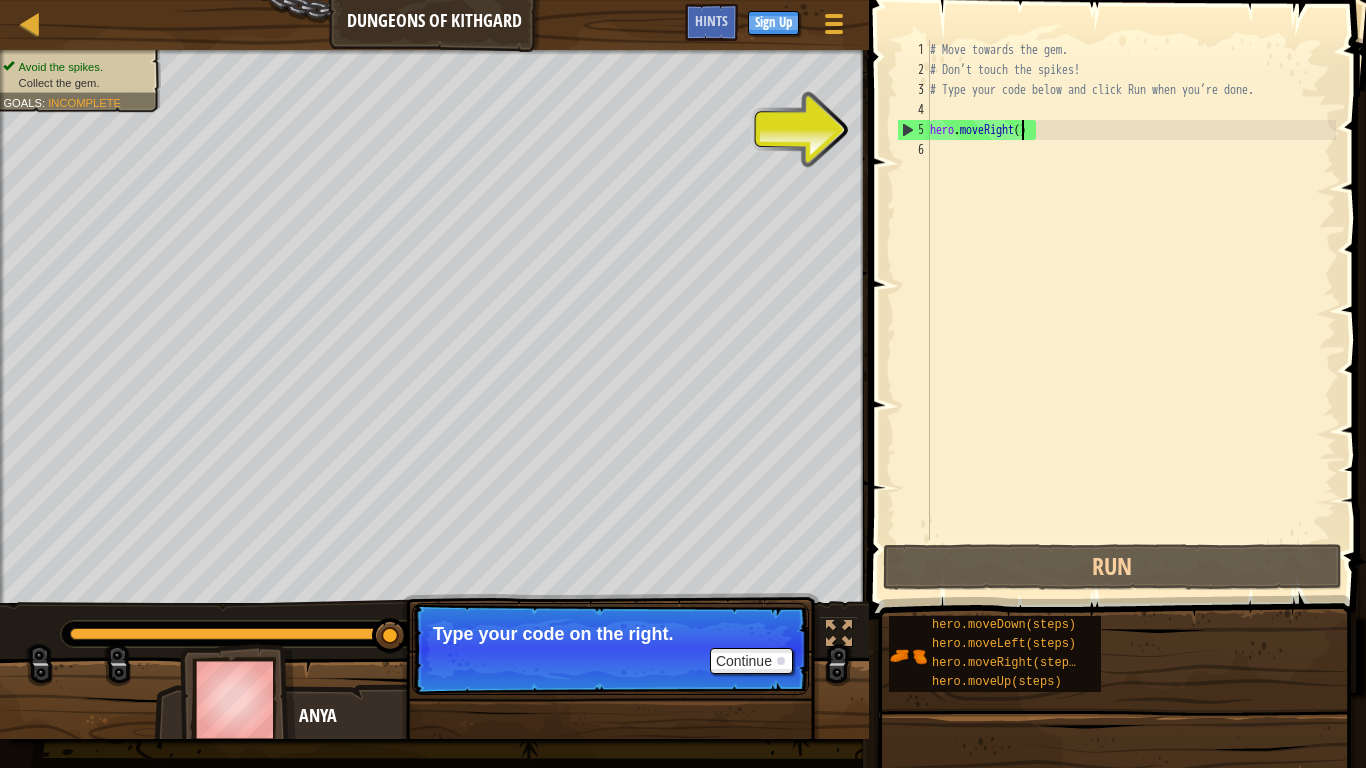 click on "# Move towards the gem. # Don’t touch the spikes! # Type your code below and click Run when you’re done. hero . moveRight ( )" at bounding box center (1131, 310) 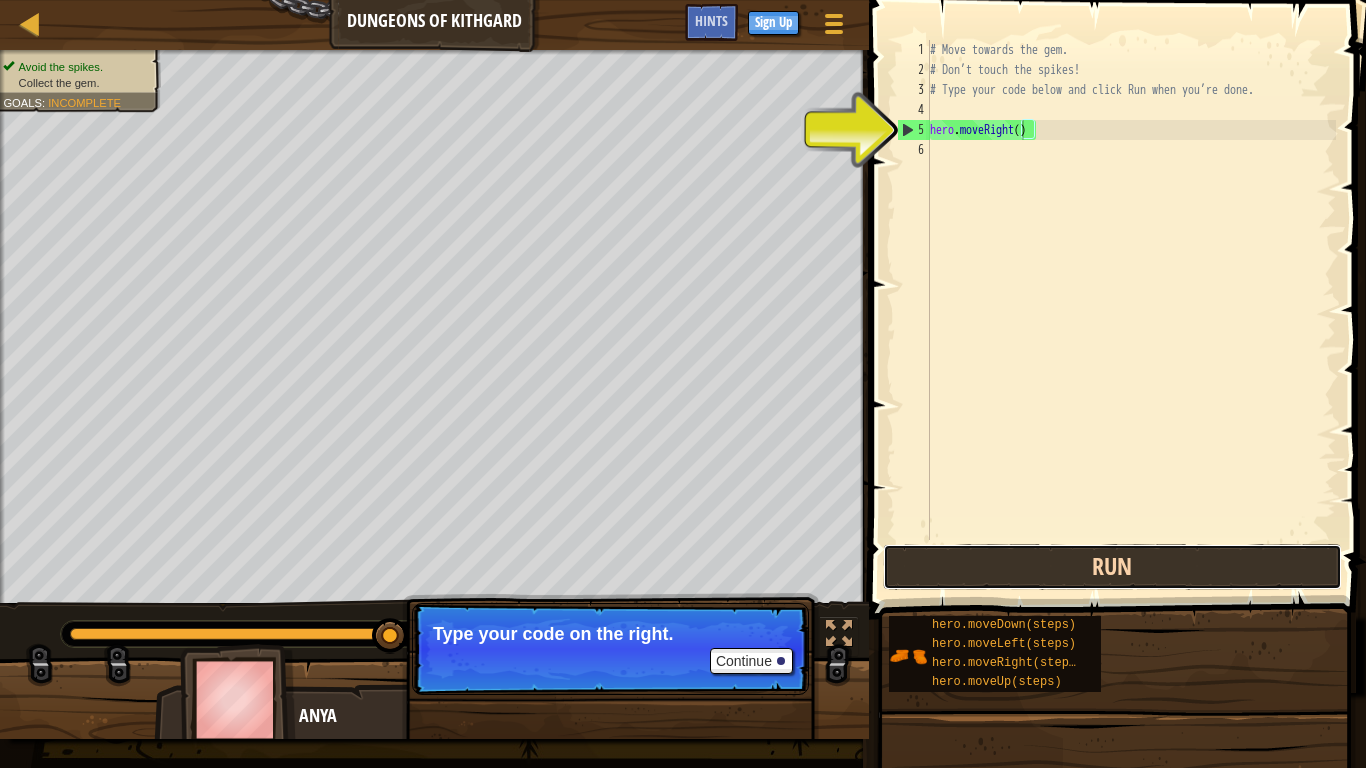 click on "Run" at bounding box center (1112, 567) 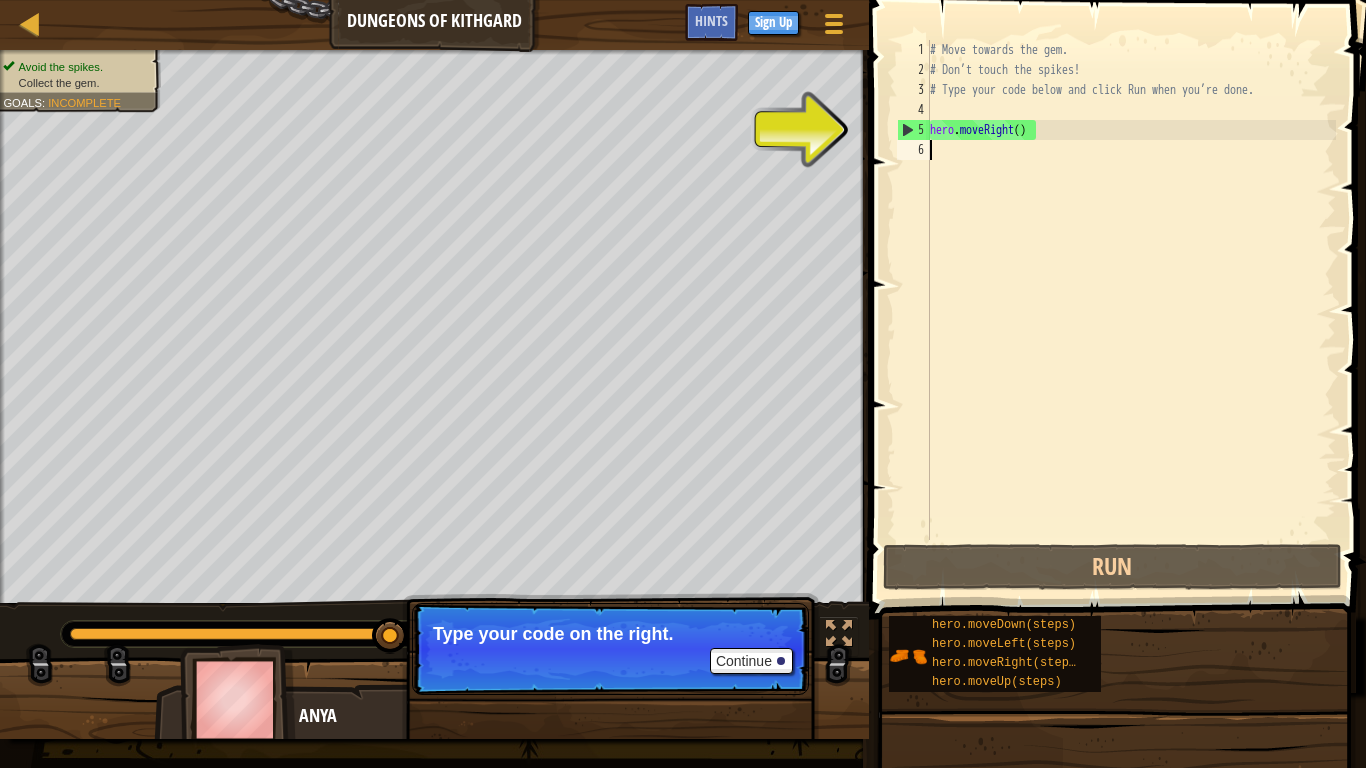 click on "# Move towards the gem. # Don’t touch the spikes! # Type your code below and click Run when you’re done. hero . moveRight ( )" at bounding box center [1131, 310] 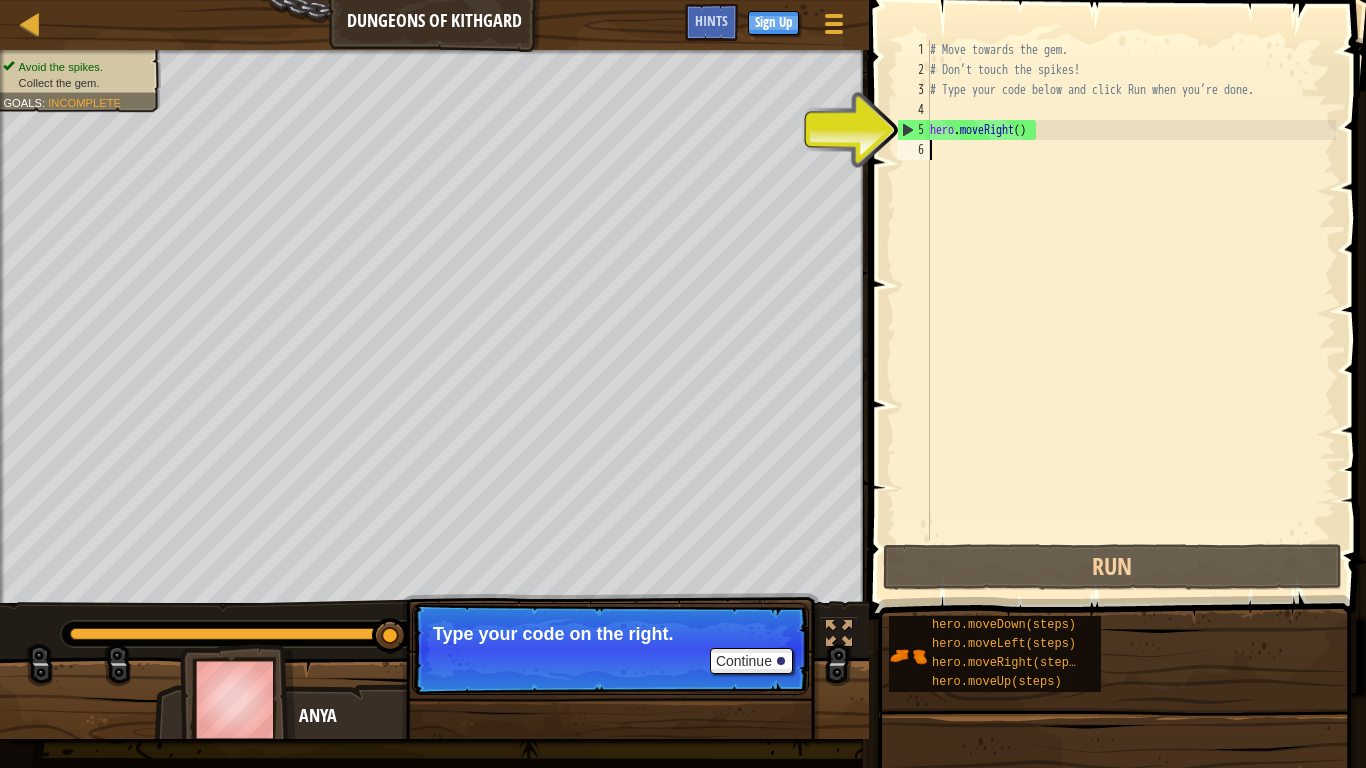 type on "h" 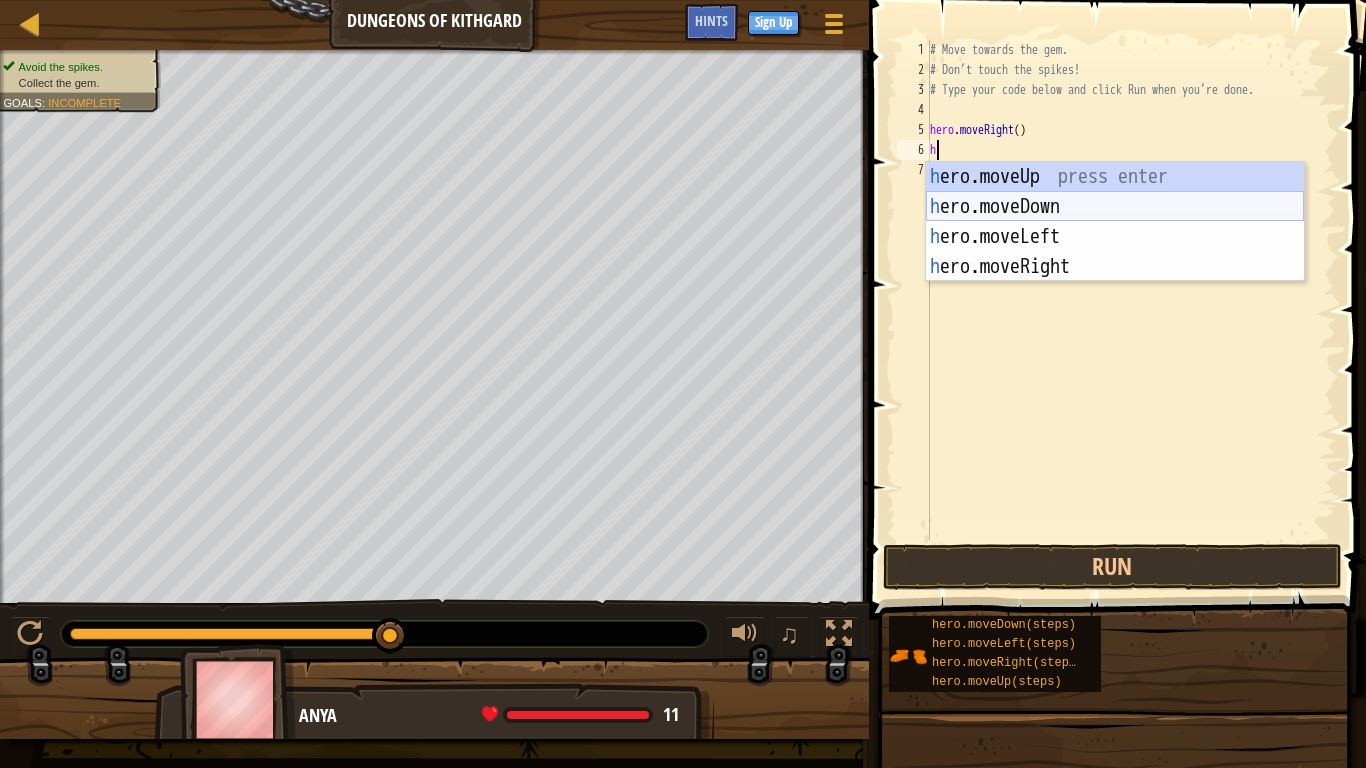 click on "h ero.moveUp press enter h ero.moveDown press enter h ero.moveLeft press enter h ero.moveRight press enter" at bounding box center (1115, 252) 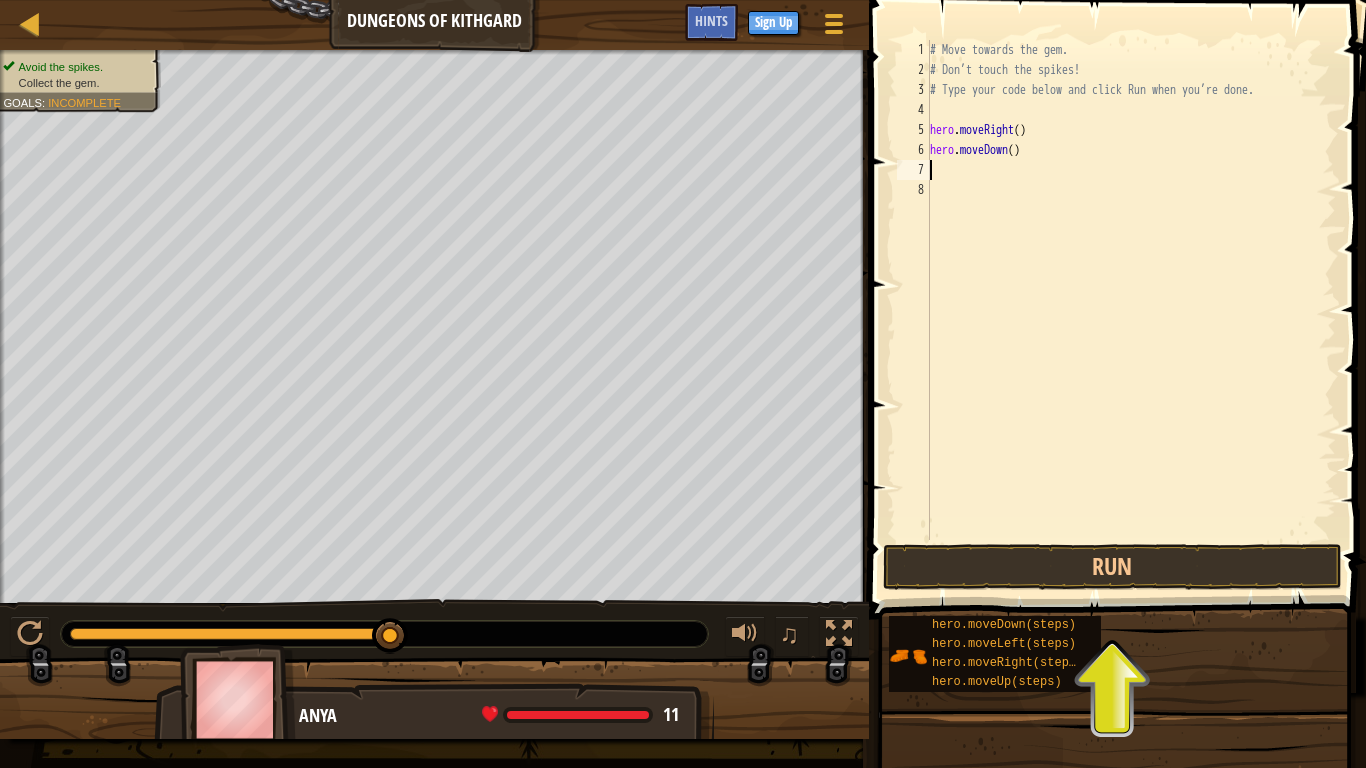 click on "# Move towards the gem. # Don’t touch the spikes! # Type your code below and click Run when you’re done. hero . moveRight ( ) hero . moveDown ( )" at bounding box center (1131, 310) 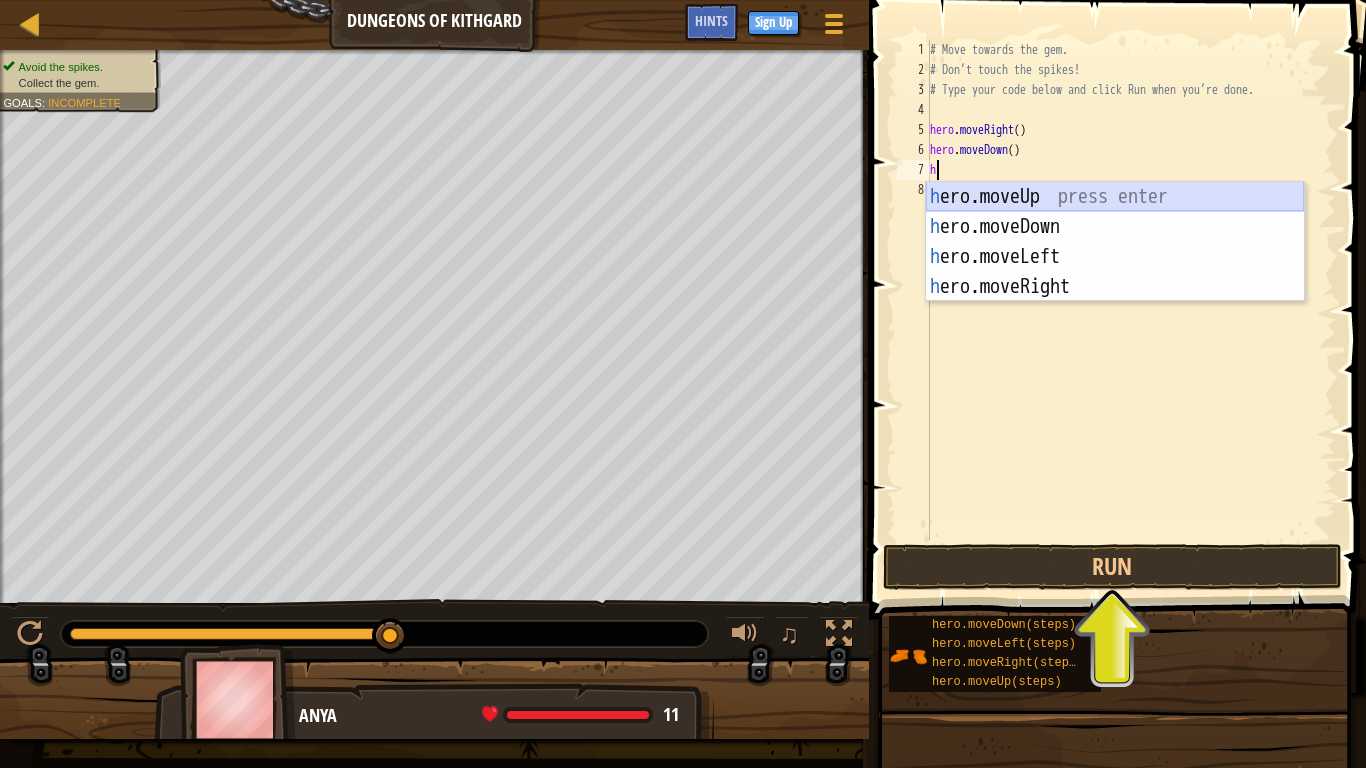 click on "h ero.moveUp press enter h ero.moveDown press enter h ero.moveLeft press enter h ero.moveRight press enter" at bounding box center [1115, 272] 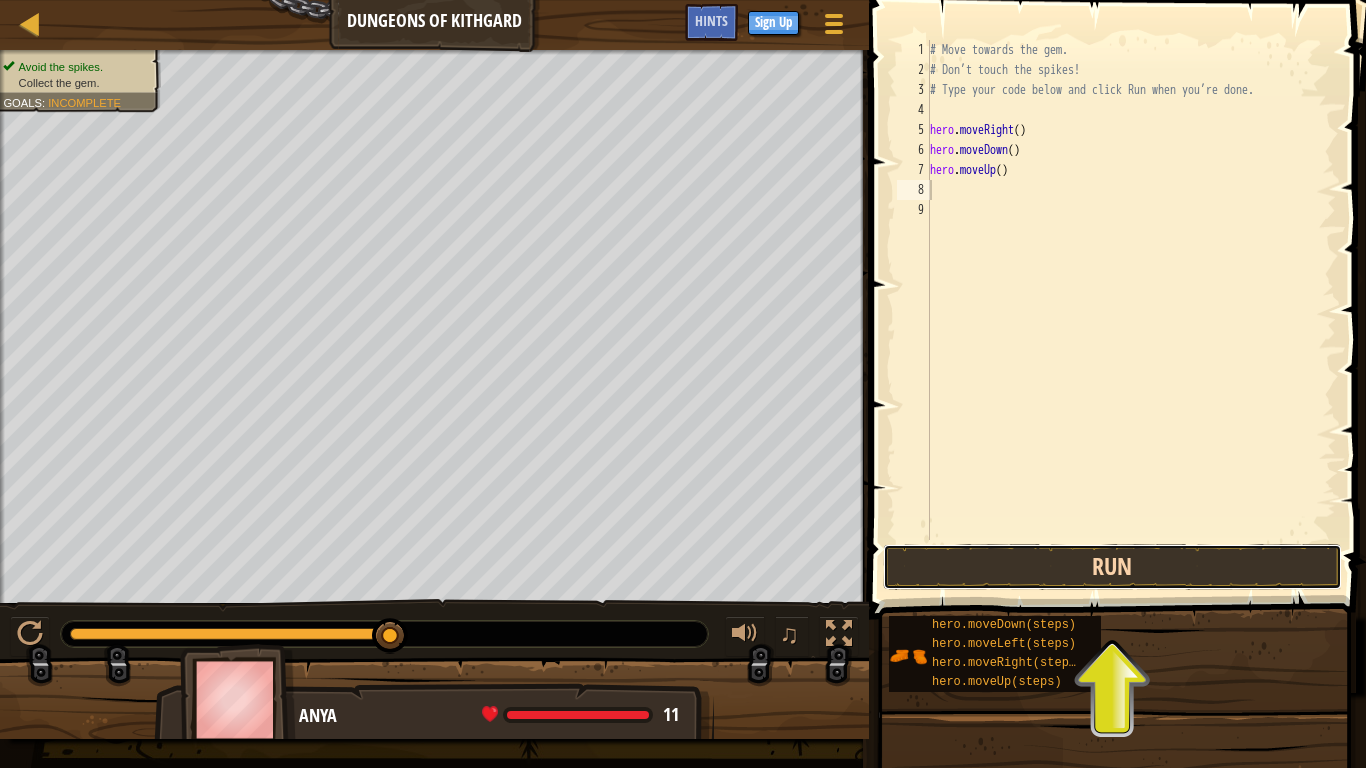 click on "Run" at bounding box center (1112, 567) 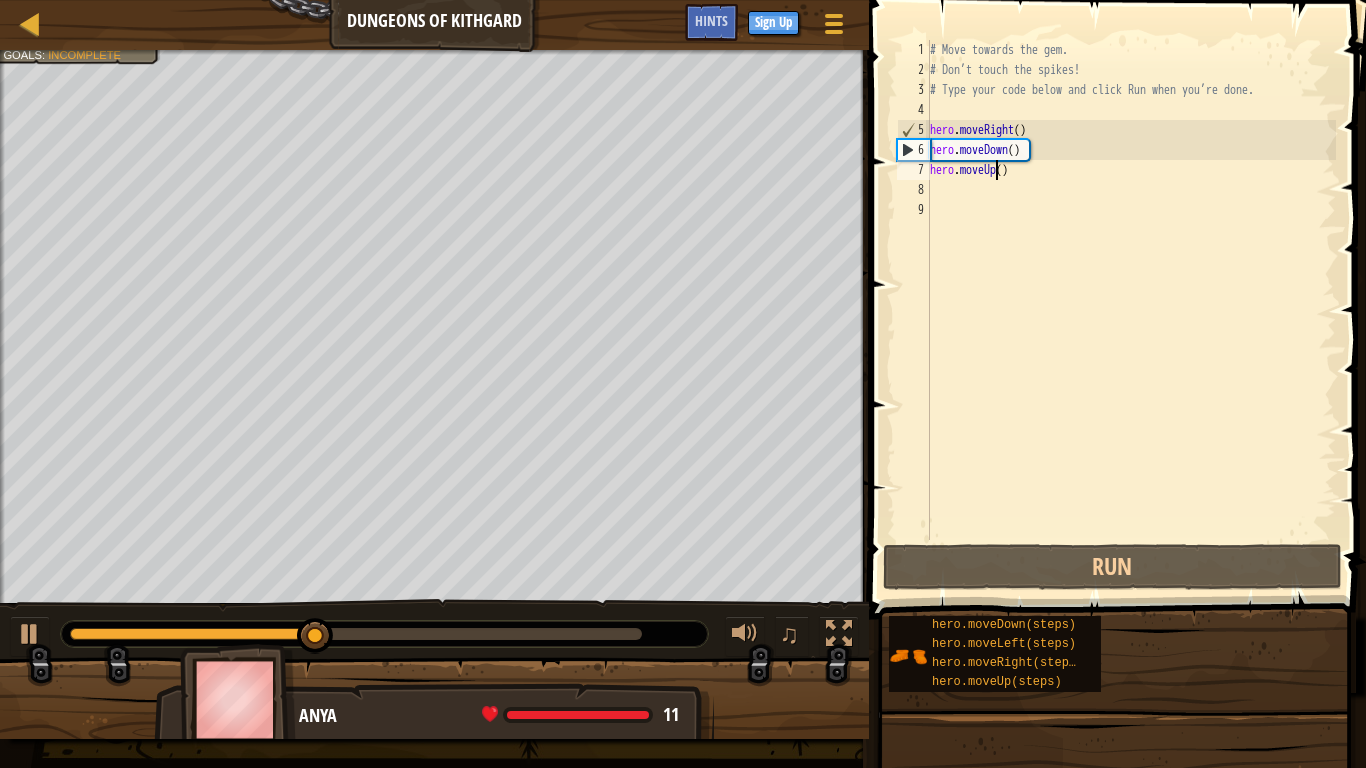click on "# Move towards the gem. # Don’t touch the spikes! # Type your code below and click Run when you’re done. hero . moveRight ( ) hero . moveDown ( ) hero . moveUp ( )" at bounding box center [1131, 310] 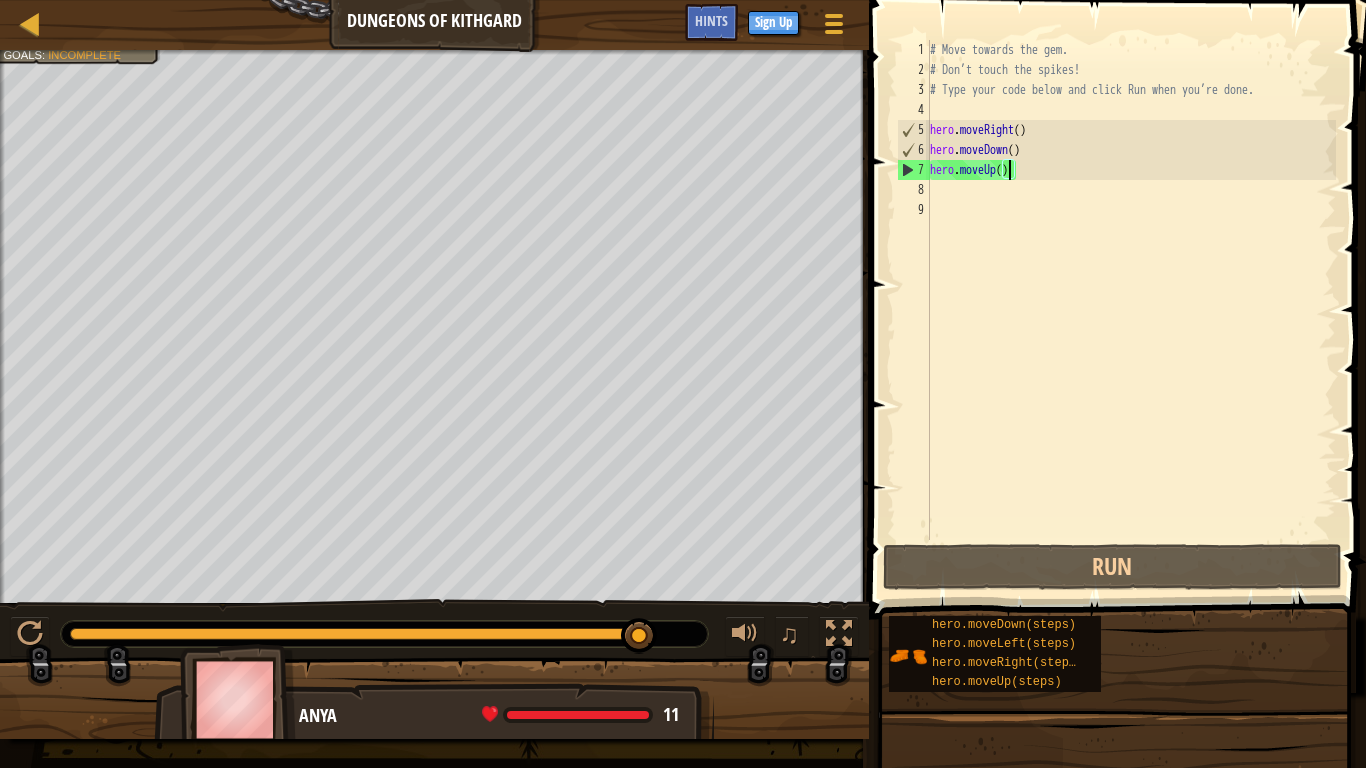 click on "# Move towards the gem. # Don’t touch the spikes! # Type your code below and click Run when you’re done. hero . moveRight ( ) hero . moveDown ( ) hero . moveUp ( )" at bounding box center (1131, 310) 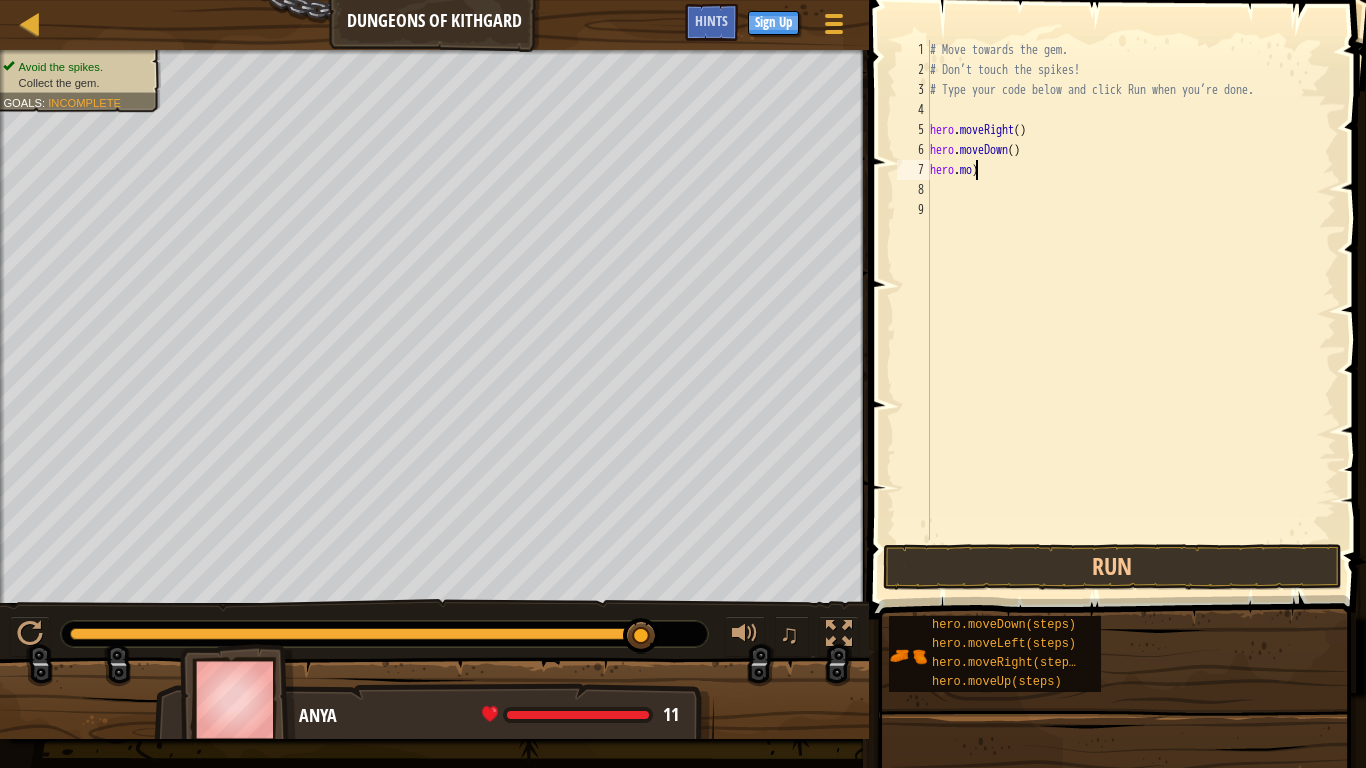 type on ")" 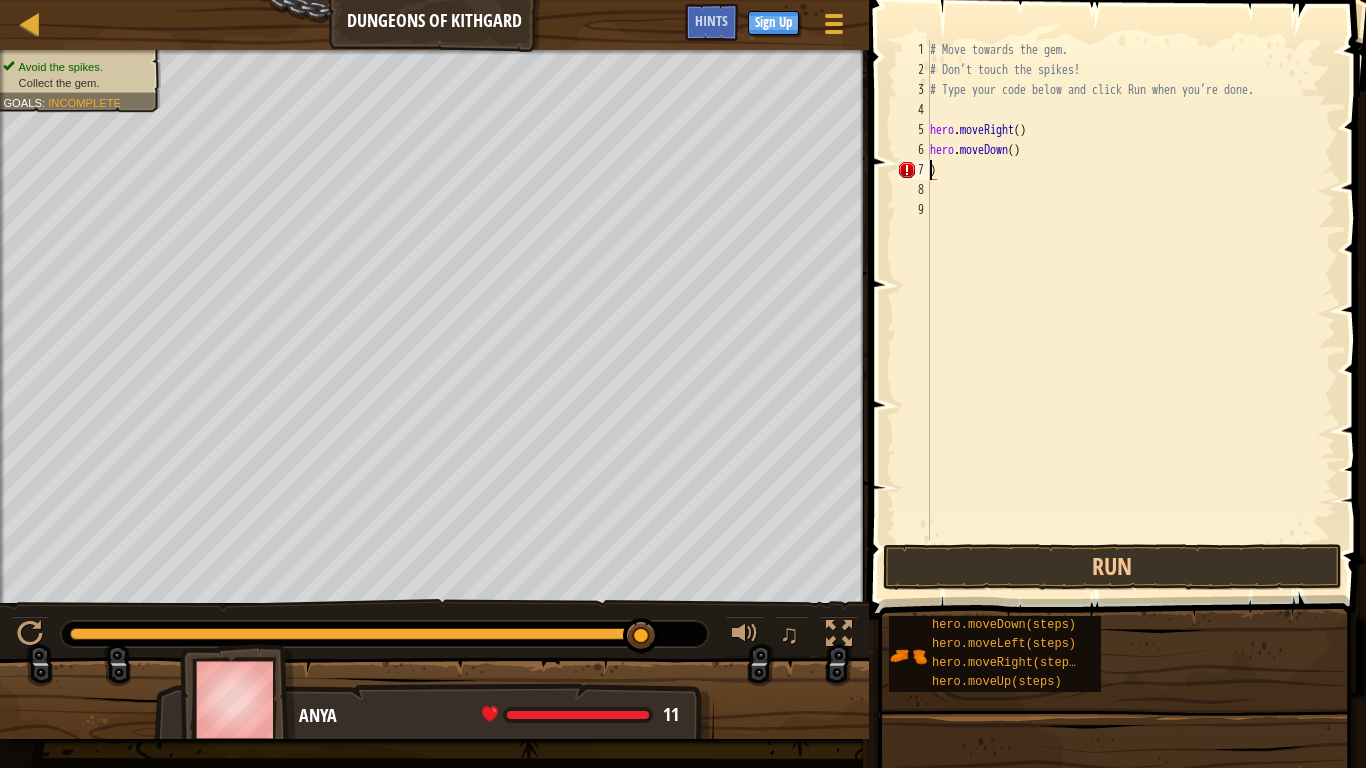 click on "# Move towards the gem. # Don’t touch the spikes! # Type your code below and click Run when you’re done. hero . moveRight ( ) hero . moveDown ( ) )" at bounding box center [1131, 310] 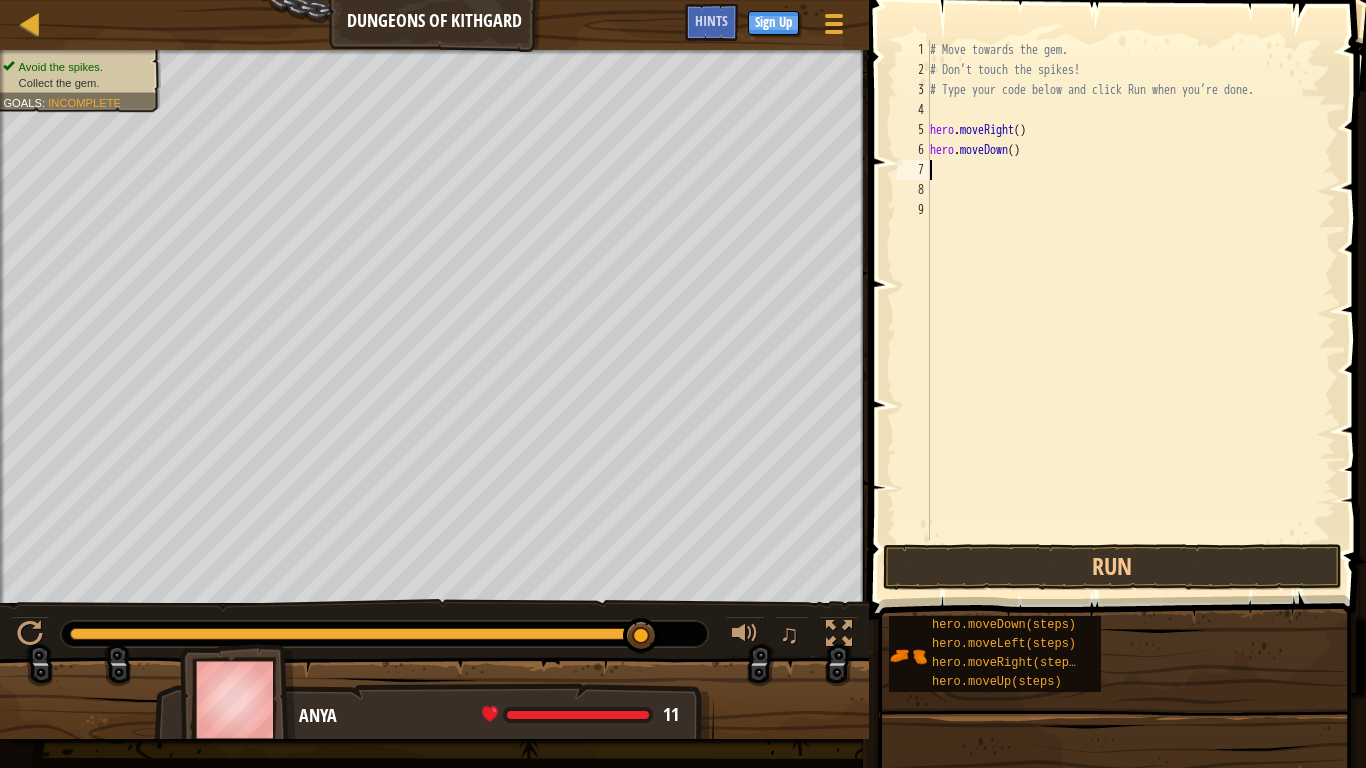 type on "h" 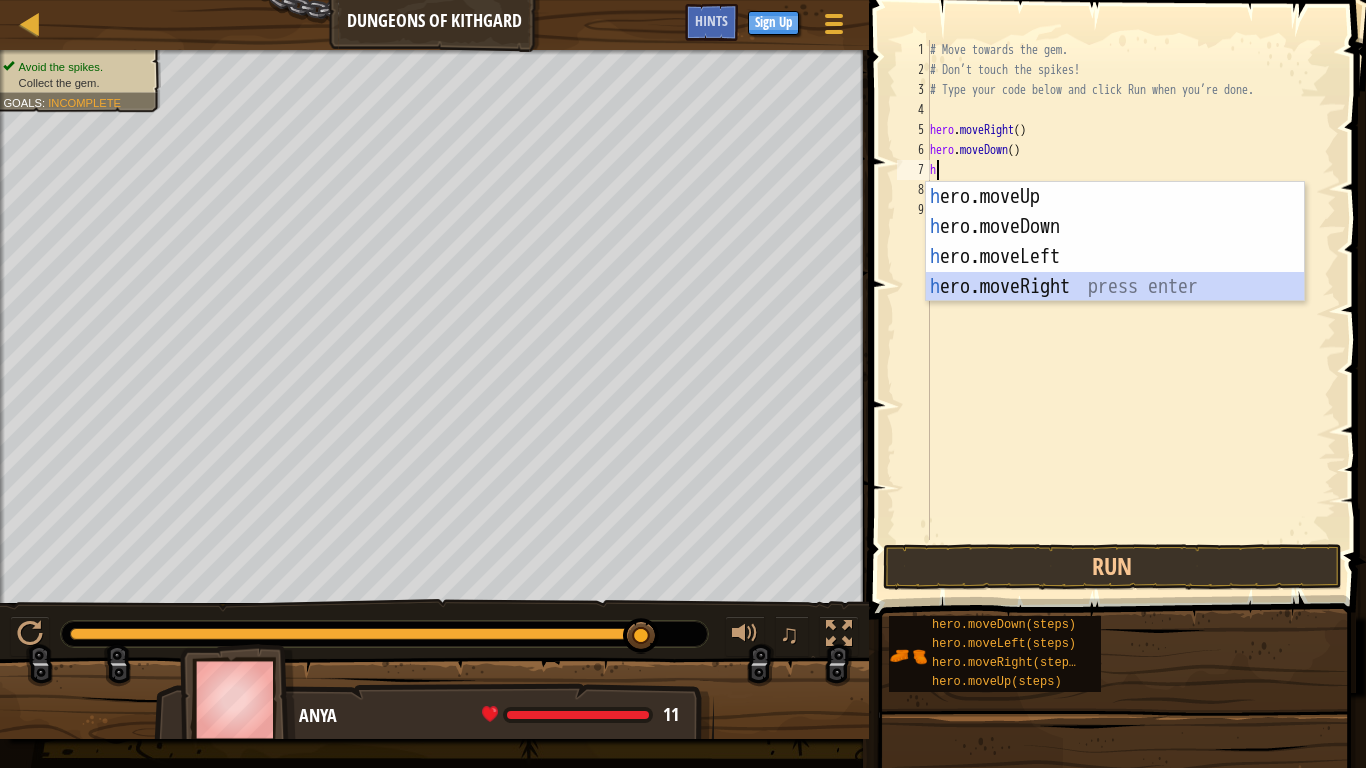 click on "h ero.moveUp press enter h ero.moveDown press enter h ero.moveLeft press enter h ero.moveRight press enter" at bounding box center [1115, 272] 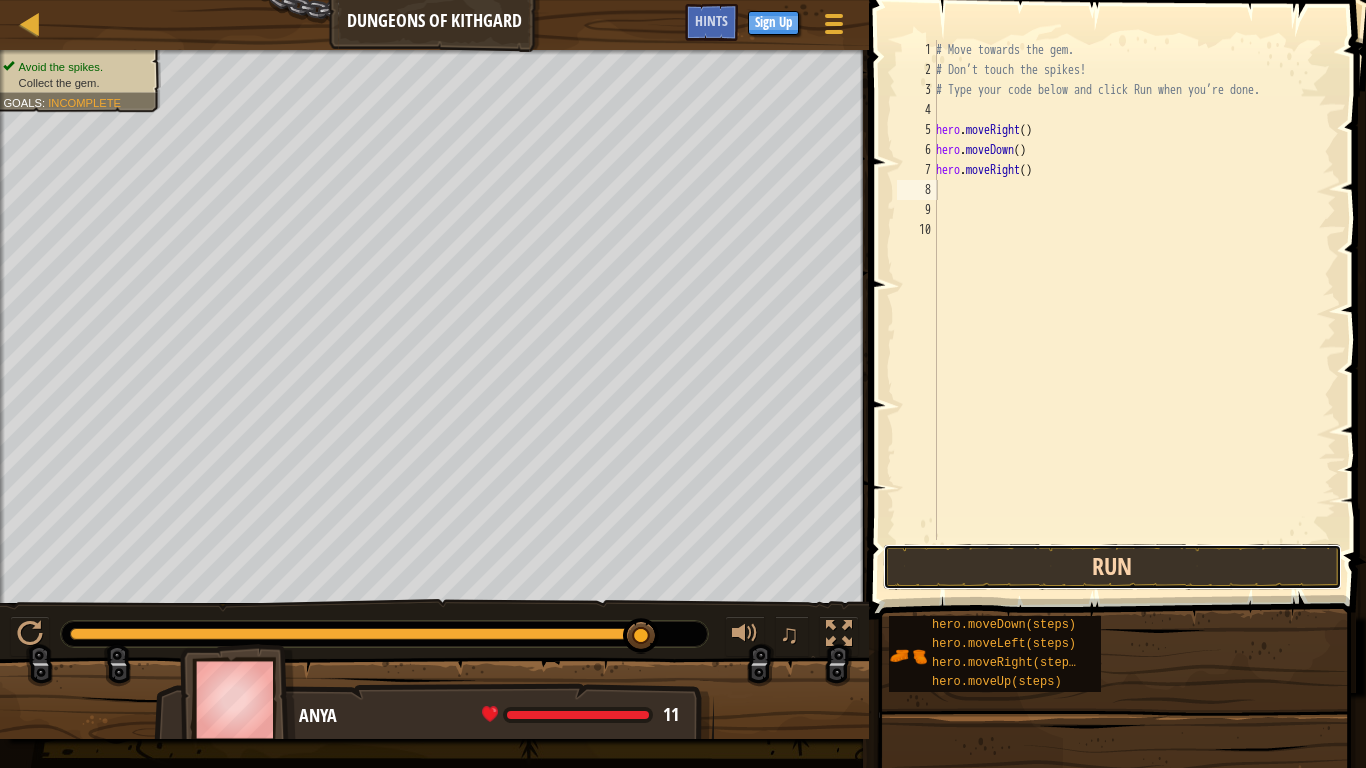 click on "Run" at bounding box center (1112, 567) 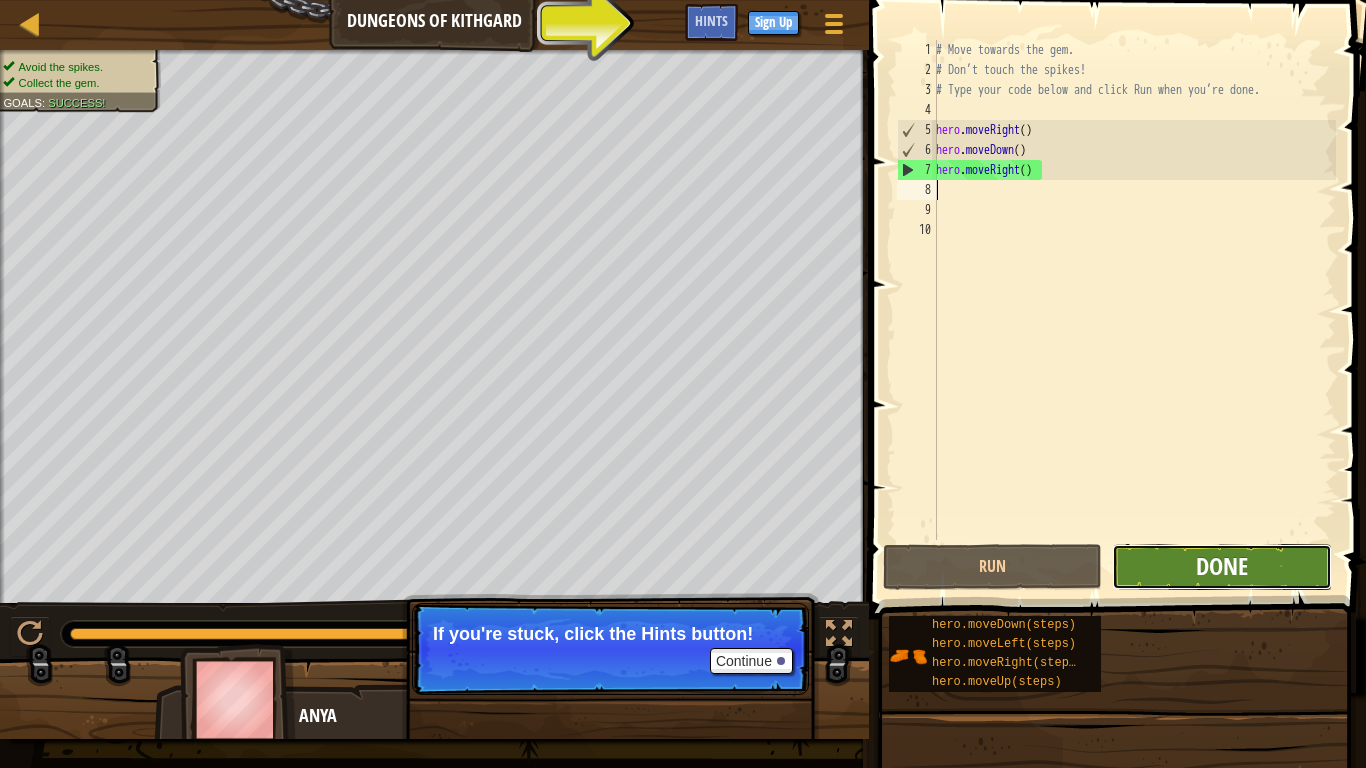 click on "Done" at bounding box center [1222, 566] 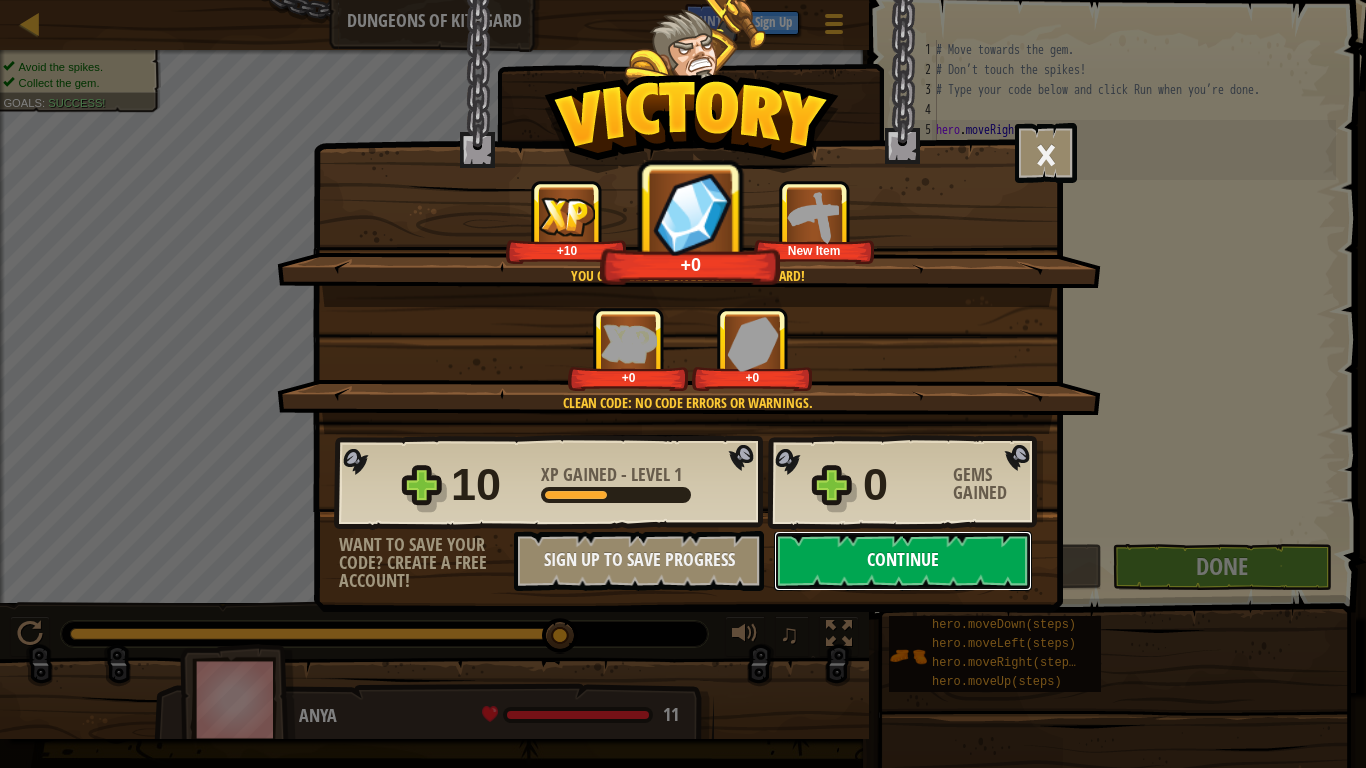 drag, startPoint x: 856, startPoint y: 566, endPoint x: 860, endPoint y: 552, distance: 14.56022 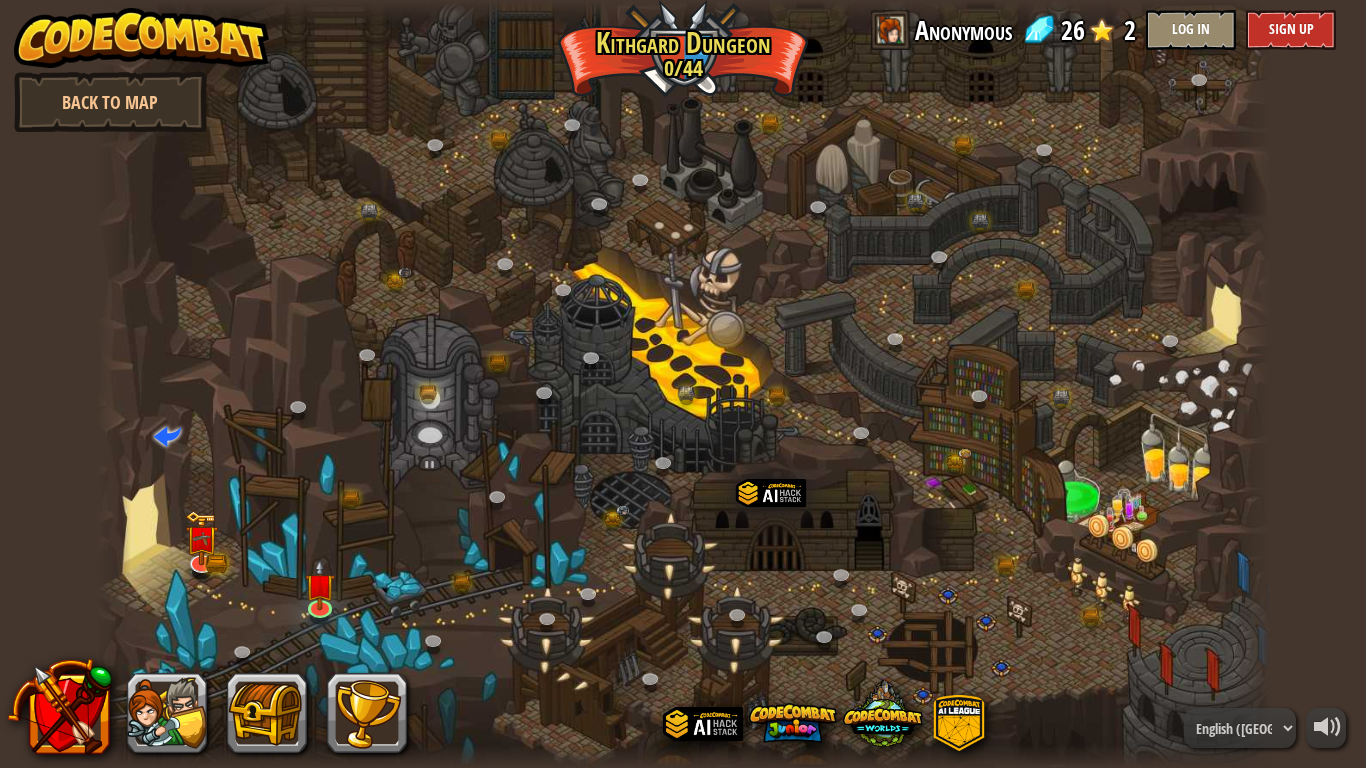 click at bounding box center [683, 384] 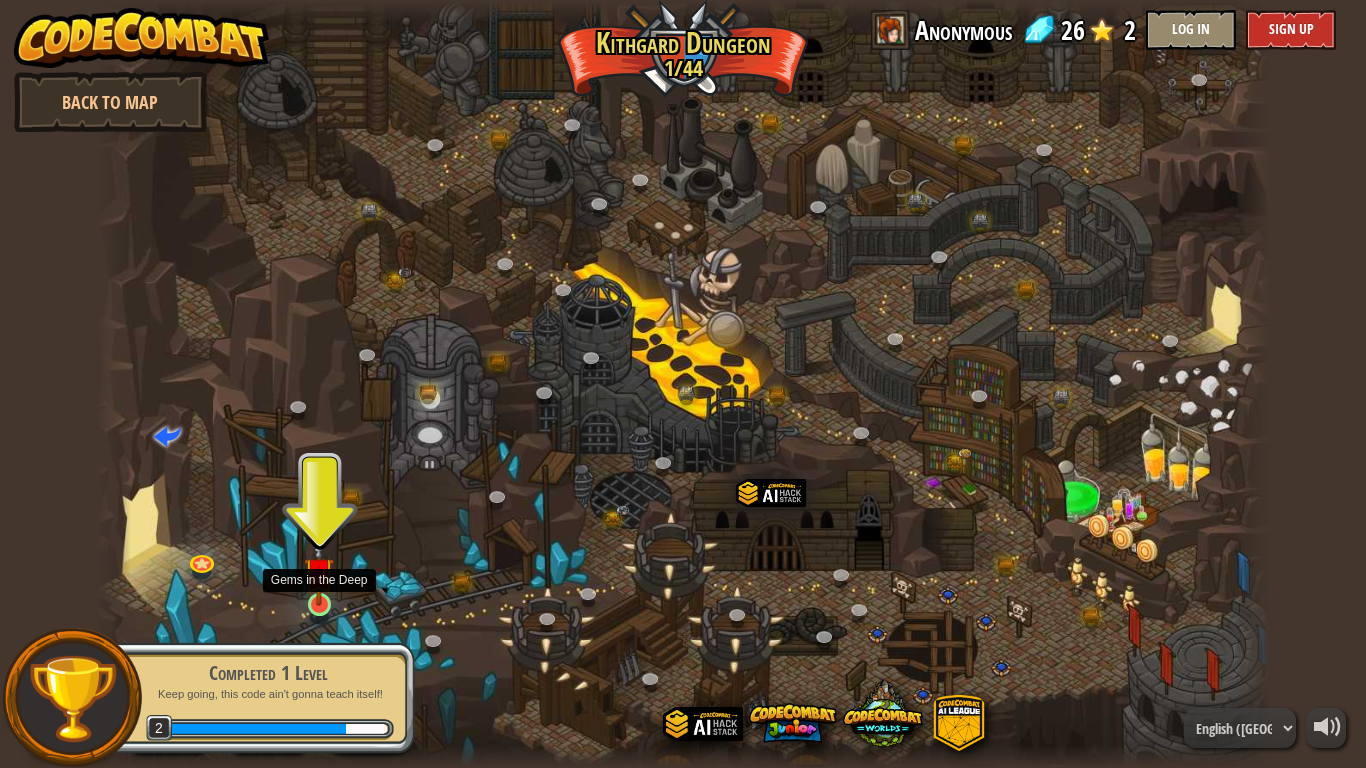 click at bounding box center (319, 572) 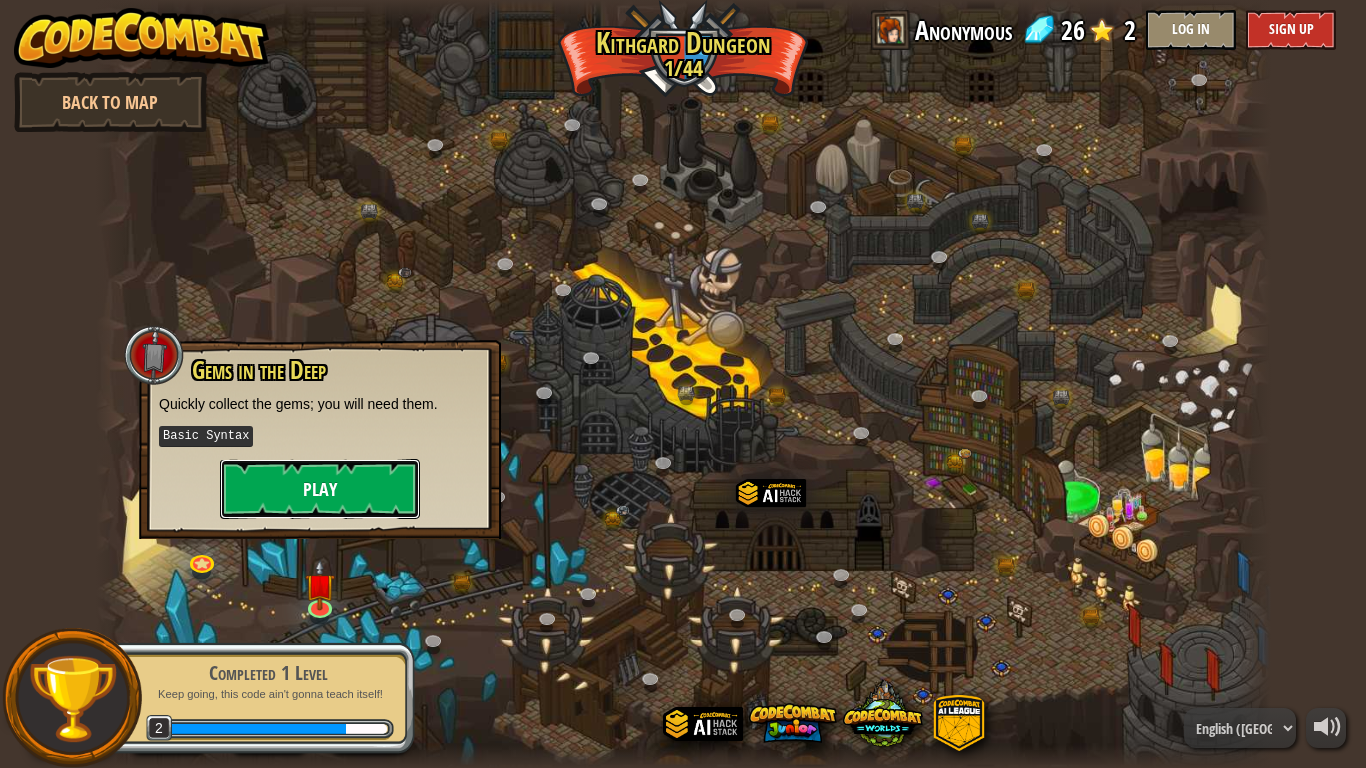 click on "Play" at bounding box center (320, 489) 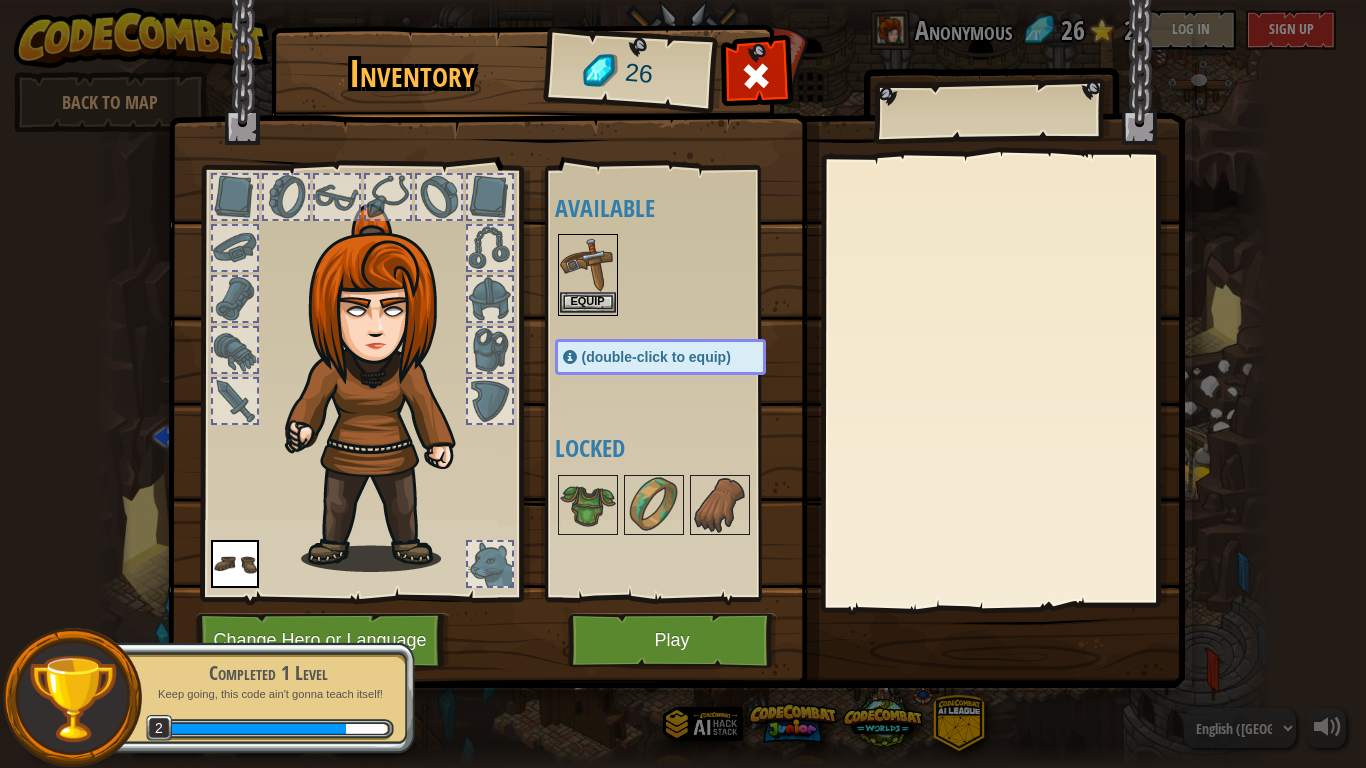 click at bounding box center [588, 264] 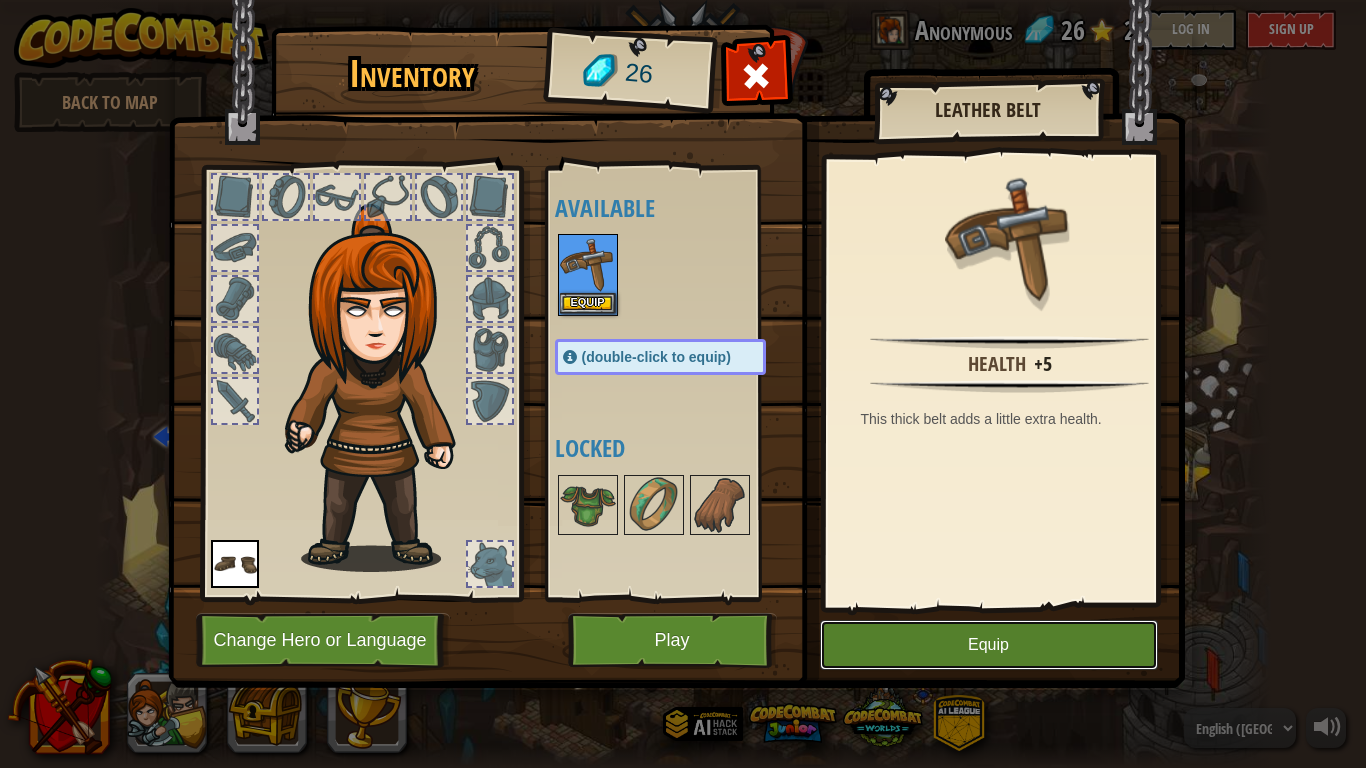 drag, startPoint x: 943, startPoint y: 636, endPoint x: 944, endPoint y: 620, distance: 16.03122 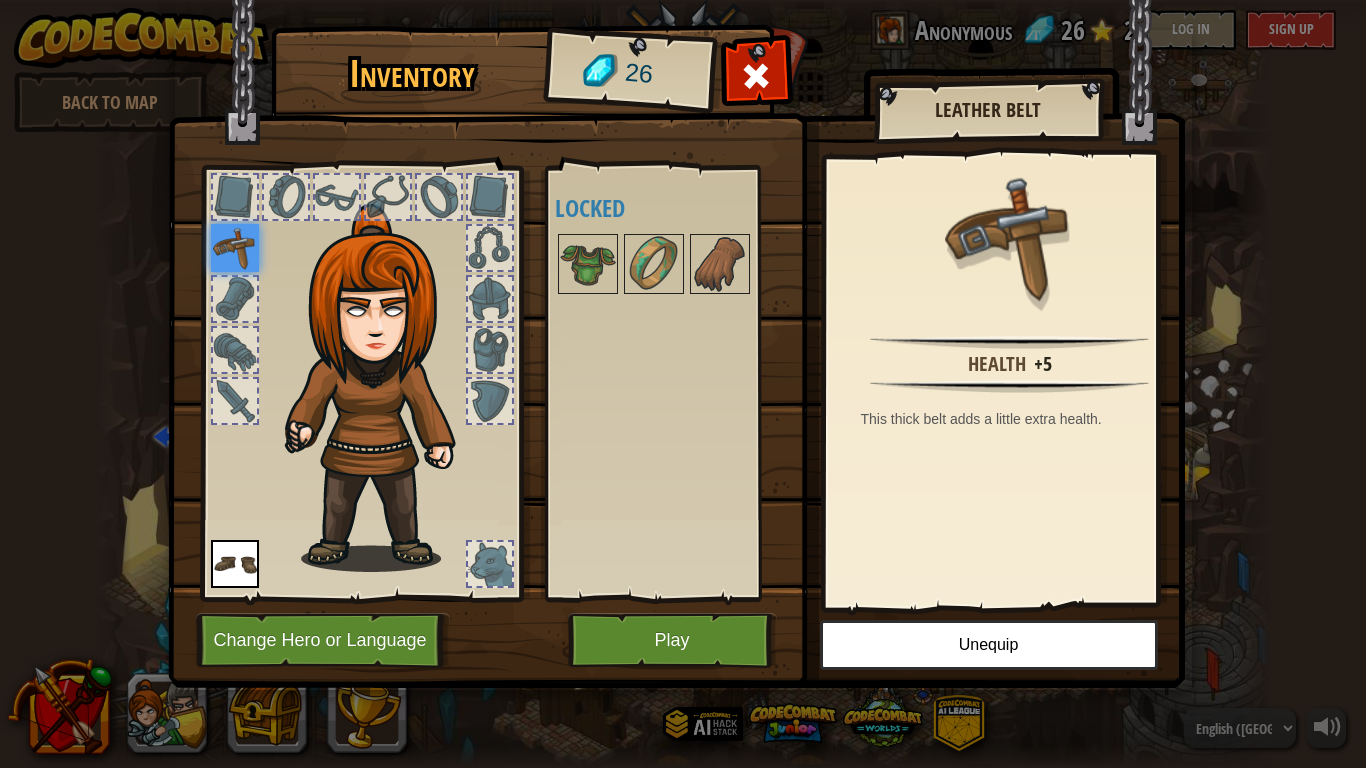 click at bounding box center (337, 197) 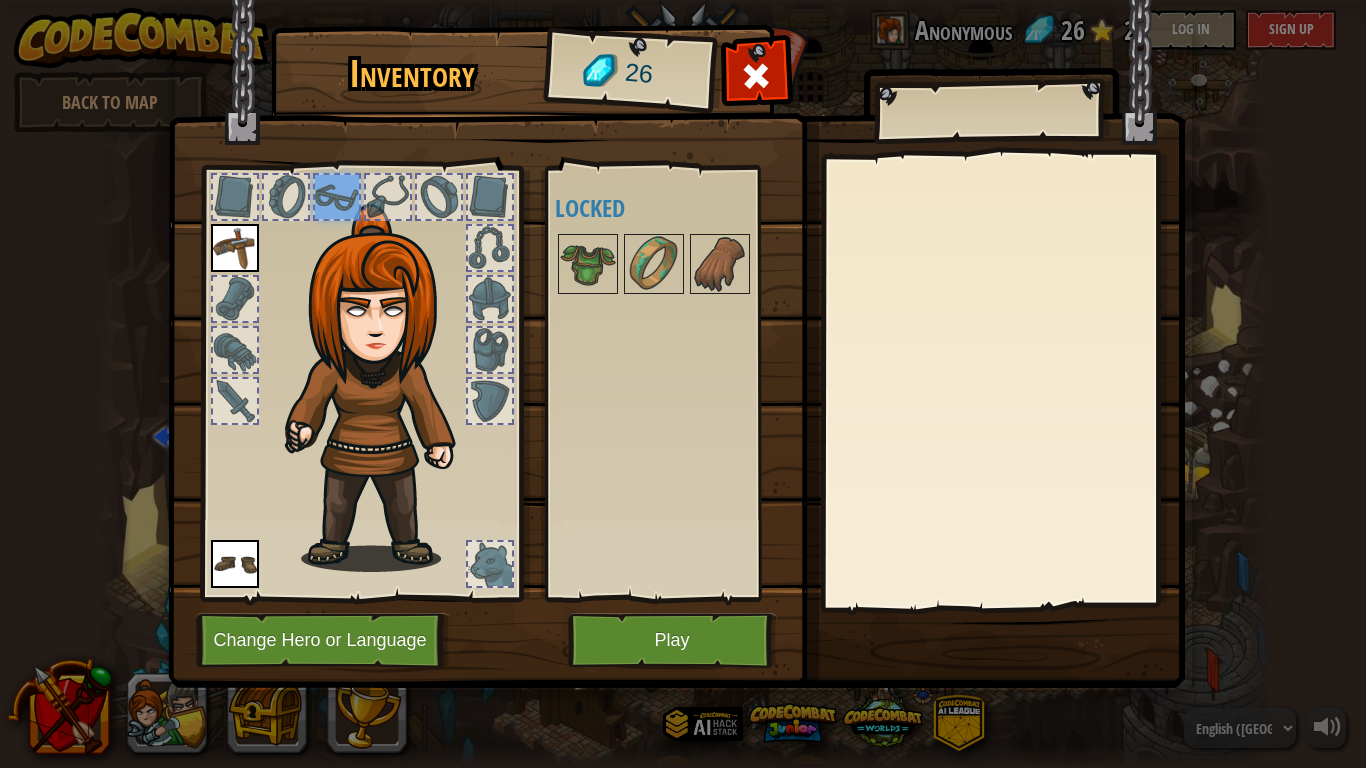 click at bounding box center (388, 197) 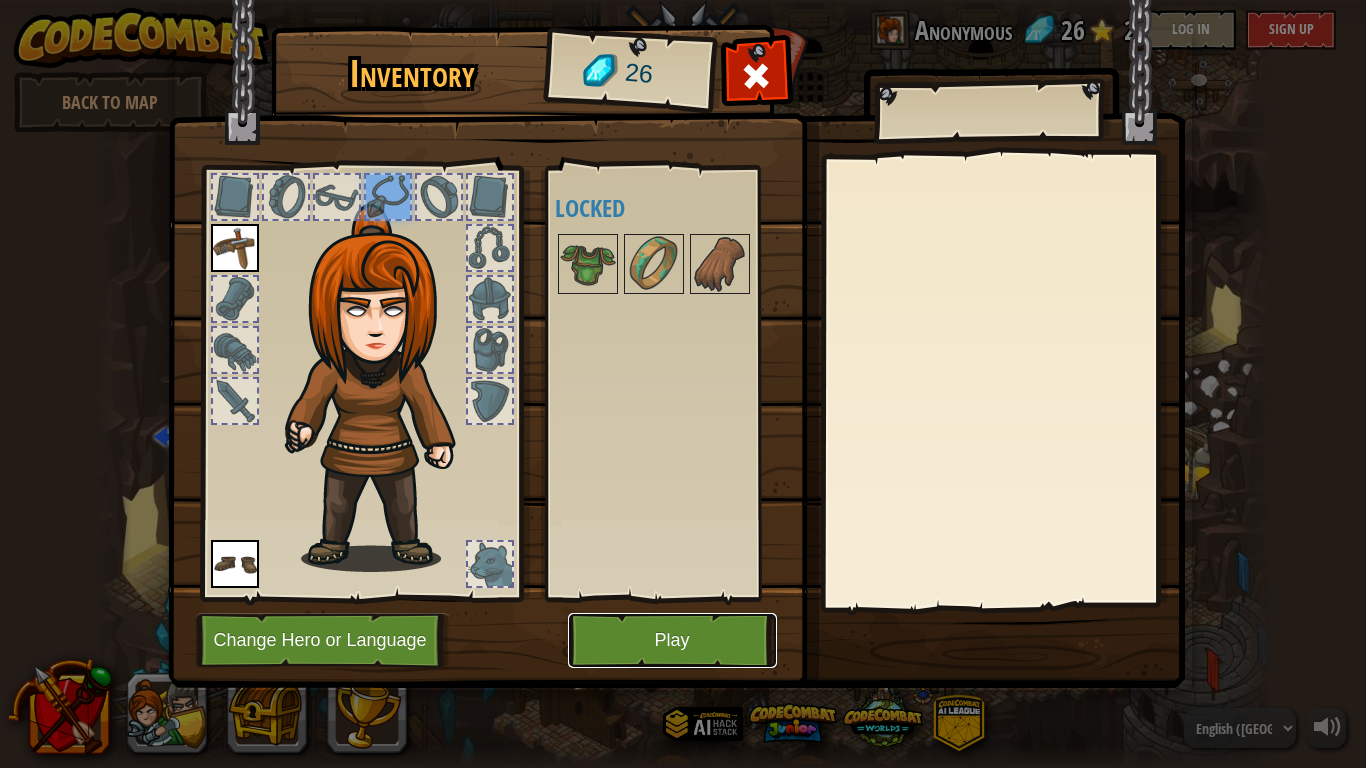 drag, startPoint x: 632, startPoint y: 634, endPoint x: 632, endPoint y: 608, distance: 26 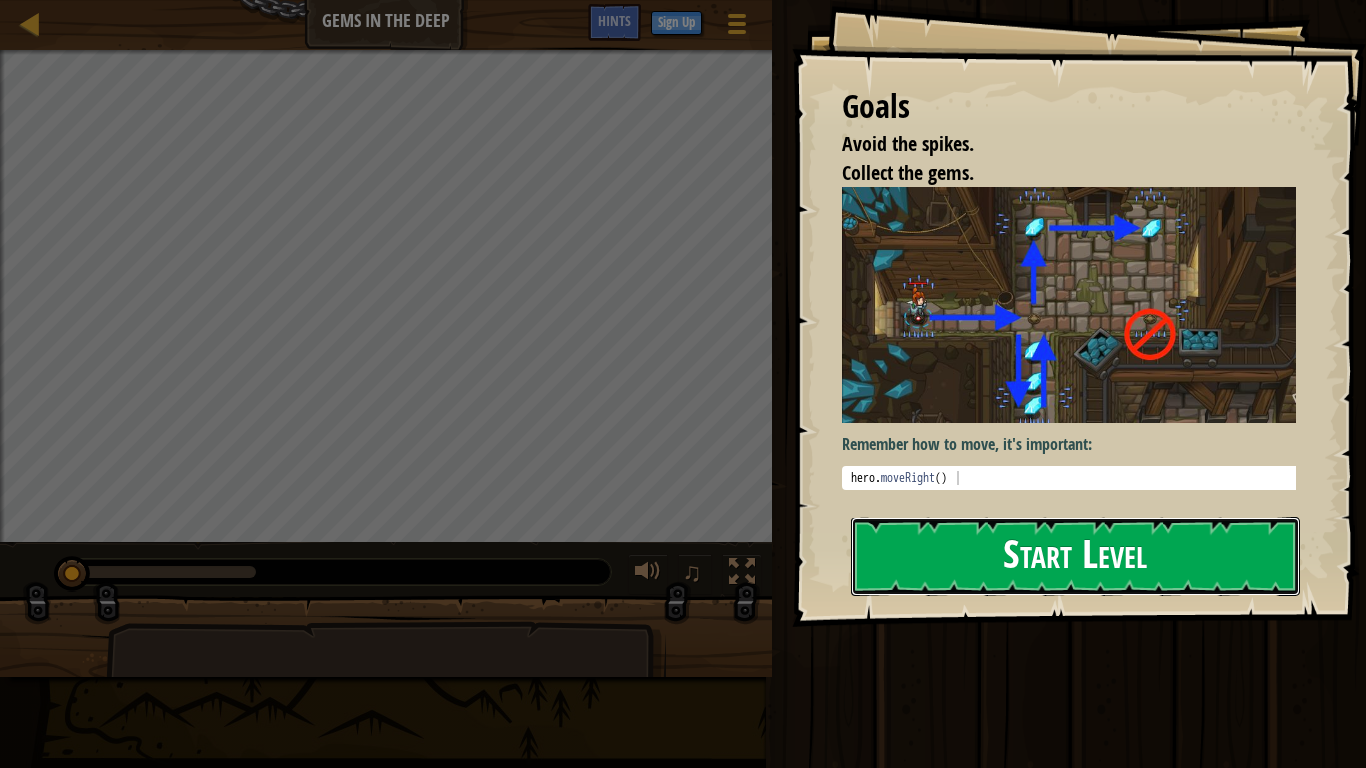 click on "Start Level" at bounding box center (1075, 556) 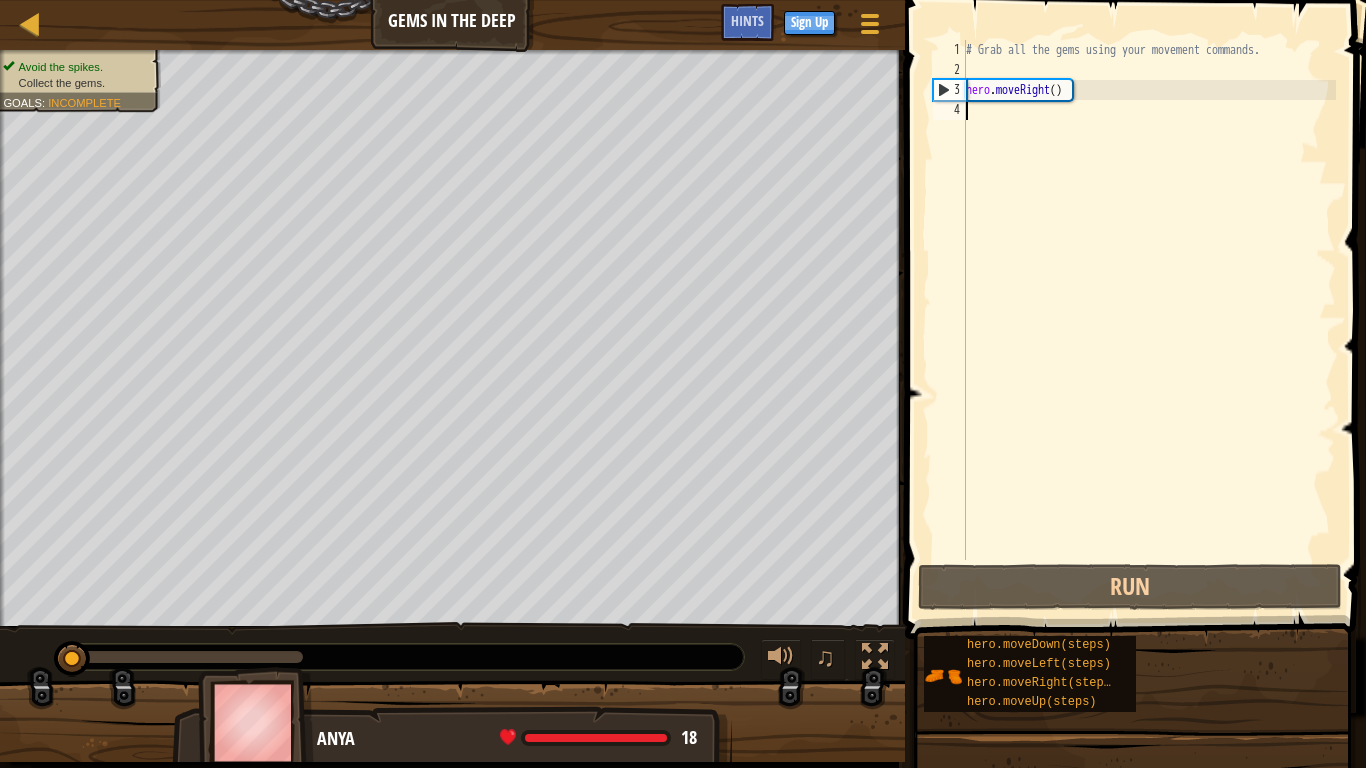 click on "# Grab all the gems using your movement commands. hero . moveRight ( )" at bounding box center [1149, 320] 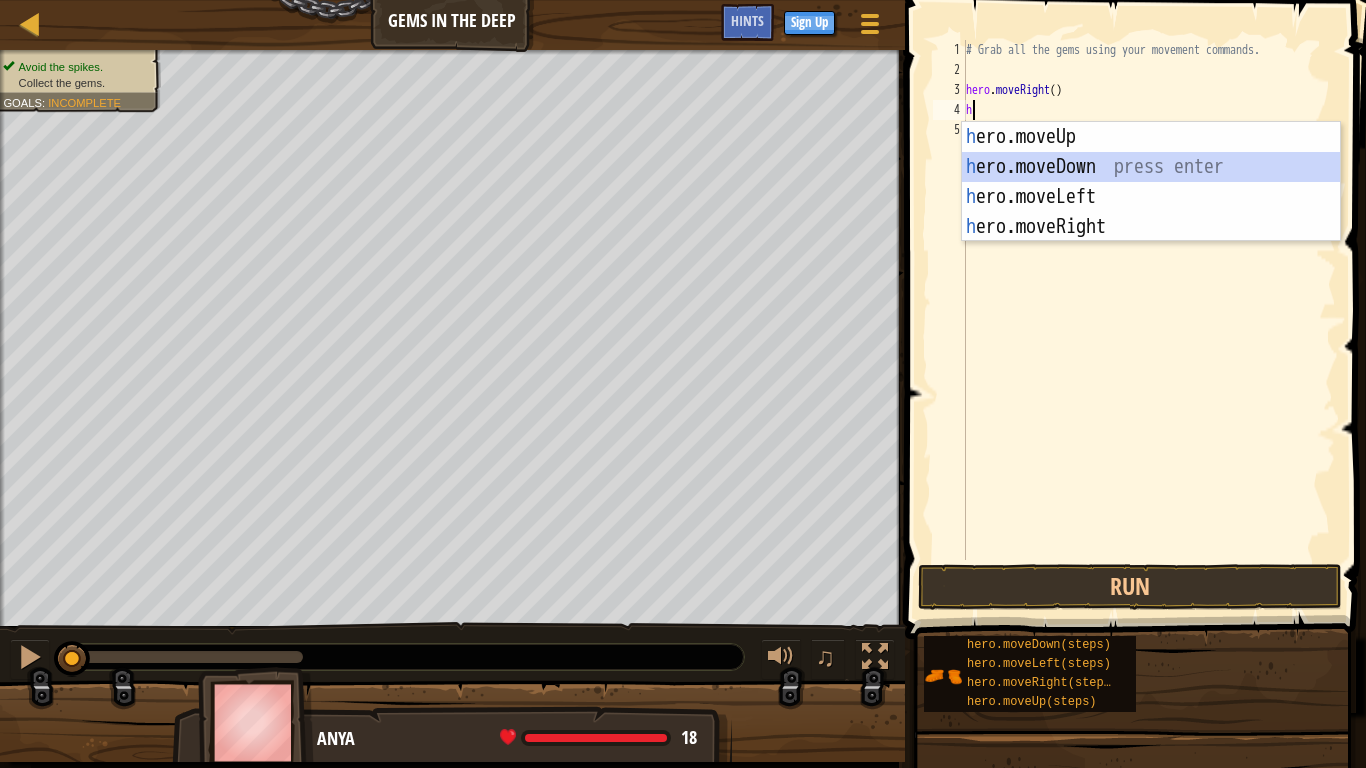 click on "h ero.moveUp press enter h ero.moveDown press enter h ero.moveLeft press enter h ero.moveRight press enter" at bounding box center [1151, 212] 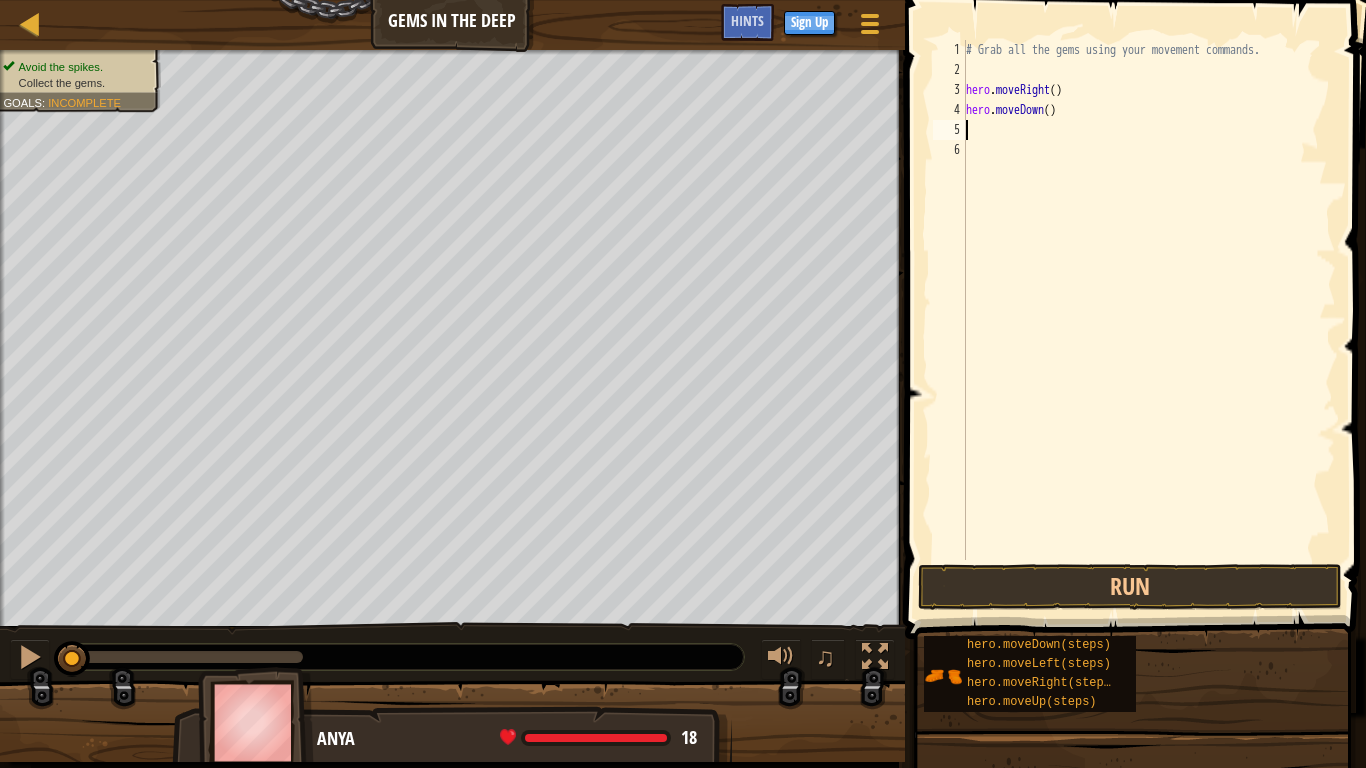 click on "# Grab all the gems using your movement commands. hero . moveRight ( ) hero . moveDown ( )" at bounding box center [1149, 320] 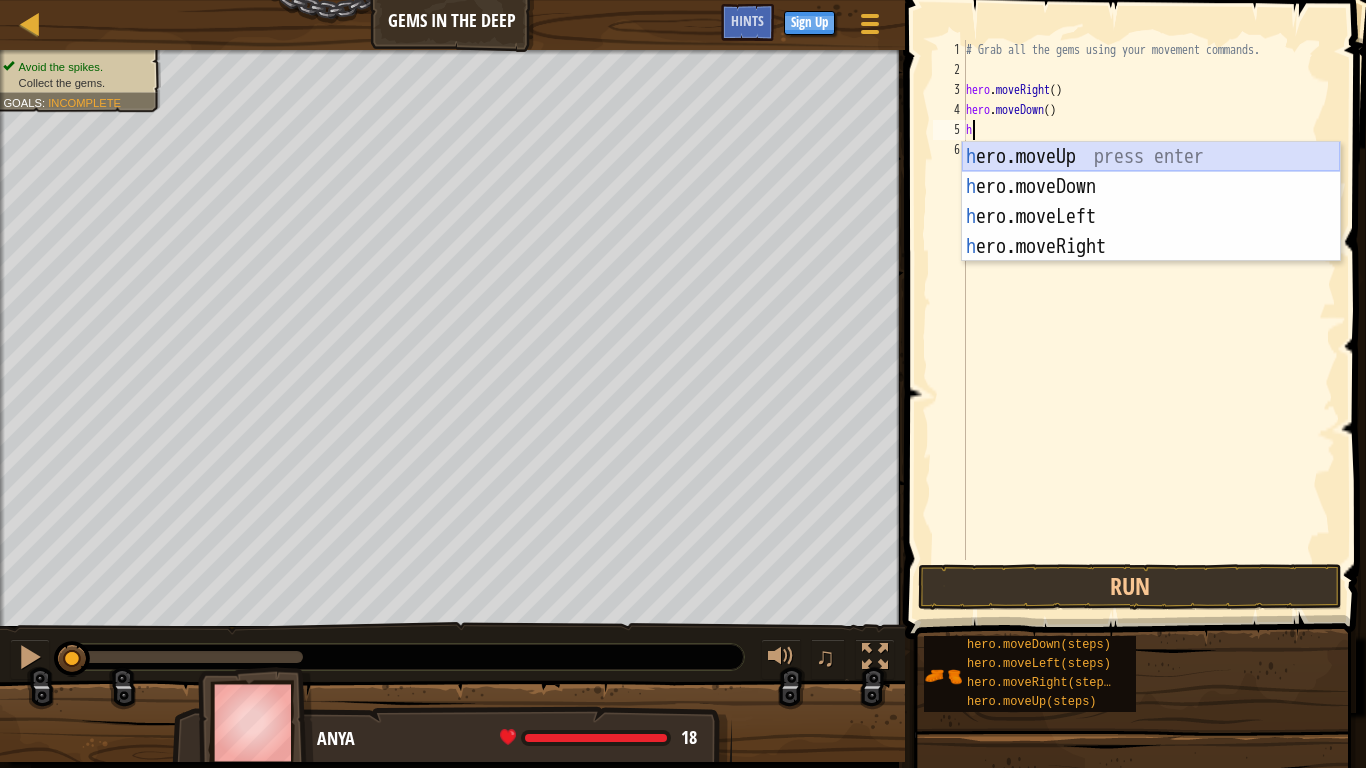 click on "h ero.moveUp press enter h ero.moveDown press enter h ero.moveLeft press enter h ero.moveRight press enter" at bounding box center (1151, 232) 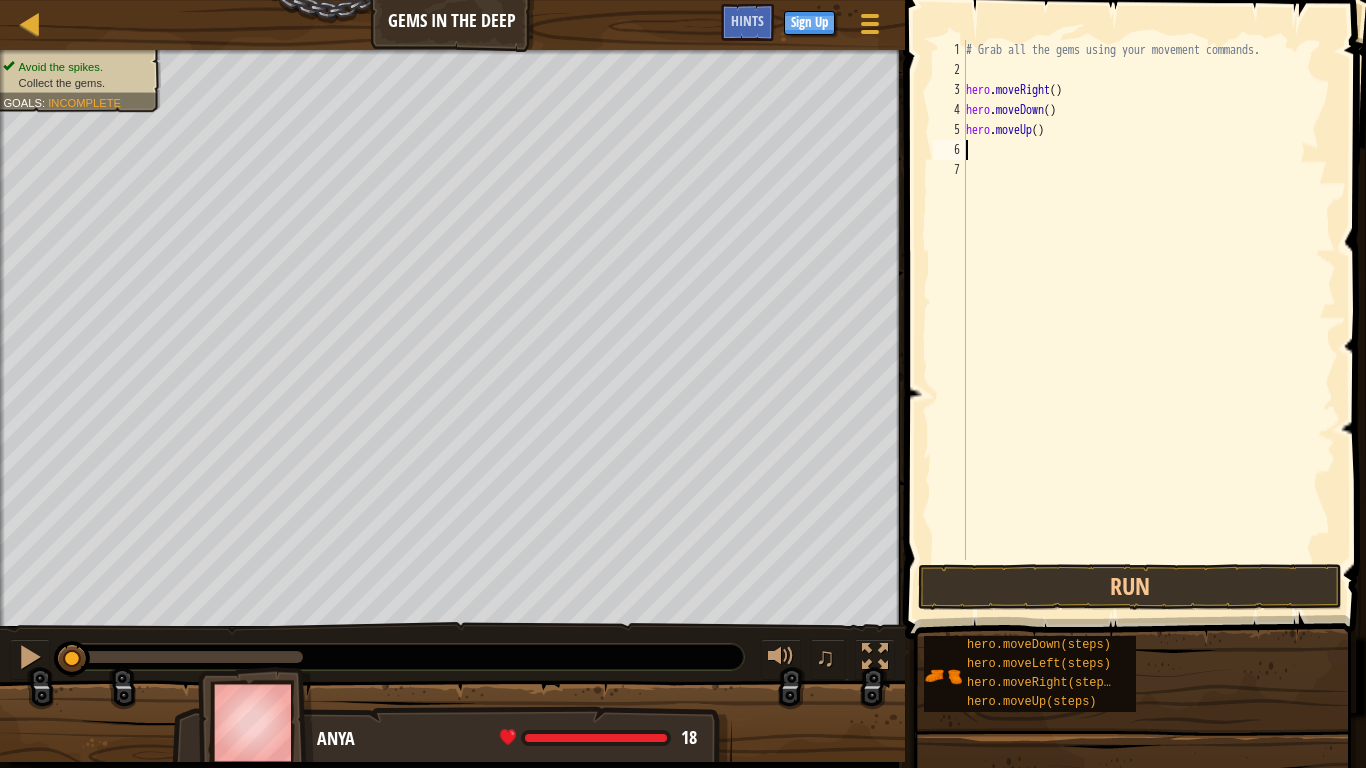 click on "# Grab all the gems using your movement commands. hero . moveRight ( ) hero . moveDown ( ) hero . moveUp ( )" at bounding box center [1149, 320] 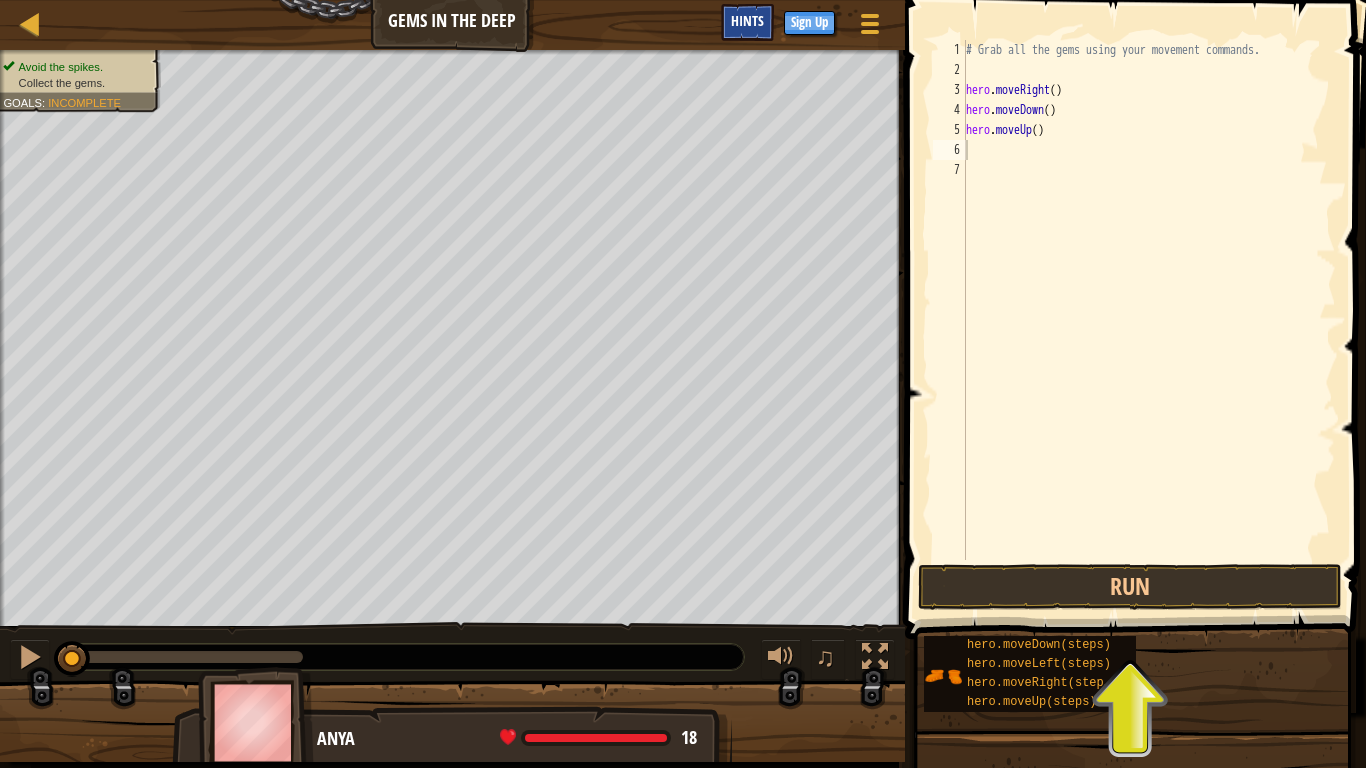 click on "Hints" at bounding box center [747, 20] 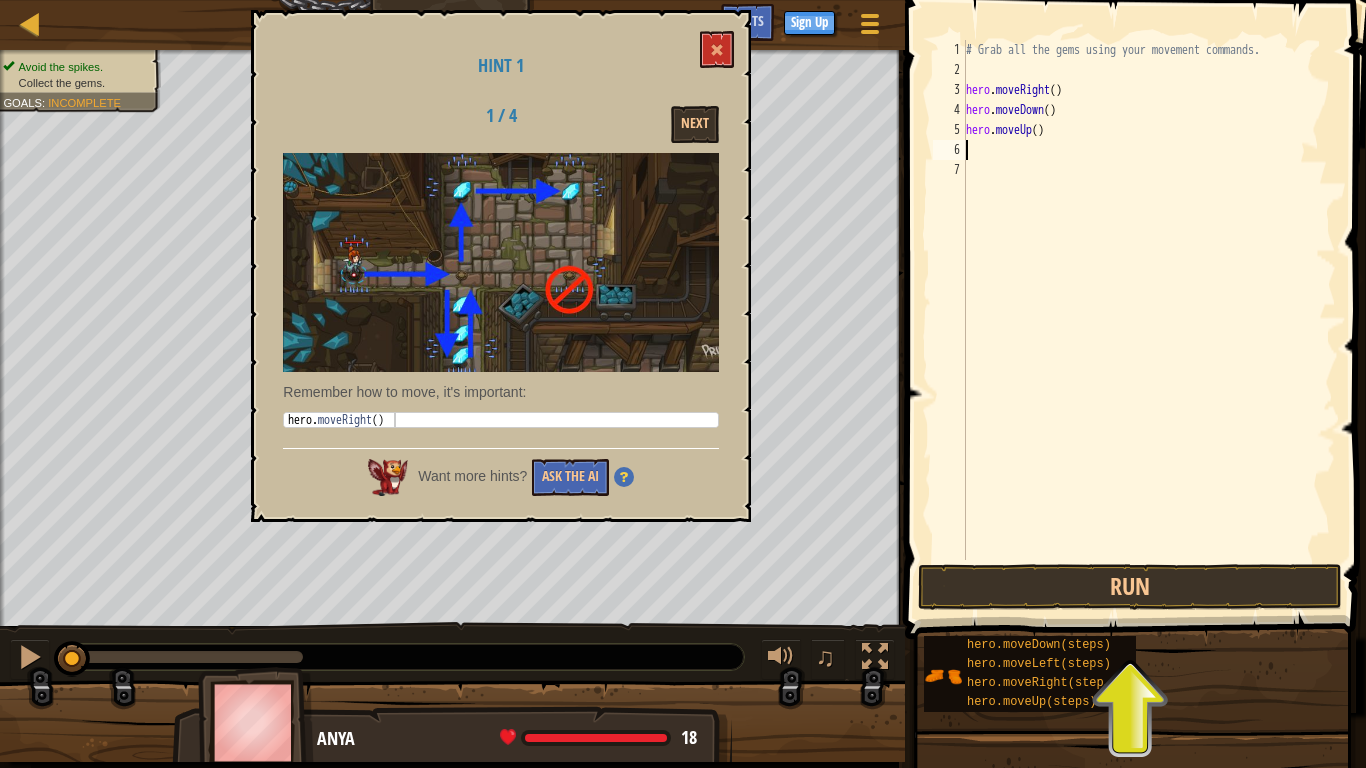 click on "# Grab all the gems using your movement commands. hero . moveRight ( ) hero . moveDown ( ) hero . moveUp ( )" at bounding box center [1149, 320] 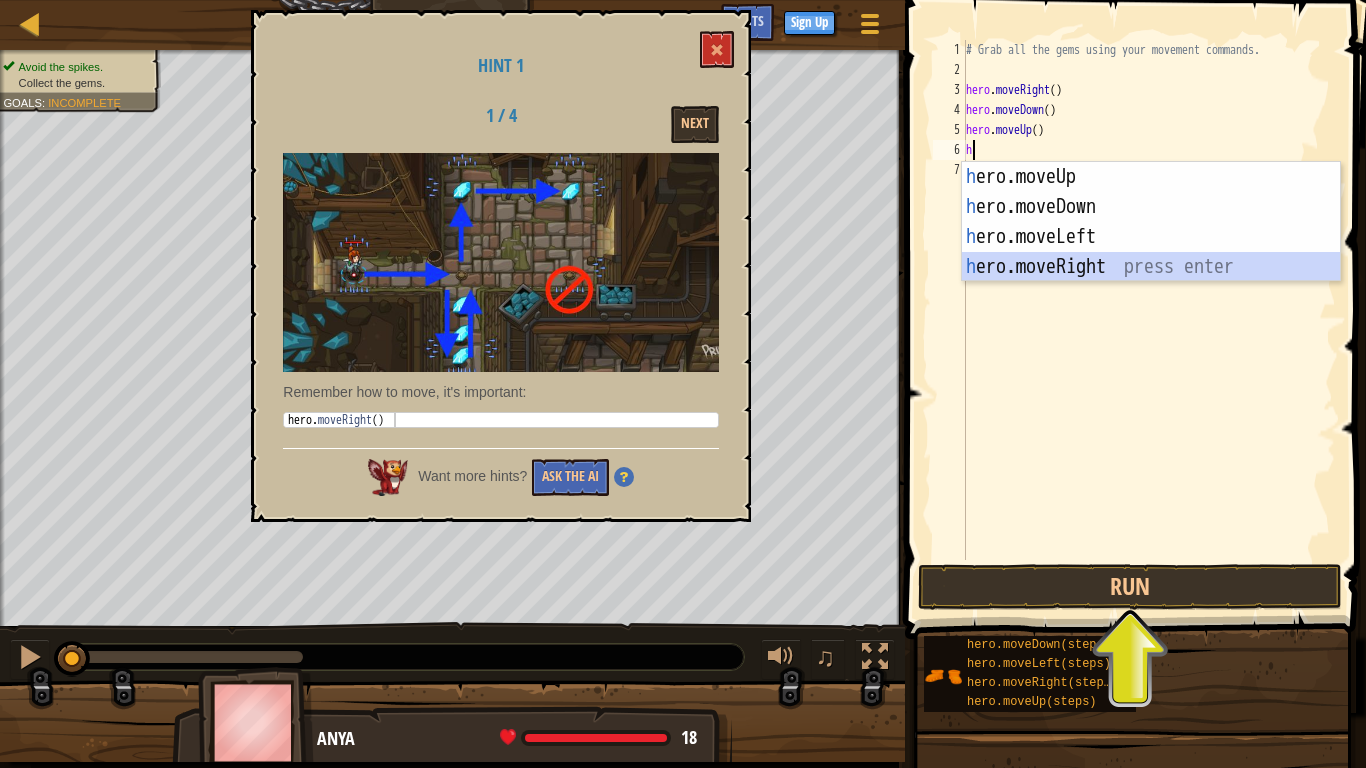 click on "h ero.moveUp press enter h ero.moveDown press enter h ero.moveLeft press enter h ero.moveRight press enter" at bounding box center [1151, 252] 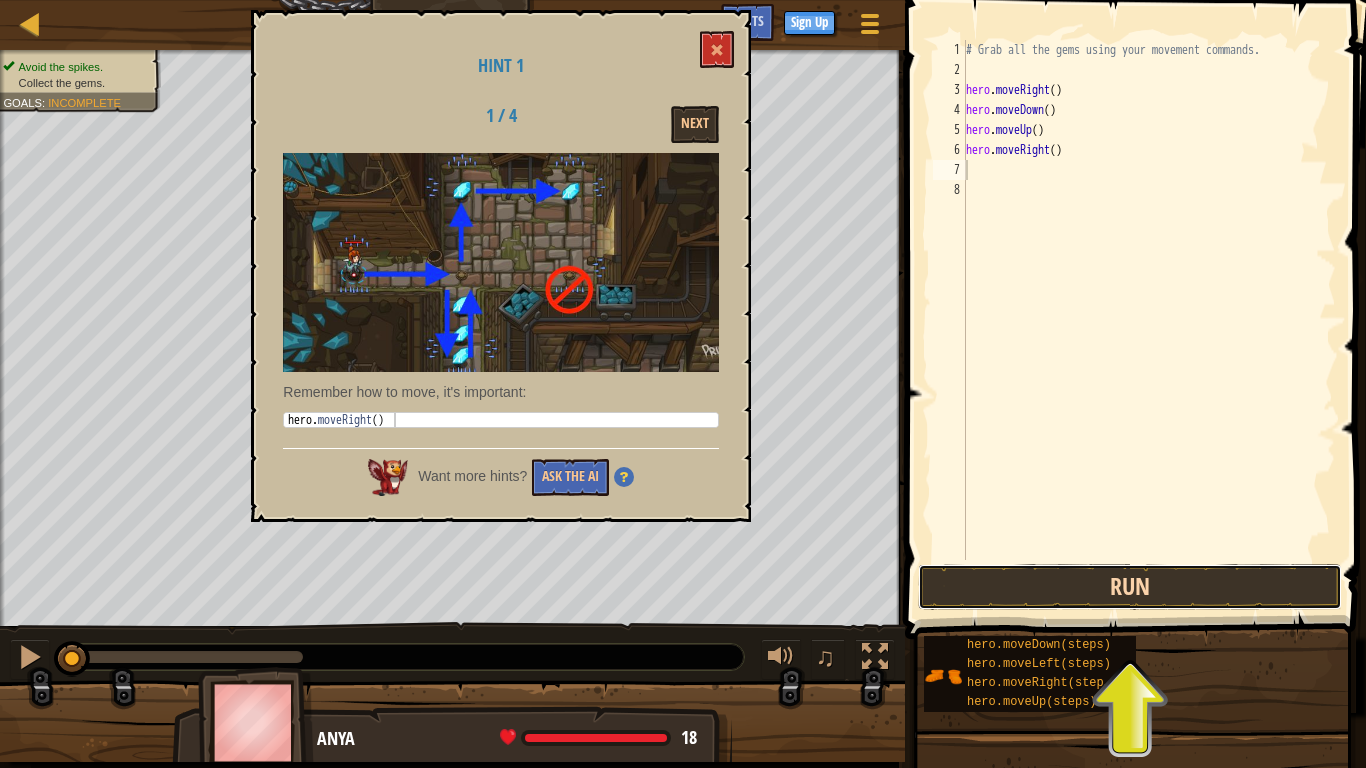 click on "Run" at bounding box center (1130, 587) 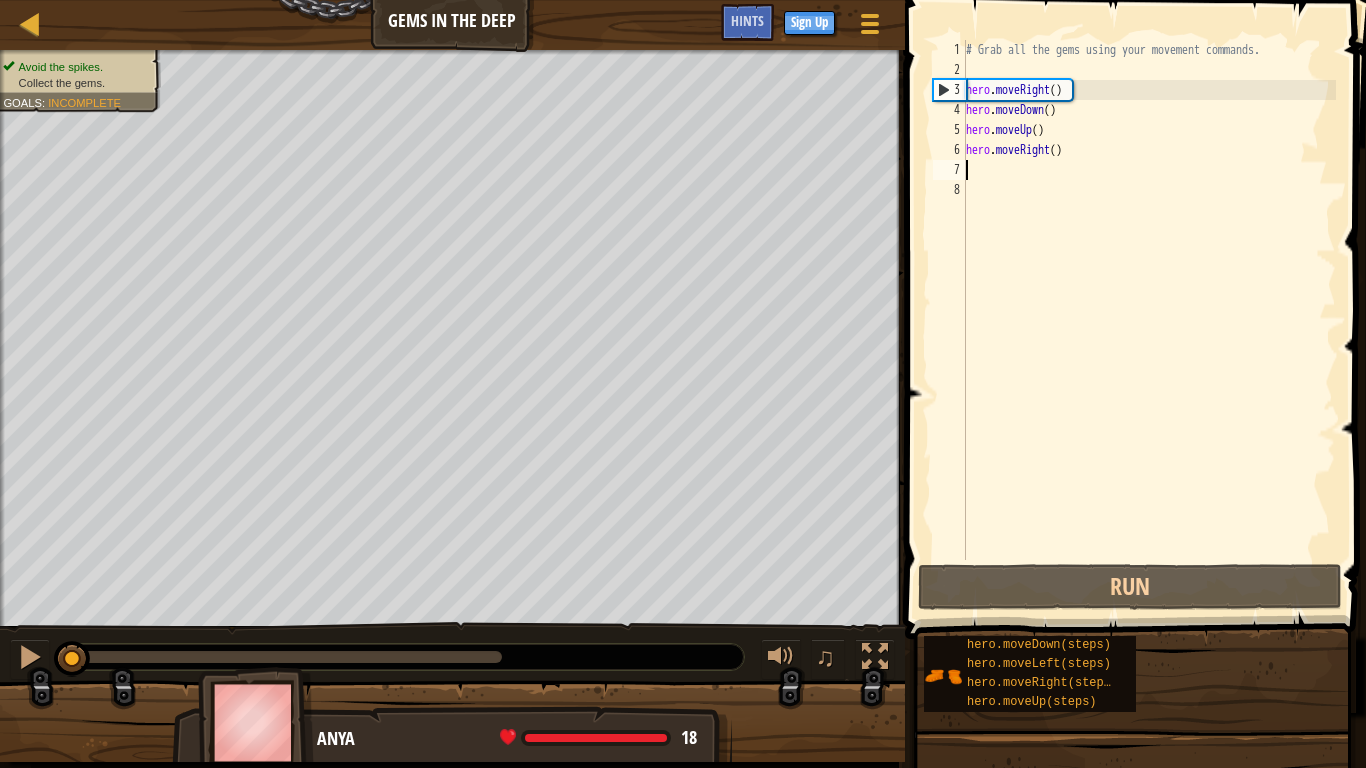 click on "# Grab all the gems using your movement commands. hero . moveRight ( ) hero . moveDown ( ) hero . moveUp ( ) hero . moveRight ( )" at bounding box center [1149, 320] 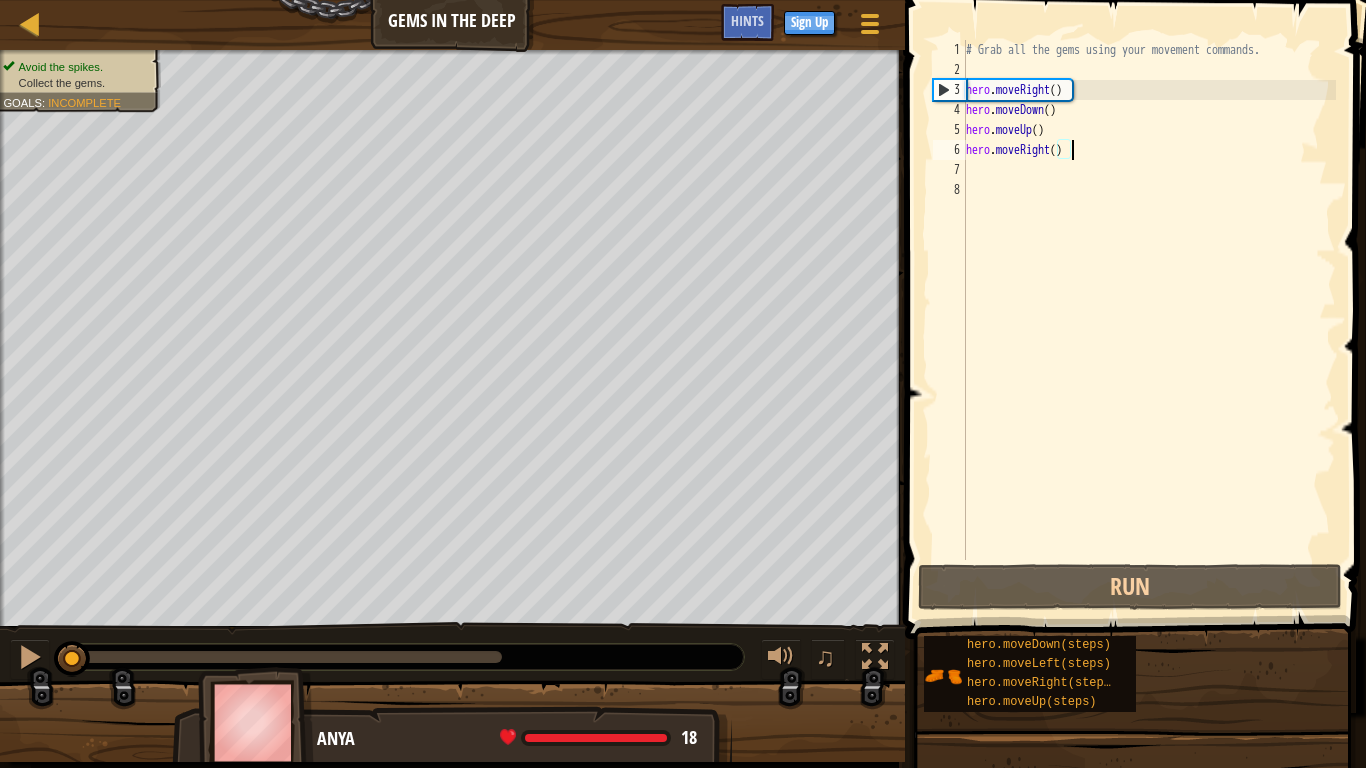 click on "# Grab all the gems using your movement commands. hero . moveRight ( ) hero . moveDown ( ) hero . moveUp ( ) hero . moveRight ( )" at bounding box center (1149, 320) 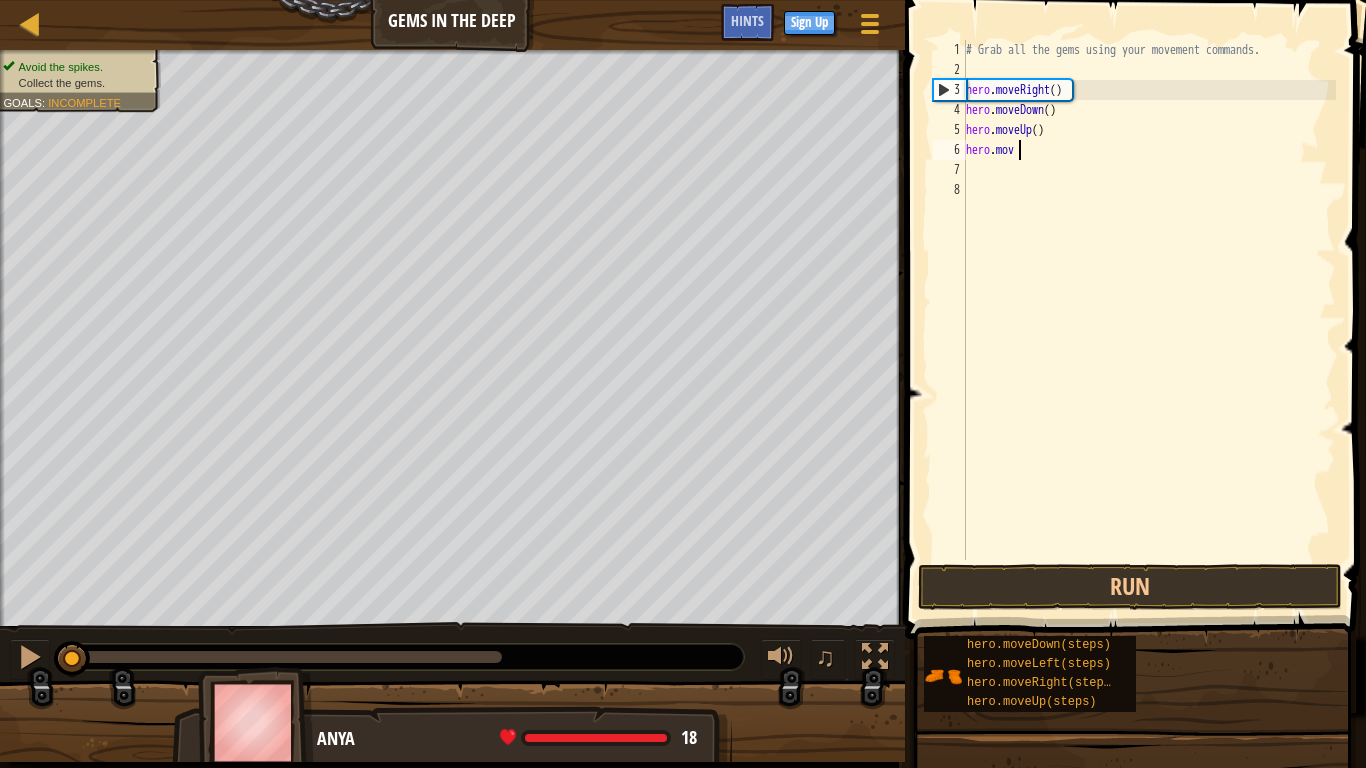 type on "h" 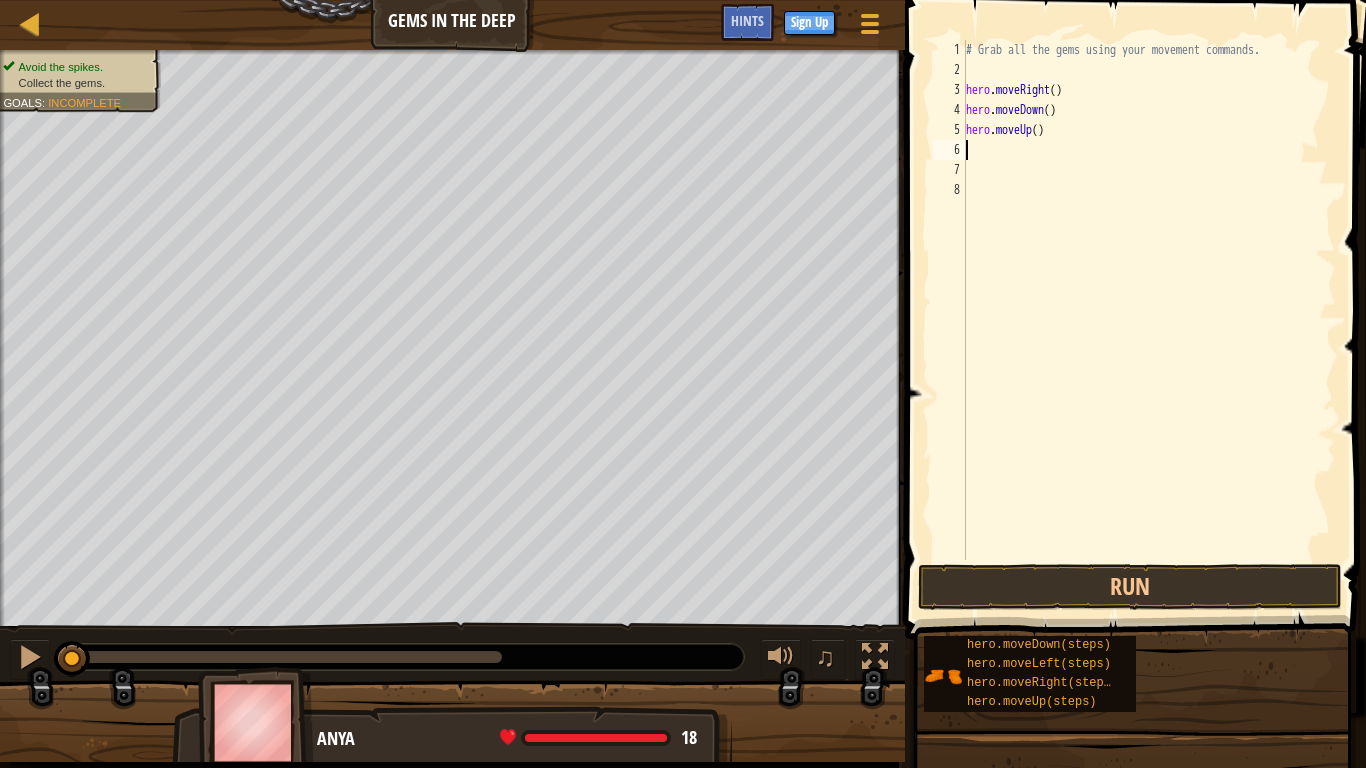 type on "h" 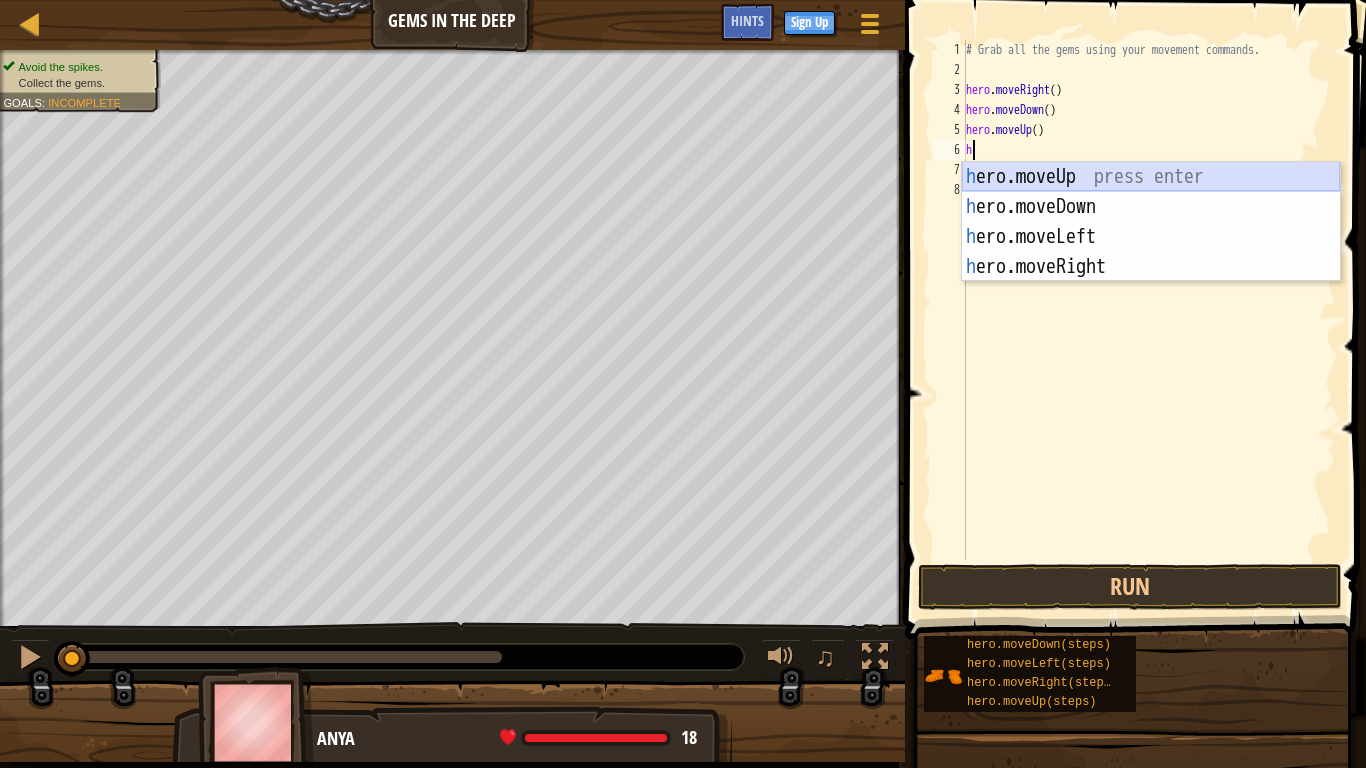 click on "h ero.moveUp press enter h ero.moveDown press enter h ero.moveLeft press enter h ero.moveRight press enter" at bounding box center (1151, 252) 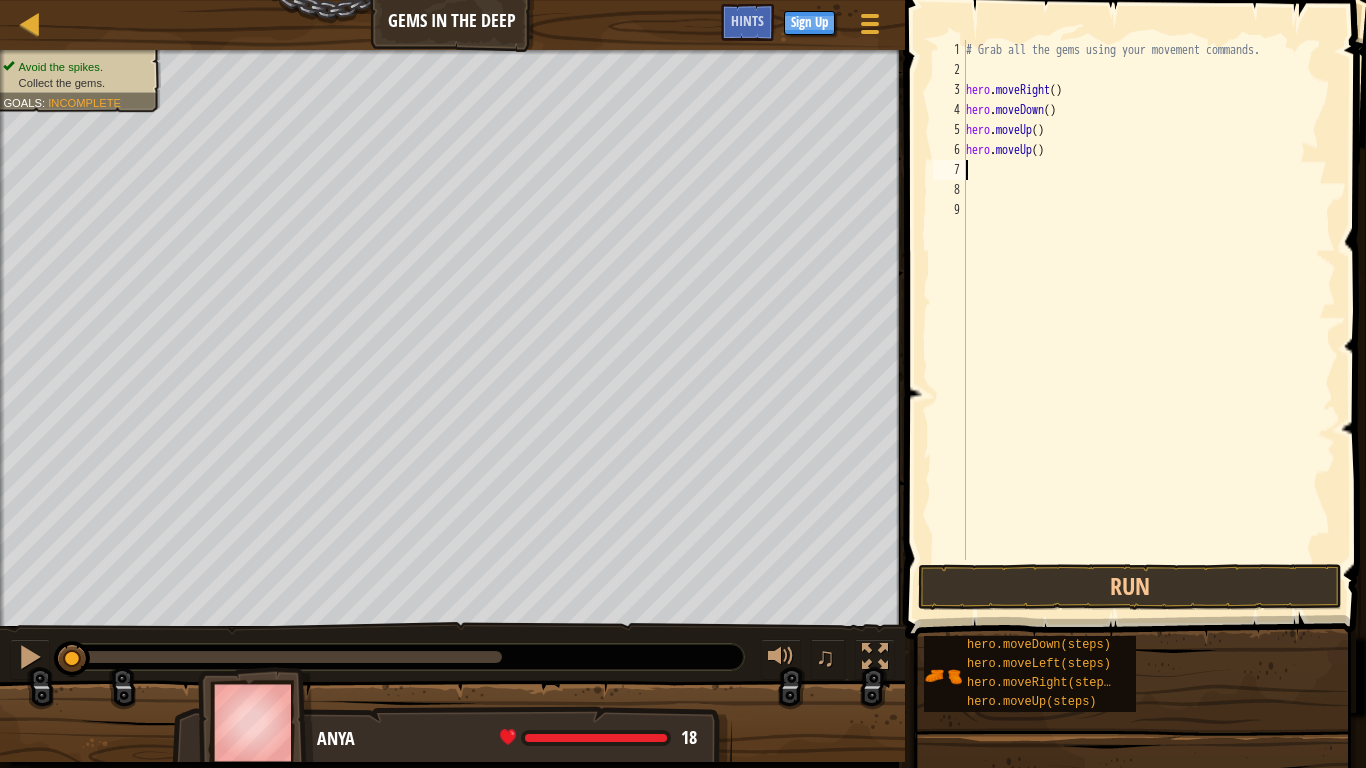 click on "# Grab all the gems using your movement commands. hero . moveRight ( ) hero . moveDown ( ) hero . moveUp ( ) hero . moveUp ( )" at bounding box center [1149, 320] 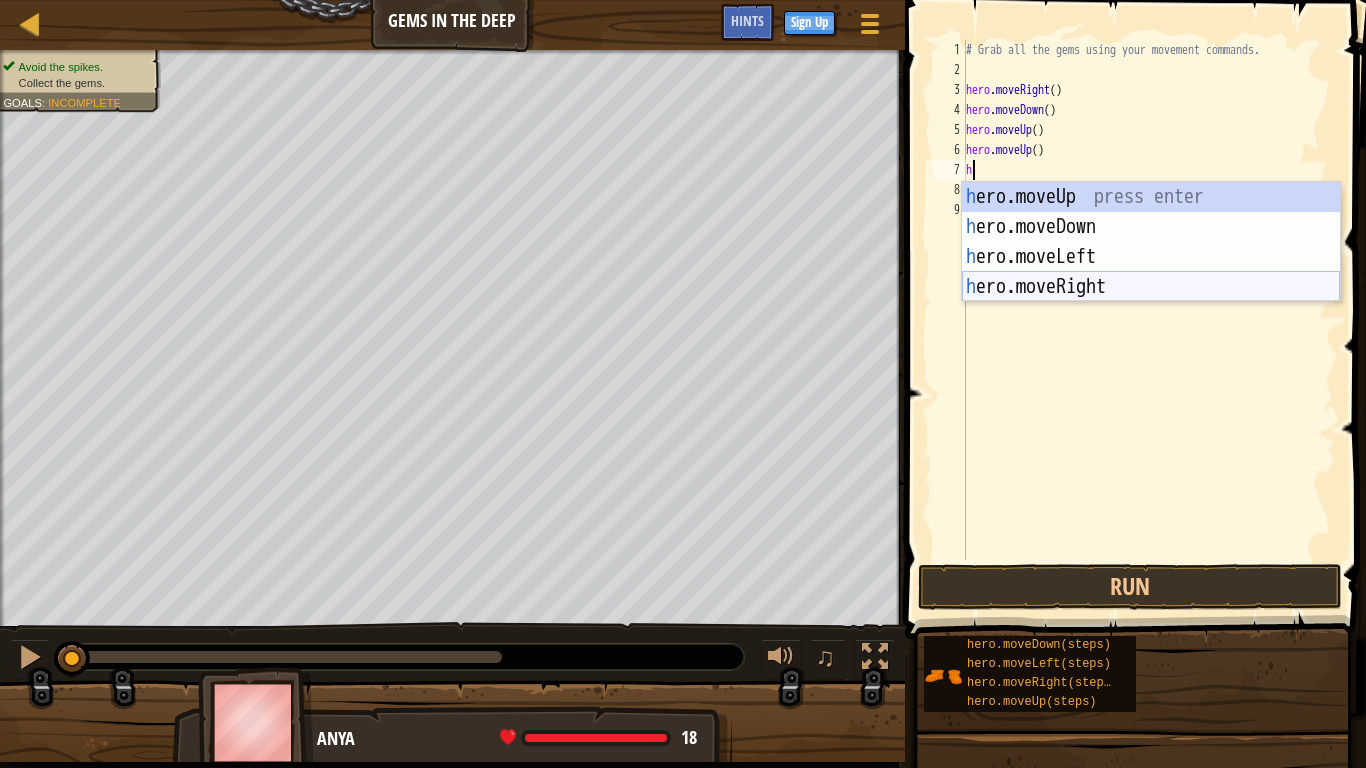 click on "h ero.moveUp press enter h ero.moveDown press enter h ero.moveLeft press enter h ero.moveRight press enter" at bounding box center (1151, 272) 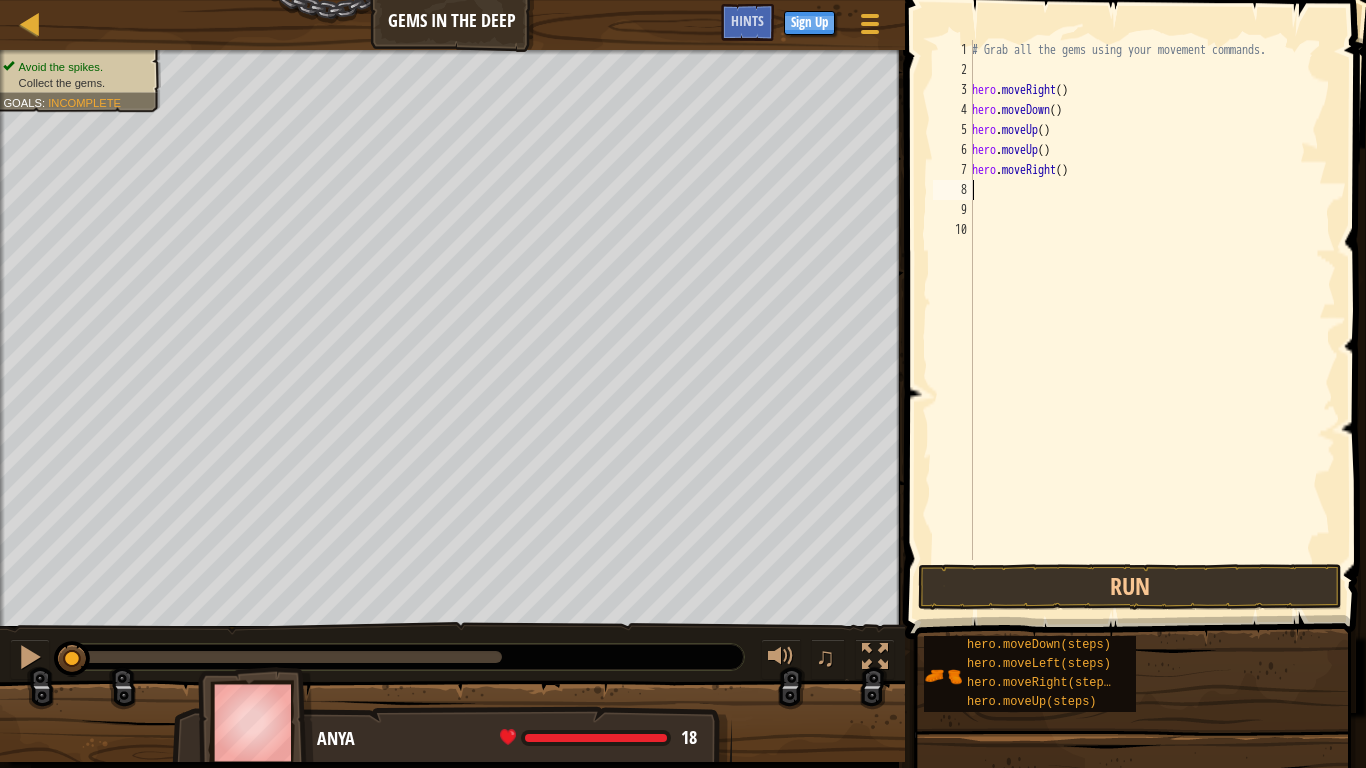 click on "# Grab all the gems using your movement commands. hero . moveRight ( ) hero . moveDown ( ) hero . moveUp ( ) hero . moveUp ( ) hero . moveRight ( )" at bounding box center [1152, 320] 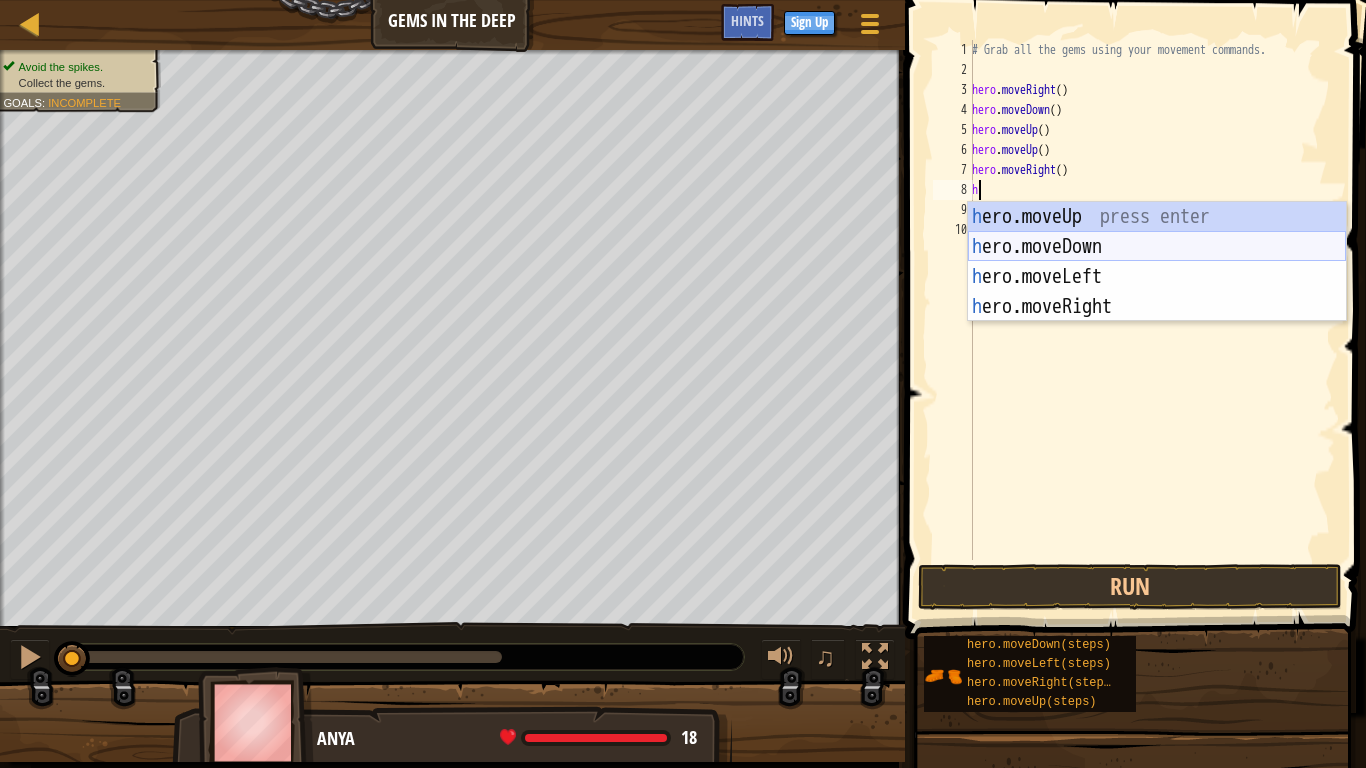 click on "h ero.moveUp press enter h ero.moveDown press enter h ero.moveLeft press enter h ero.moveRight press enter" at bounding box center [1157, 292] 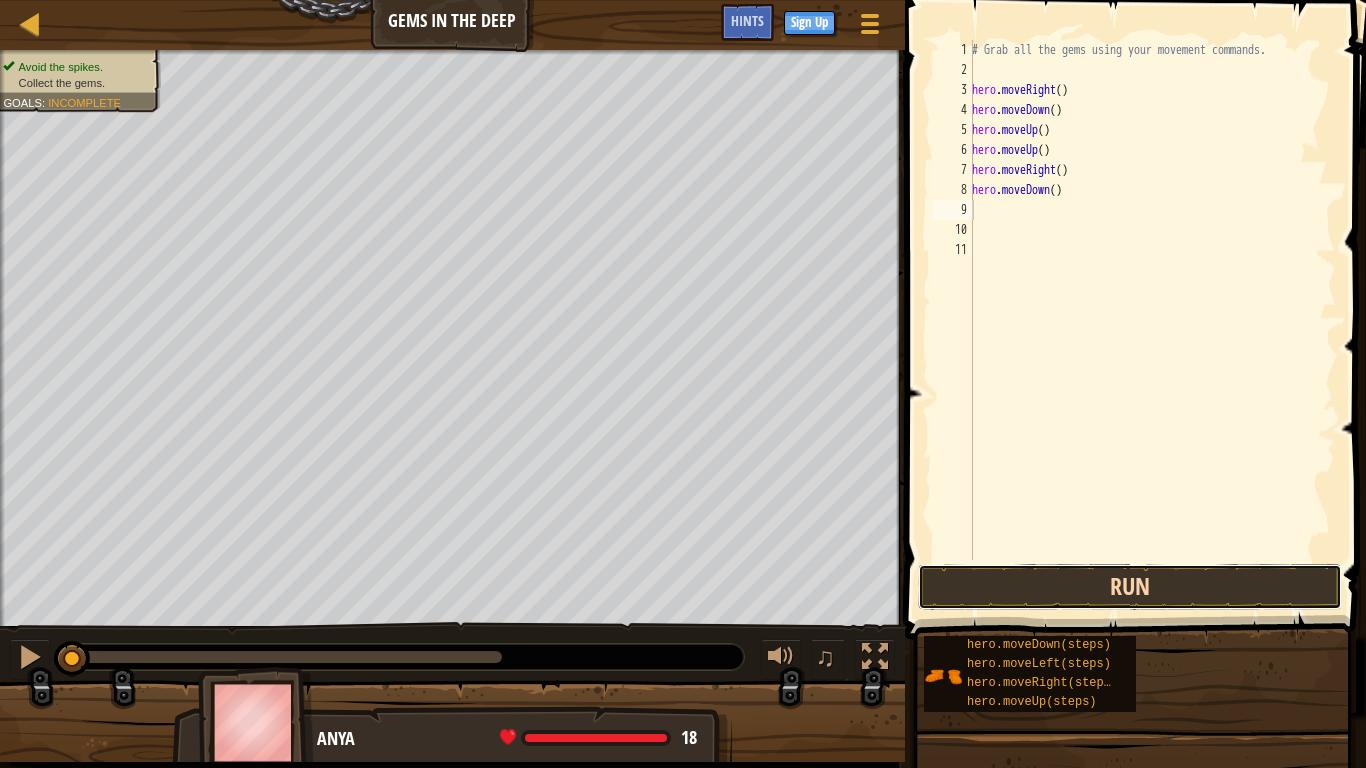 click on "Run" at bounding box center (1130, 587) 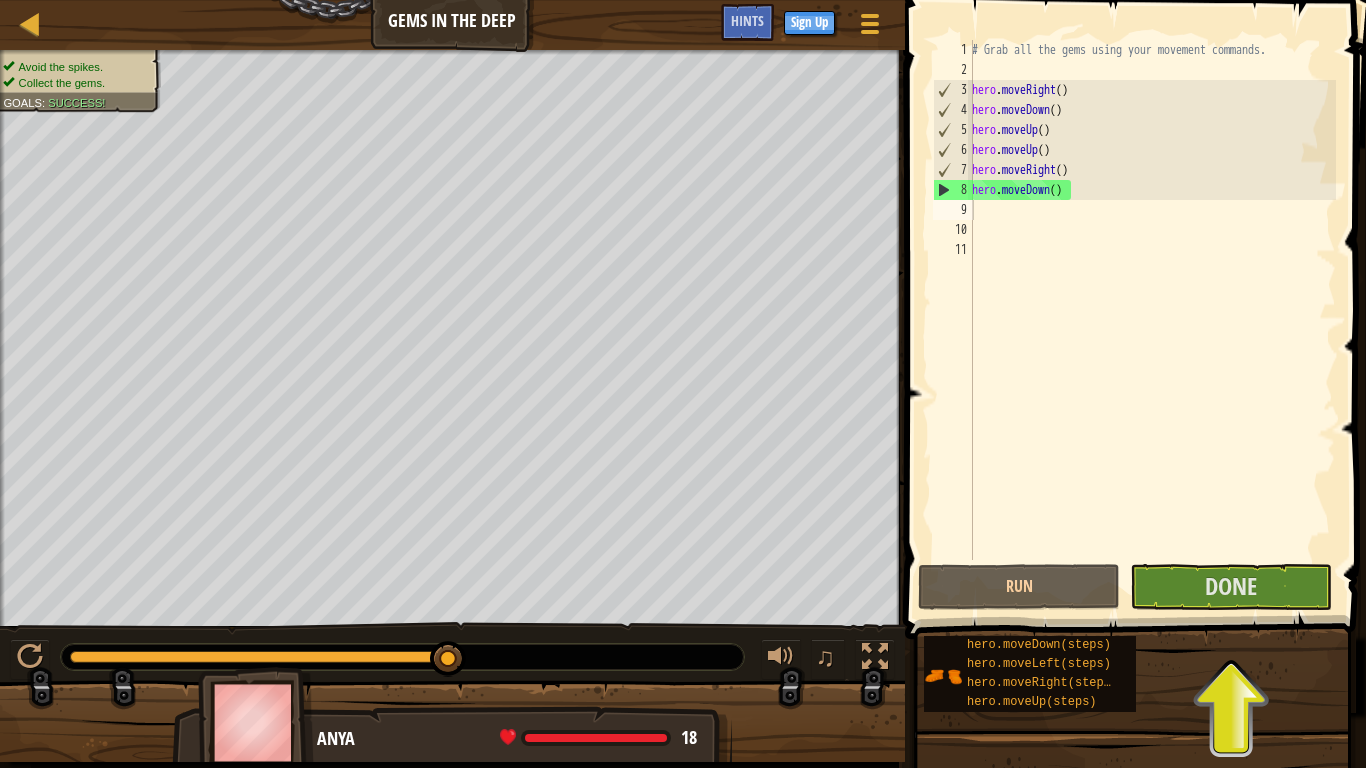 click at bounding box center (1137, 291) 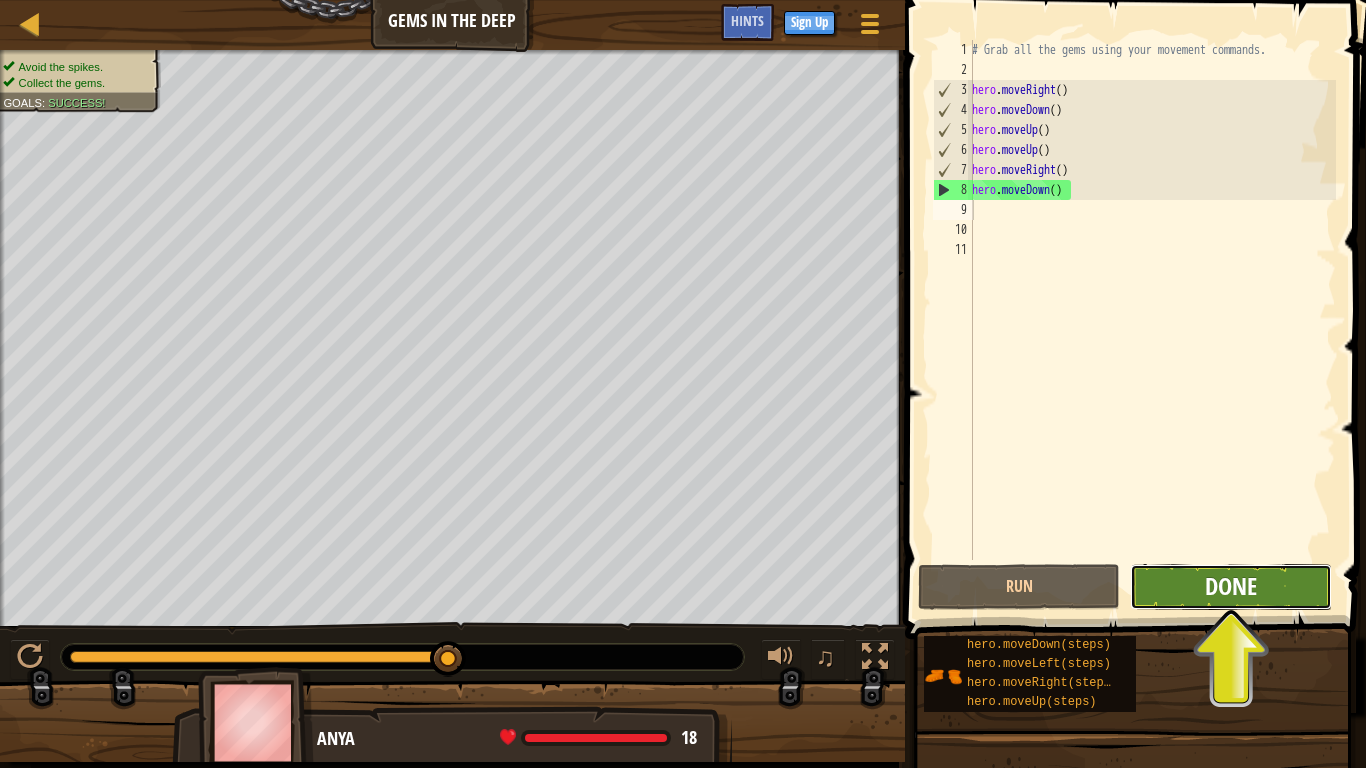 click on "Done" at bounding box center [1231, 586] 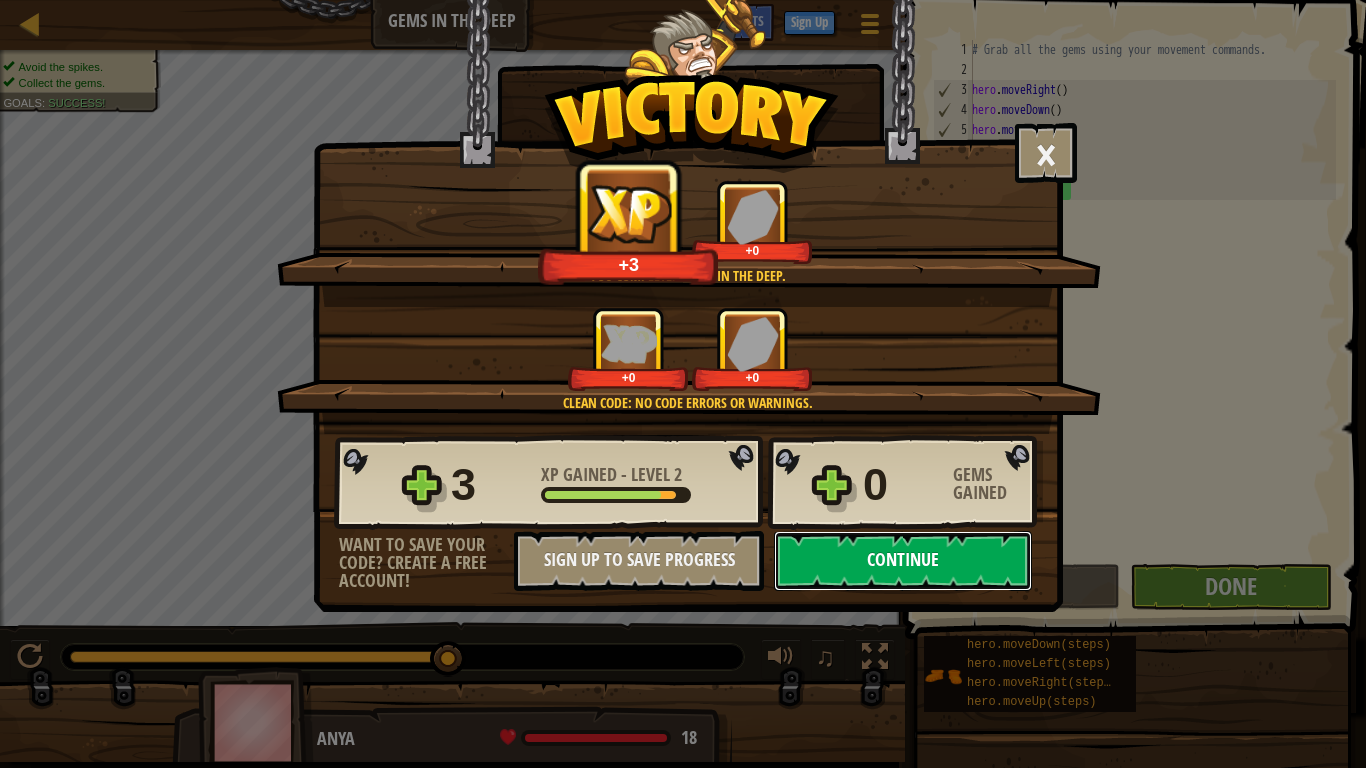 click on "Continue" at bounding box center [903, 561] 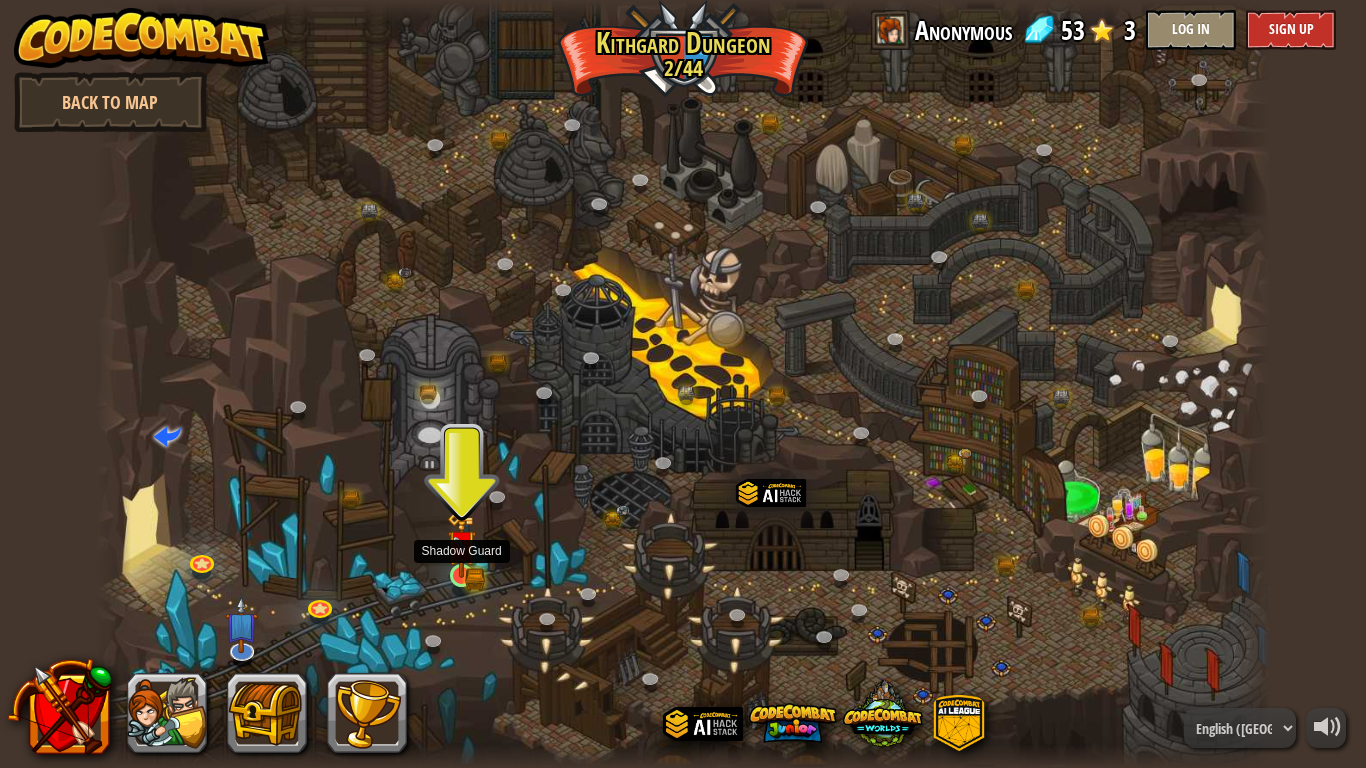 click at bounding box center [462, 546] 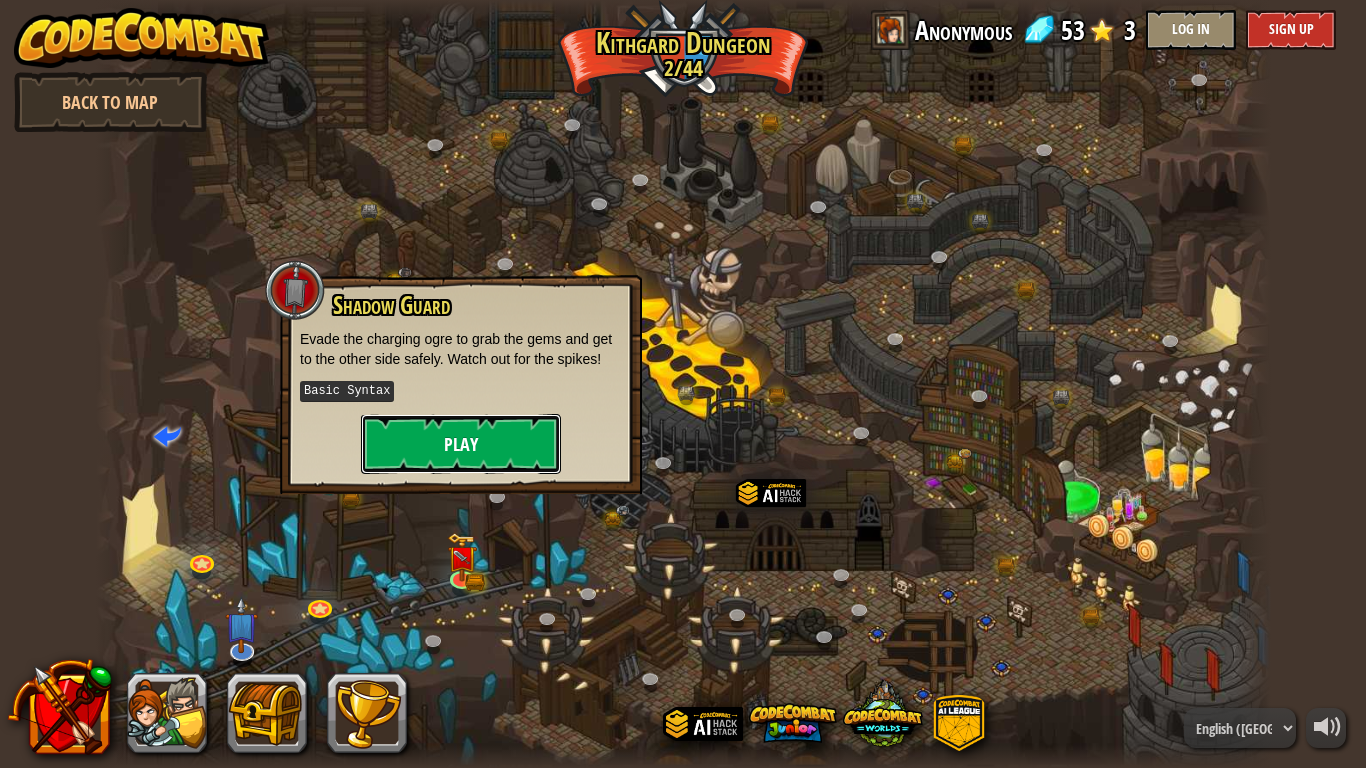 click on "Play" at bounding box center (461, 444) 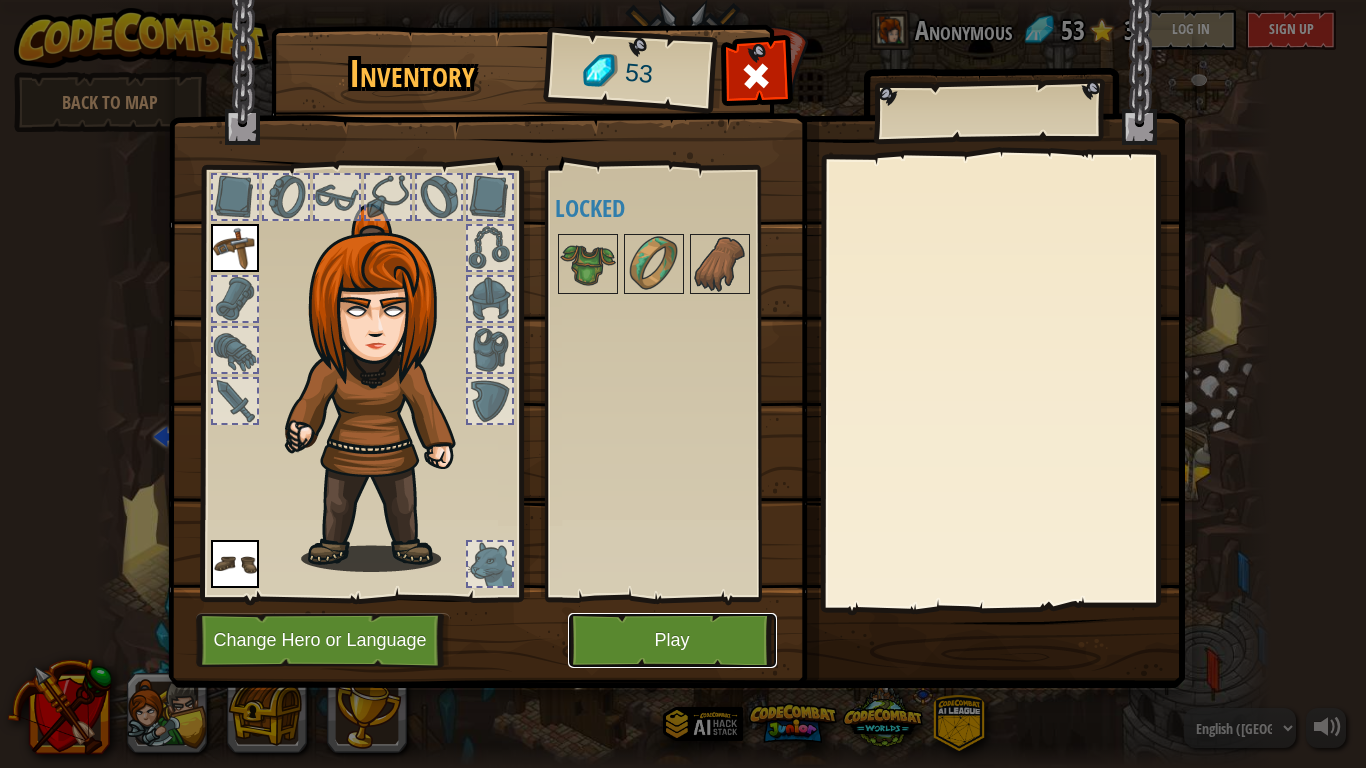 click on "Play" at bounding box center [672, 640] 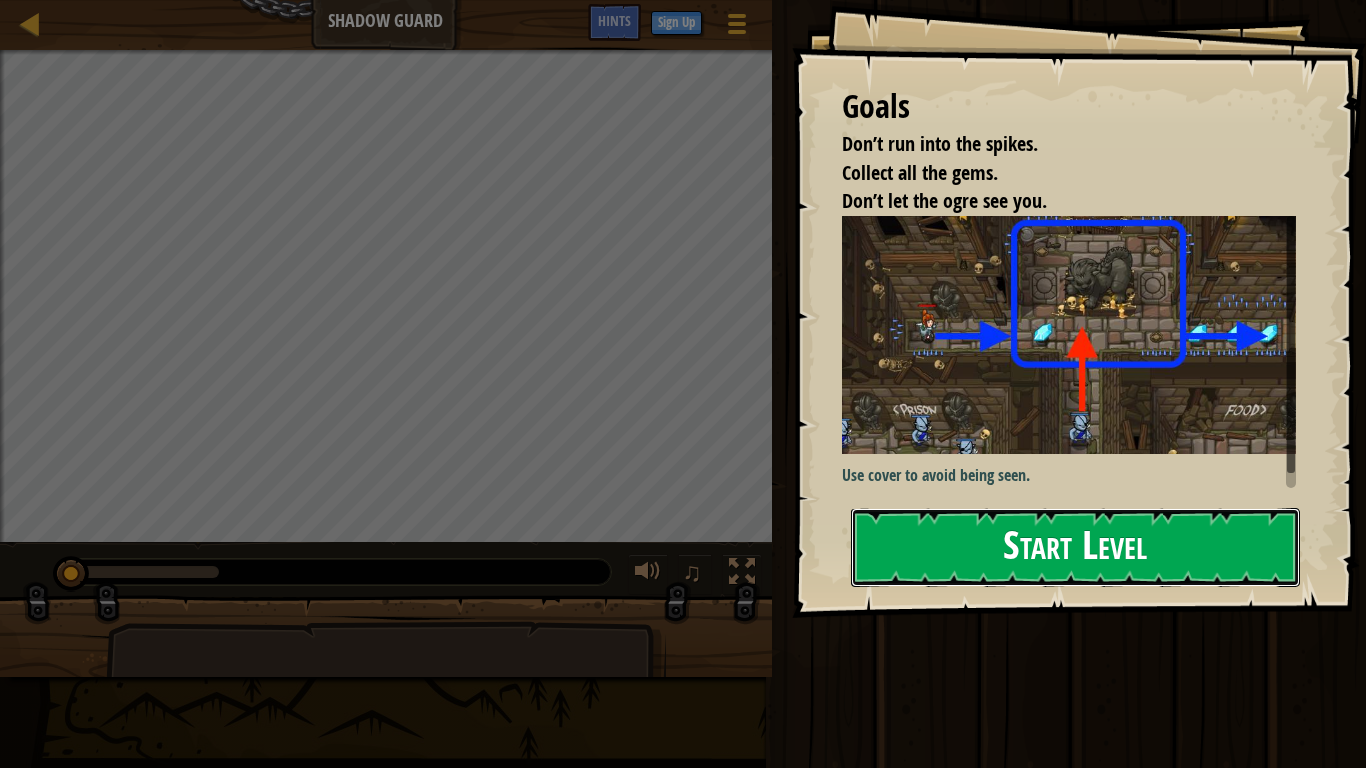 click on "Start Level" at bounding box center (1075, 547) 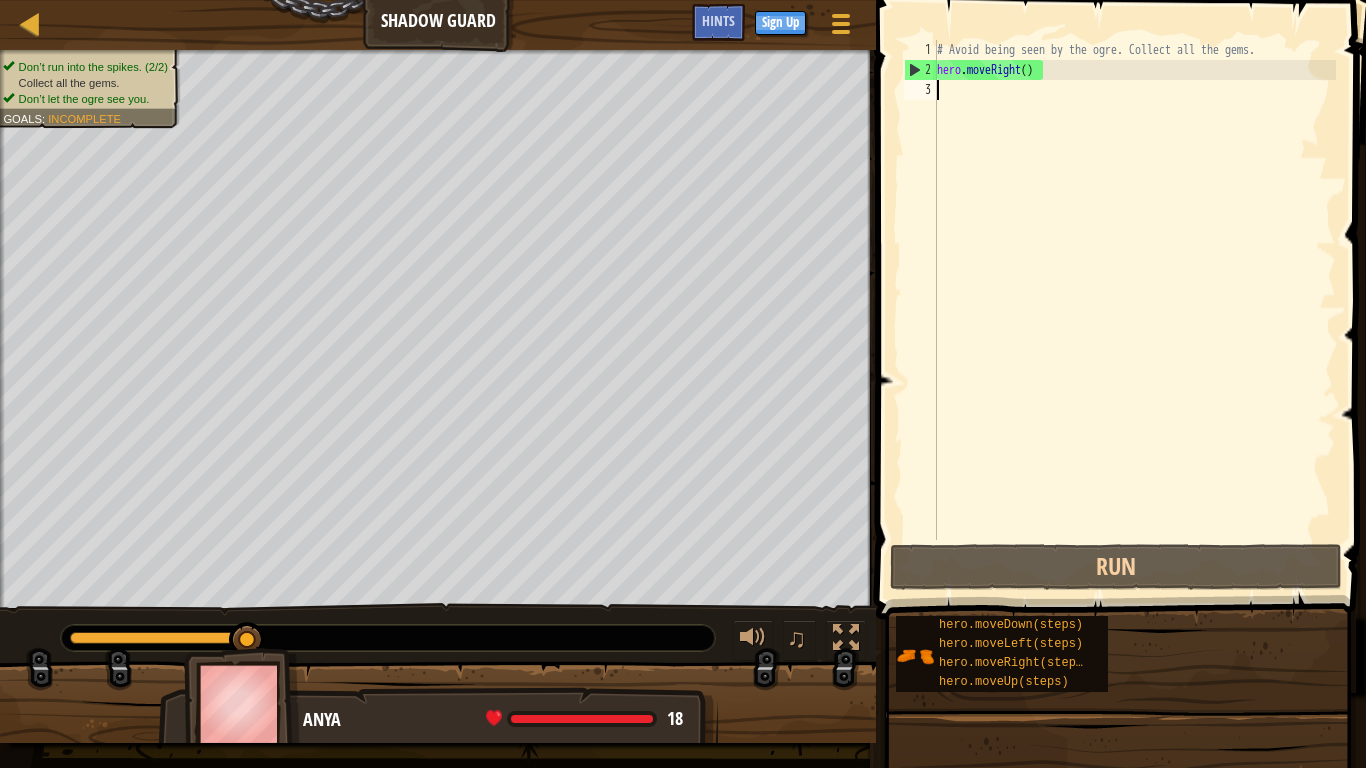 click on "# Avoid being seen by the ogre. Collect all the gems. hero . moveRight ( )" at bounding box center (1134, 310) 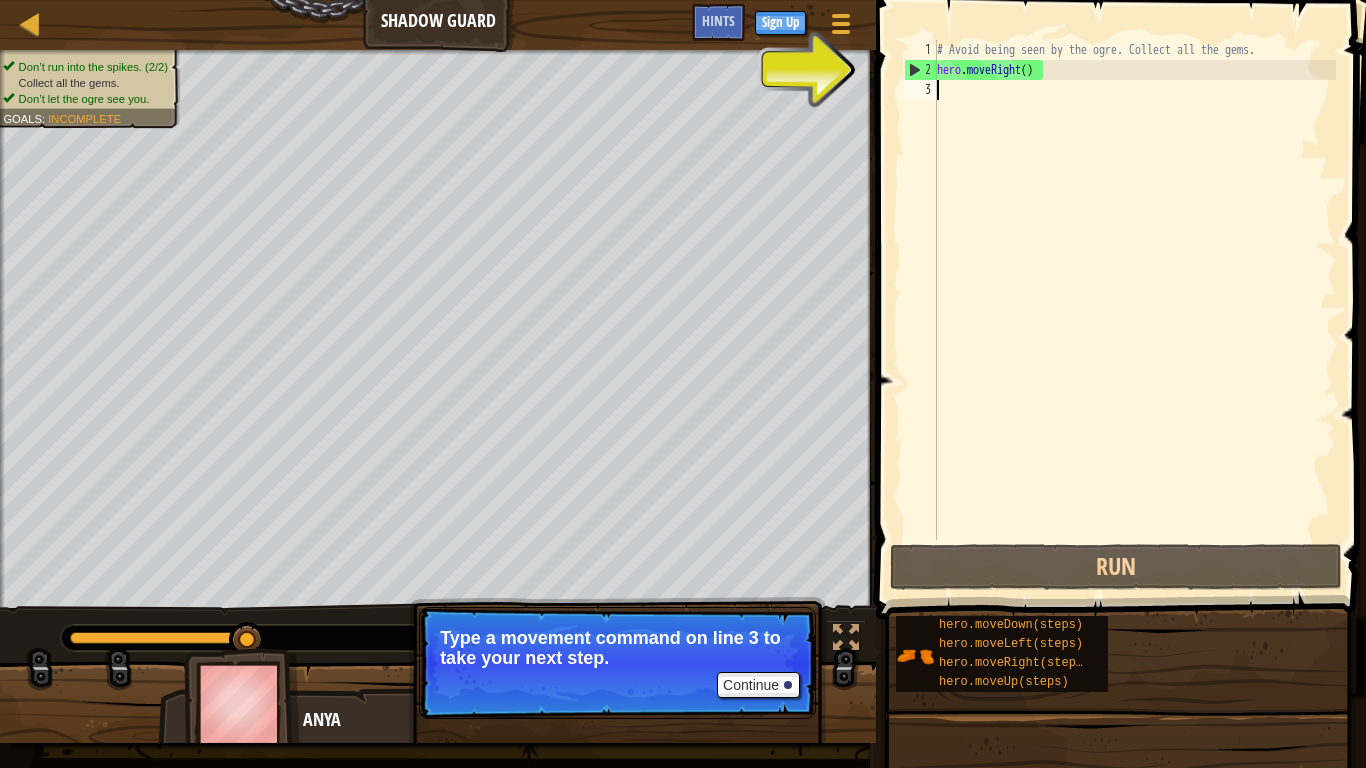 type on "h" 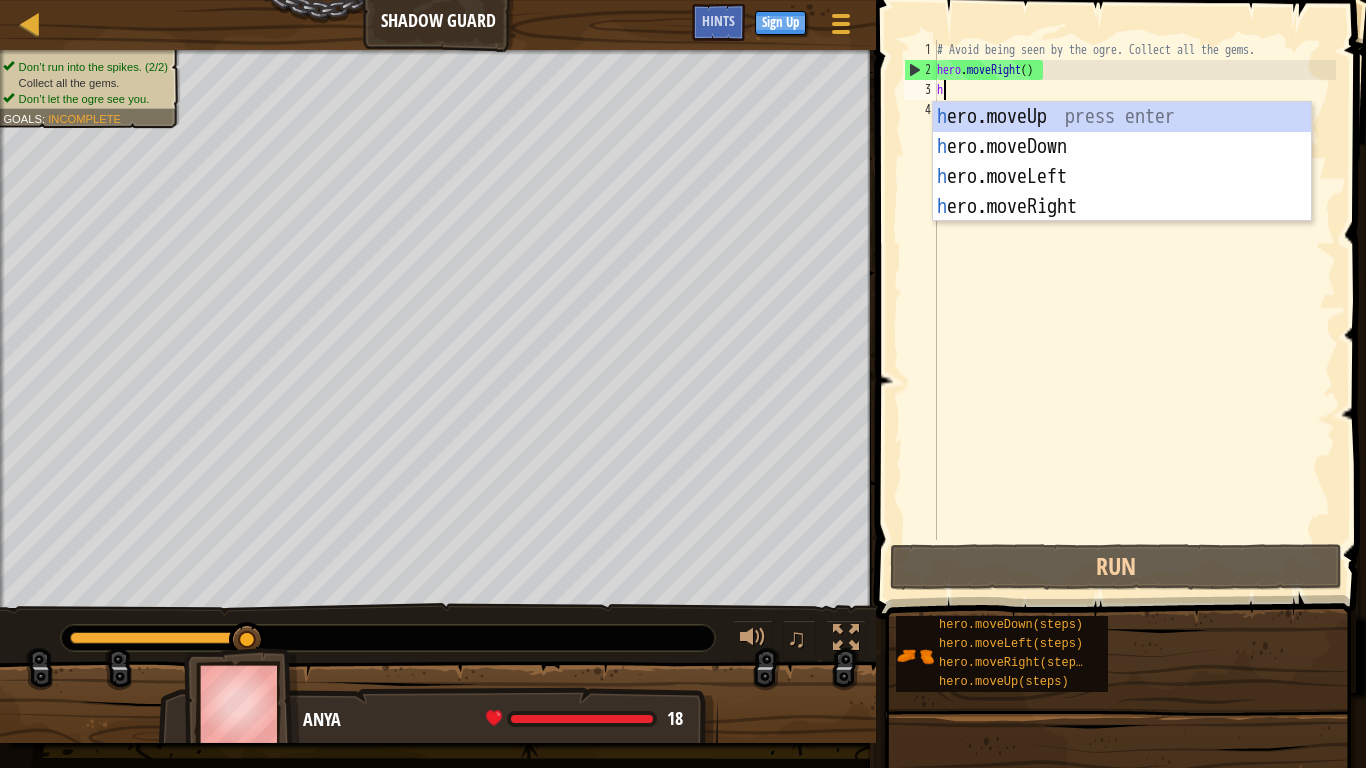 scroll, scrollTop: 9, scrollLeft: 0, axis: vertical 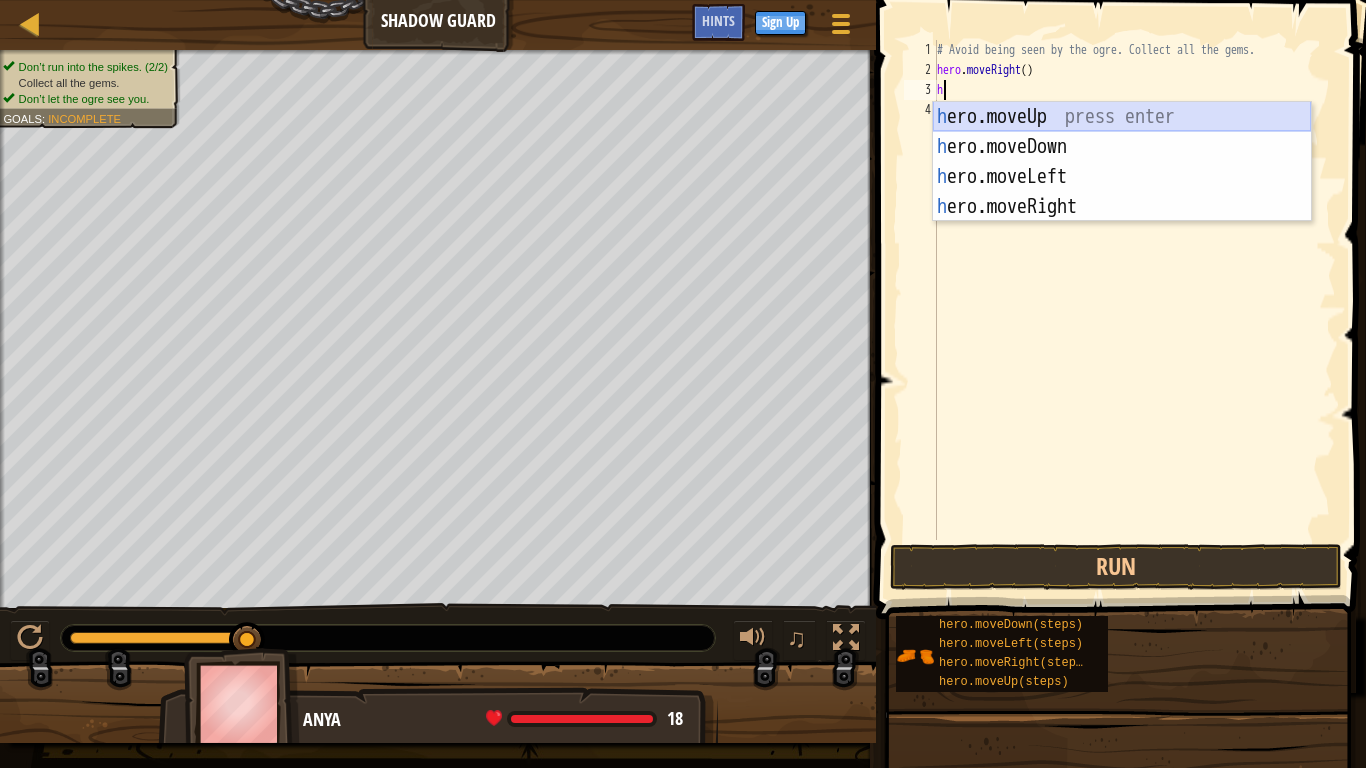 click on "h ero.moveUp press enter h ero.moveDown press enter h ero.moveLeft press enter h ero.moveRight press enter" at bounding box center (1122, 192) 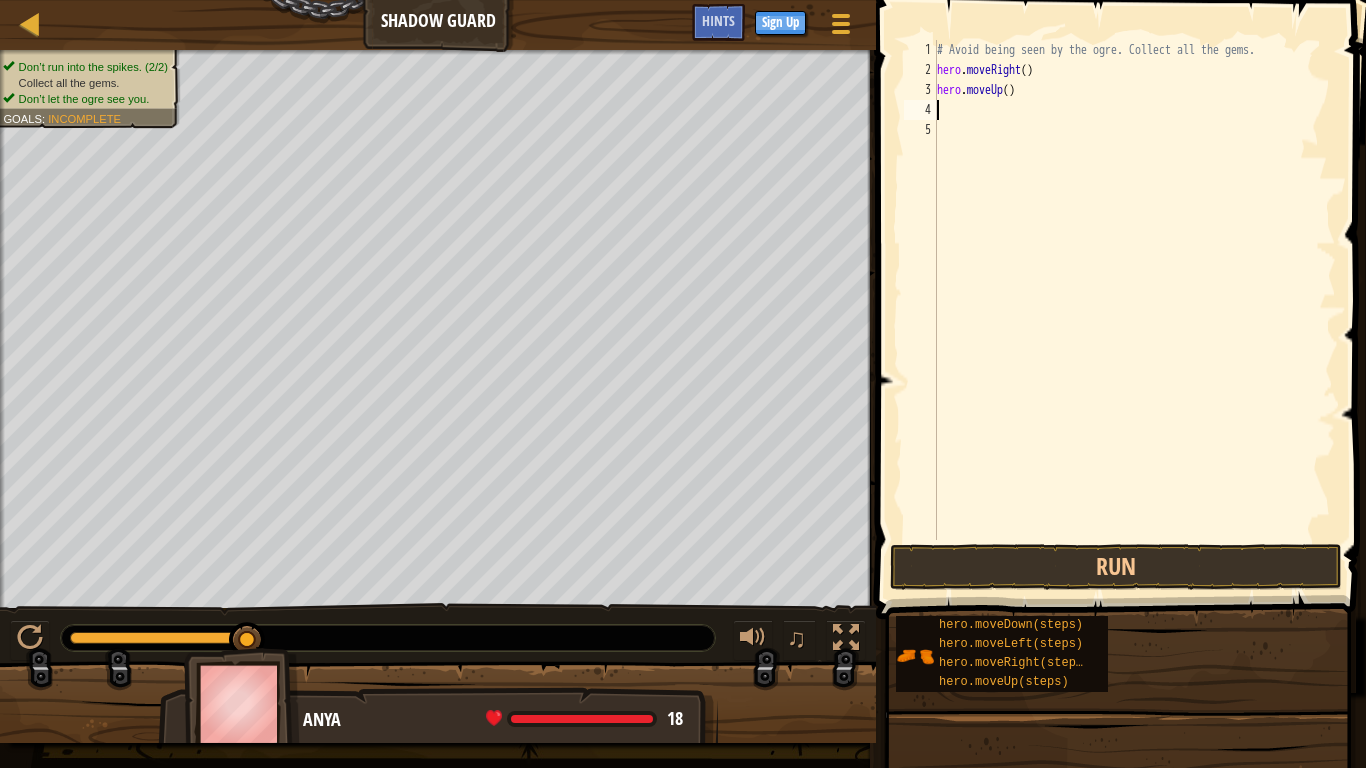 type on "h" 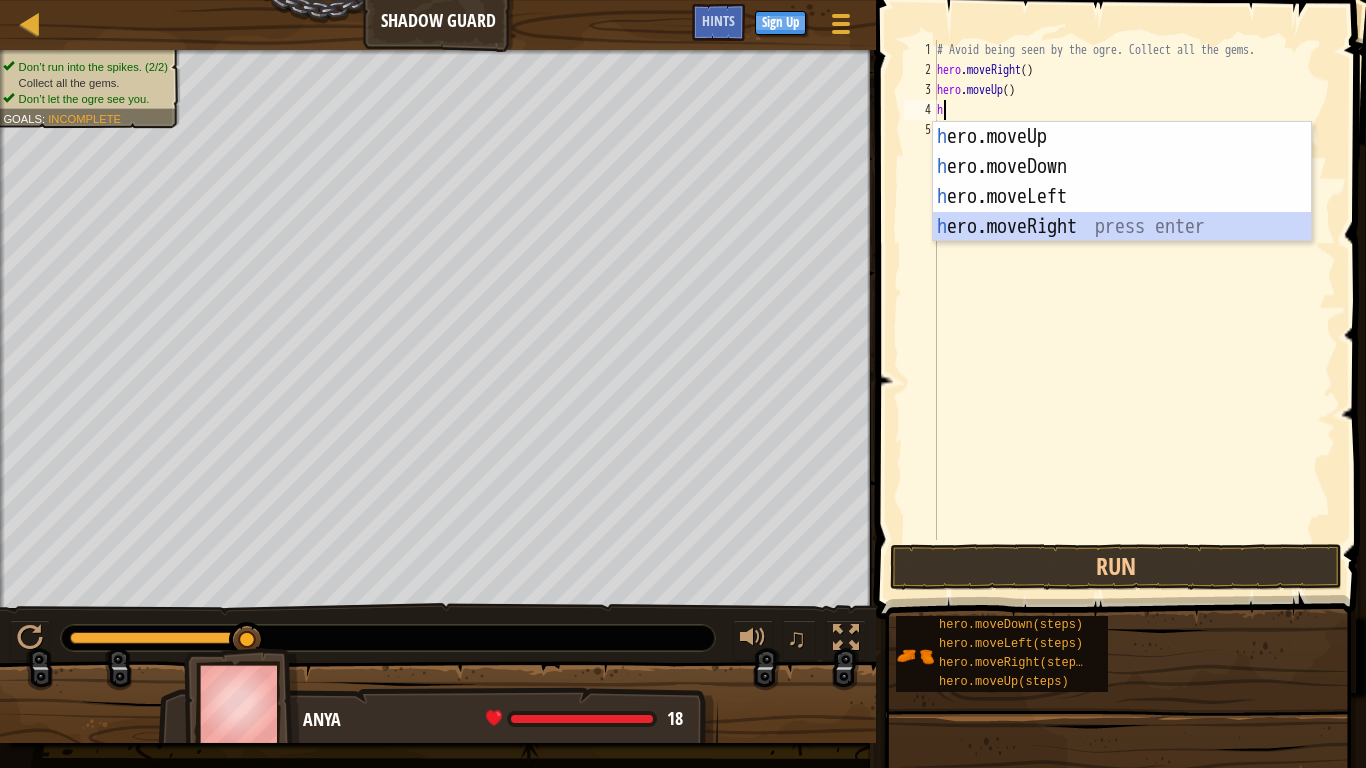 click on "h ero.moveUp press enter h ero.moveDown press enter h ero.moveLeft press enter h ero.moveRight press enter" at bounding box center [1122, 212] 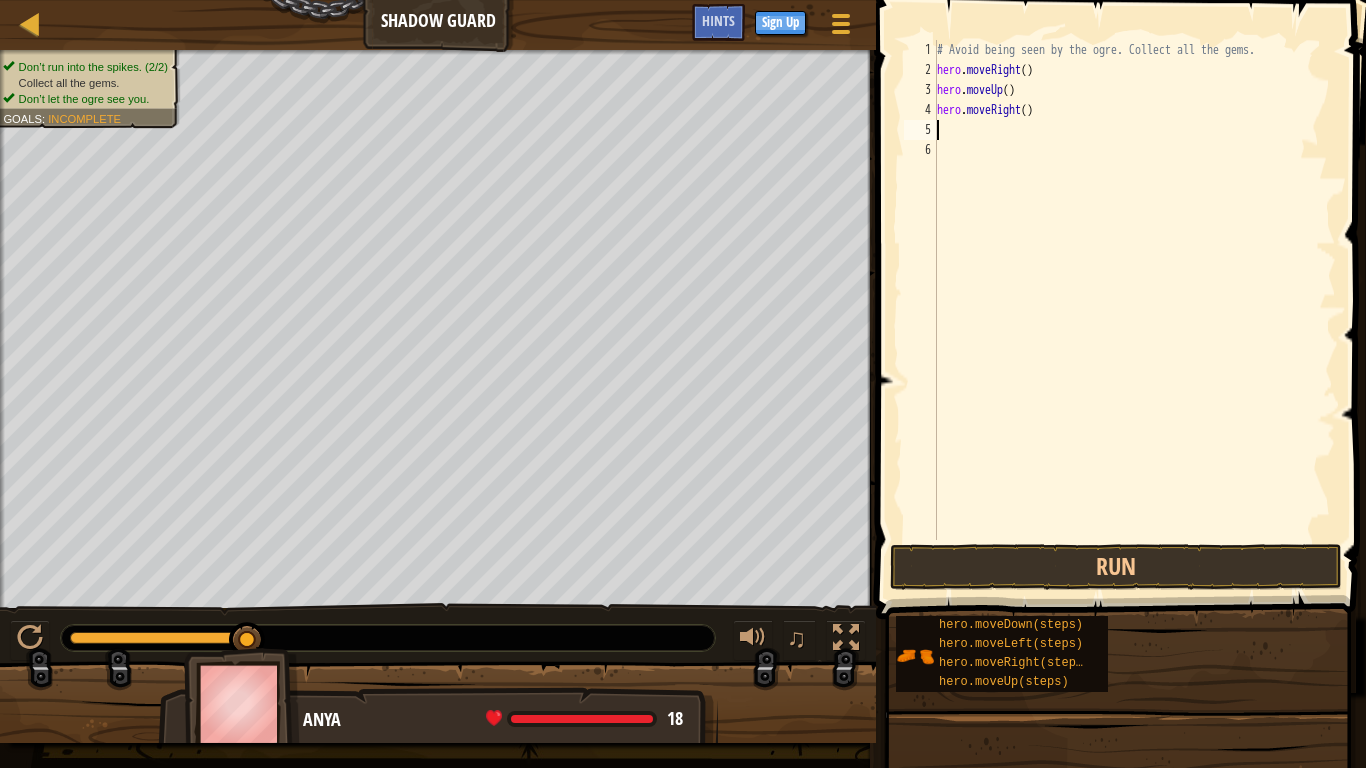 type on "h" 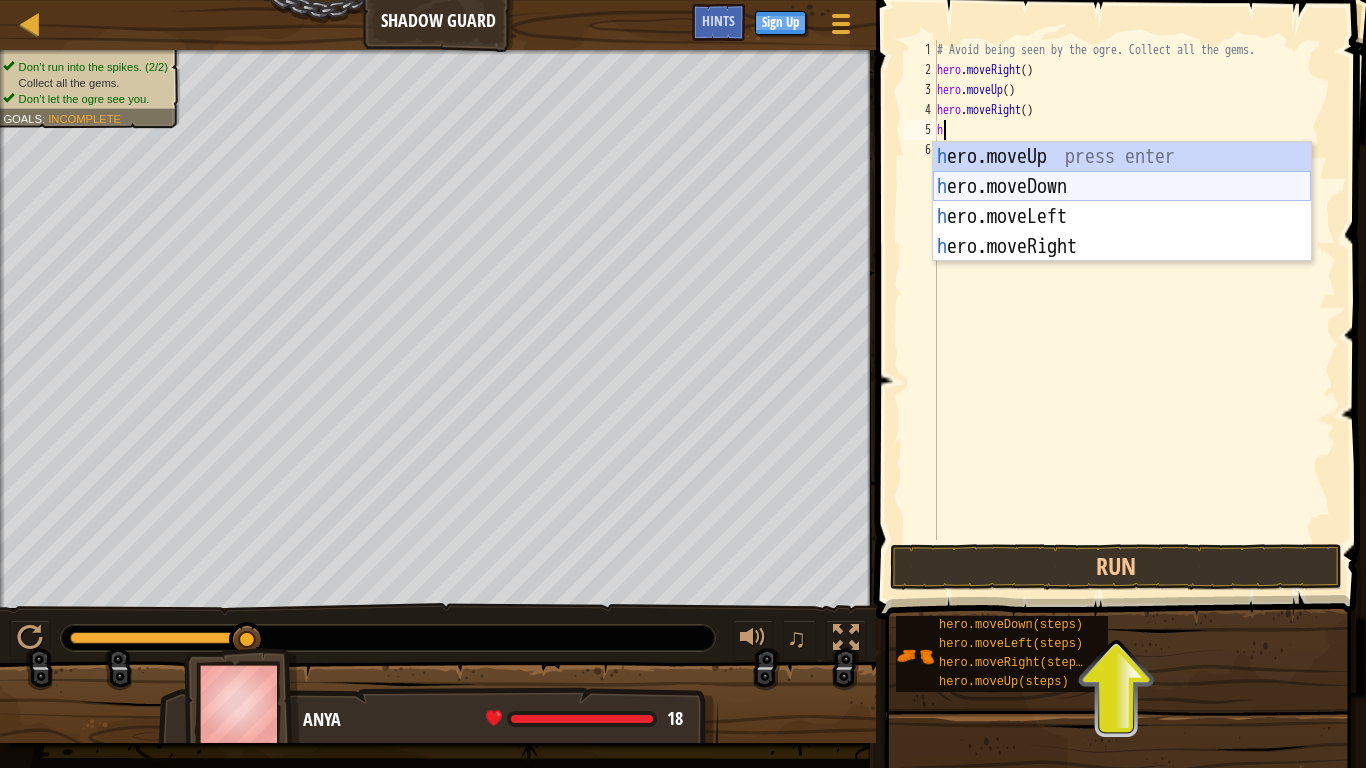 click on "h ero.moveUp press enter h ero.moveDown press enter h ero.moveLeft press enter h ero.moveRight press enter" at bounding box center (1122, 232) 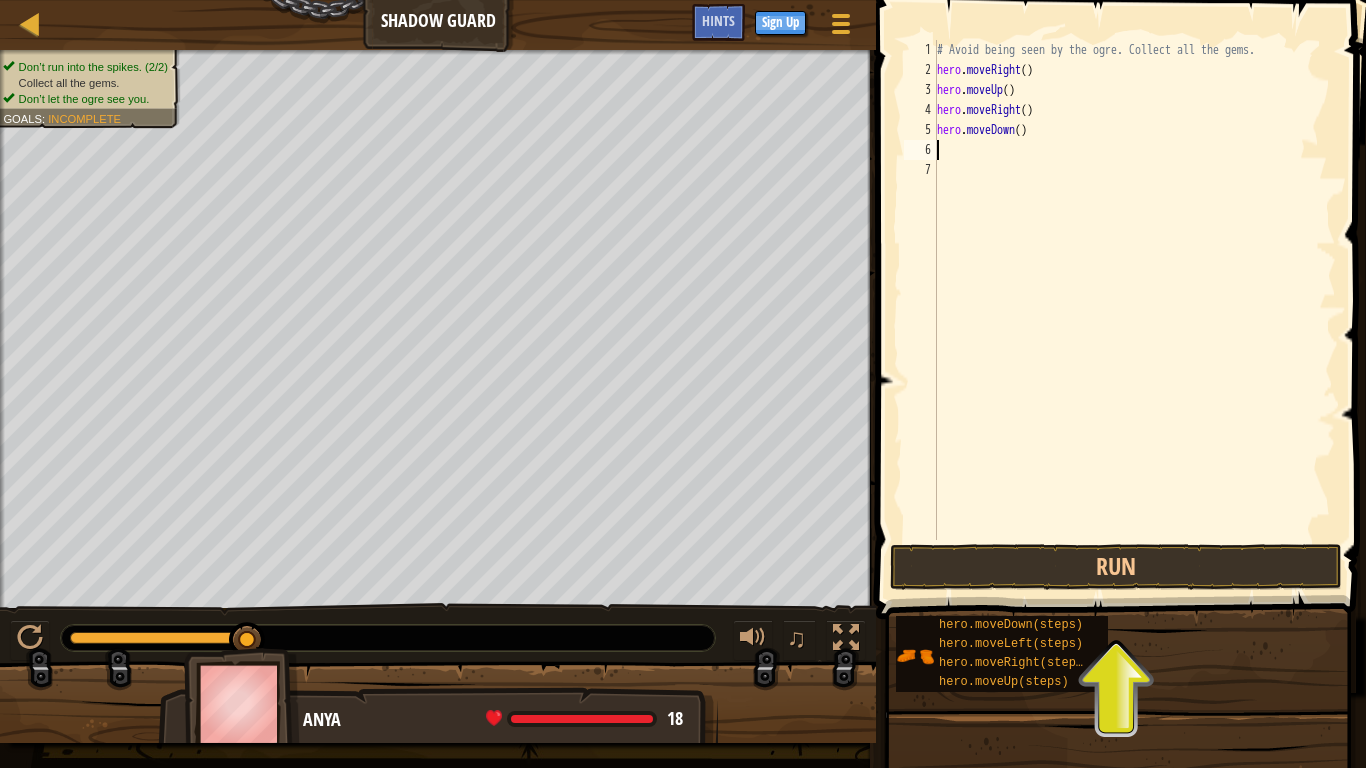 type on "h" 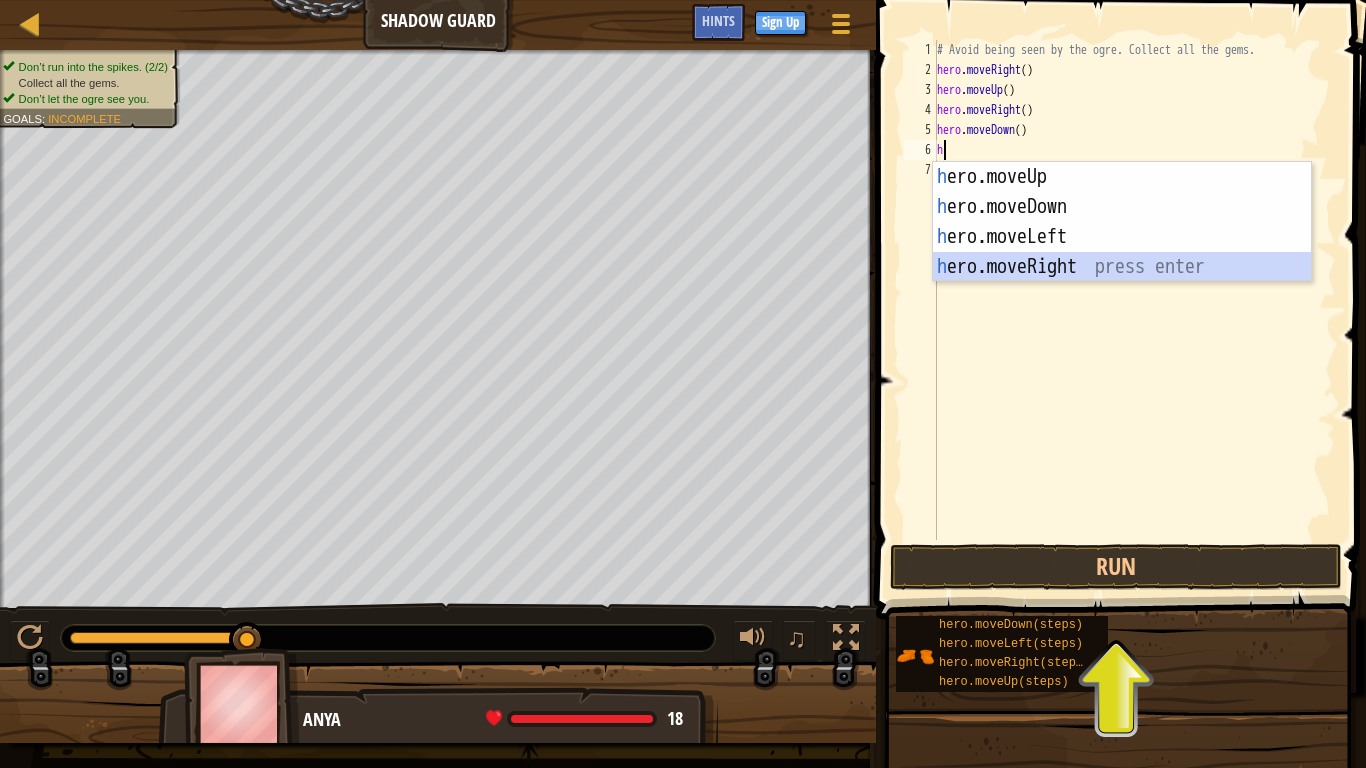 click on "h ero.moveUp press enter h ero.moveDown press enter h ero.moveLeft press enter h ero.moveRight press enter" at bounding box center [1122, 252] 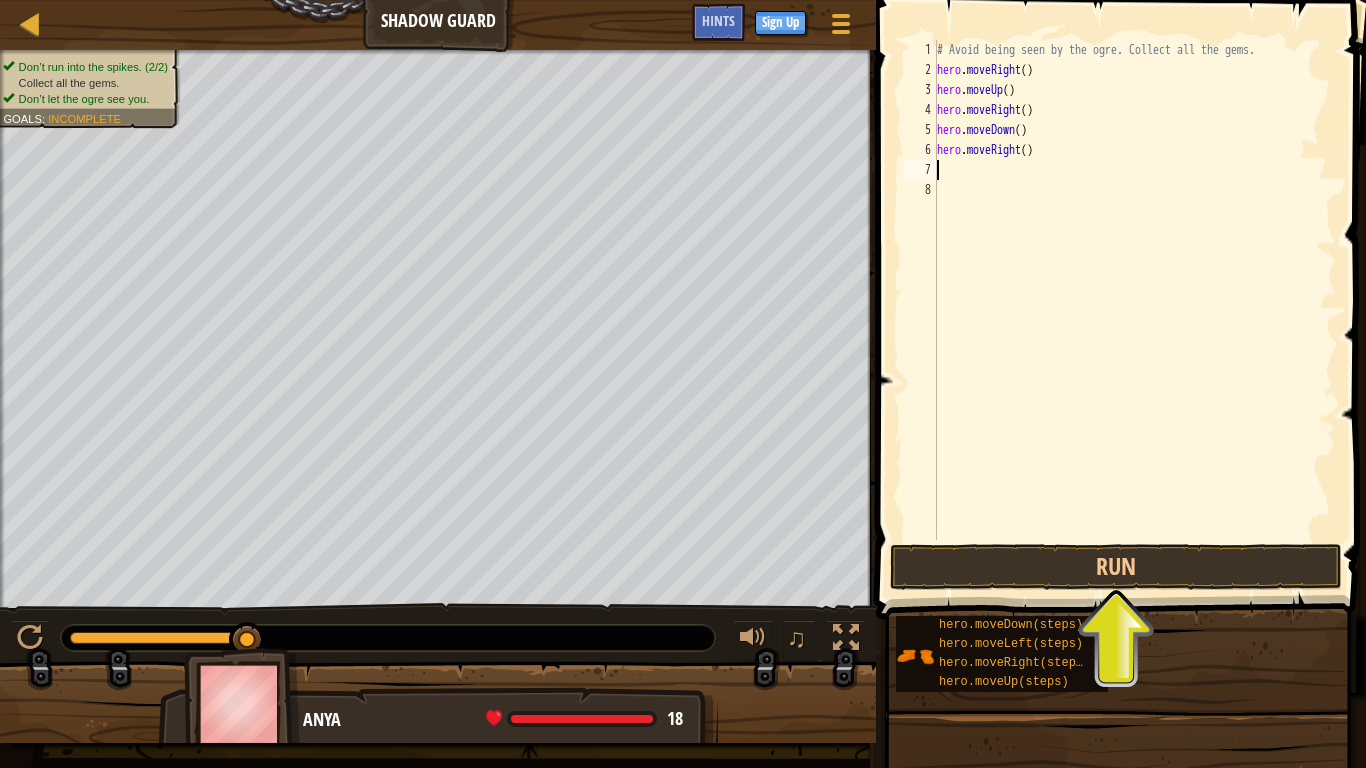 type on "h" 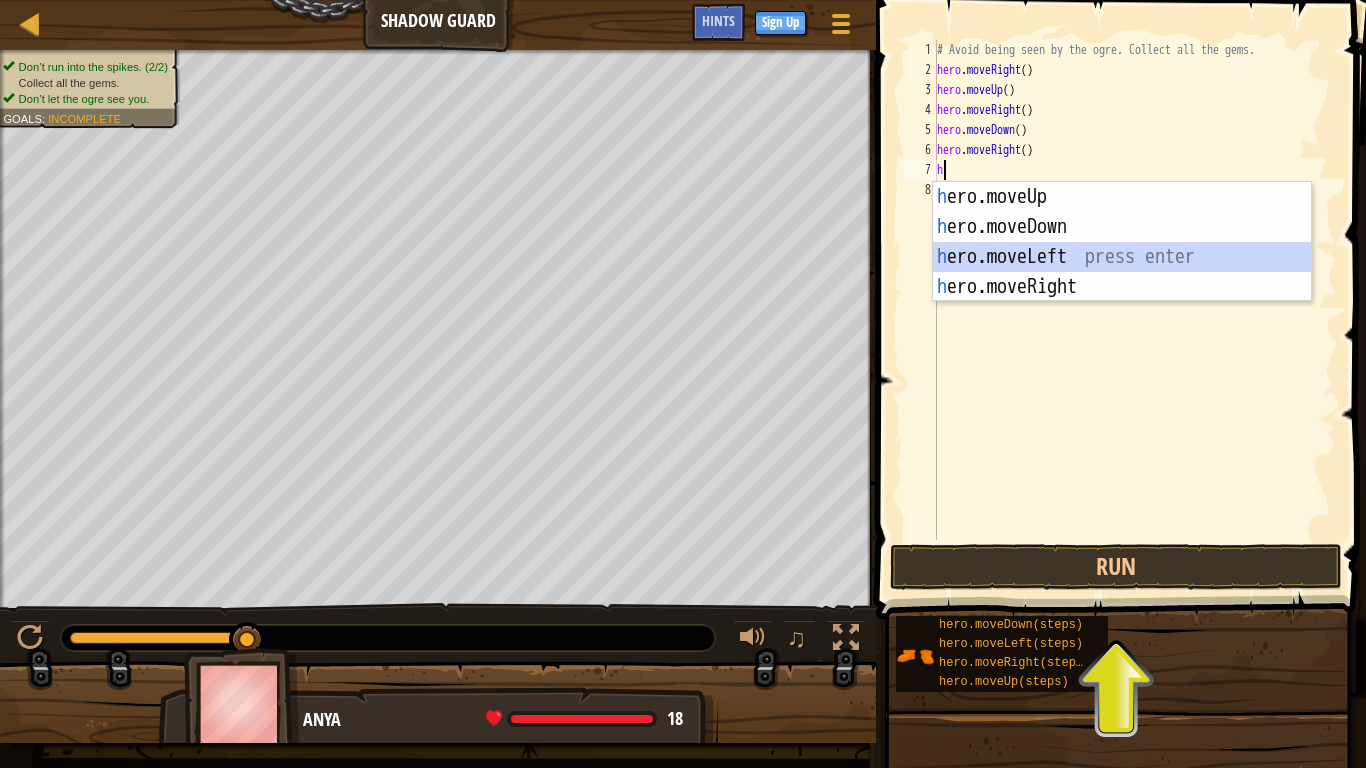 click on "h ero.moveUp press enter h ero.moveDown press enter h ero.moveLeft press enter h ero.moveRight press enter" at bounding box center (1122, 272) 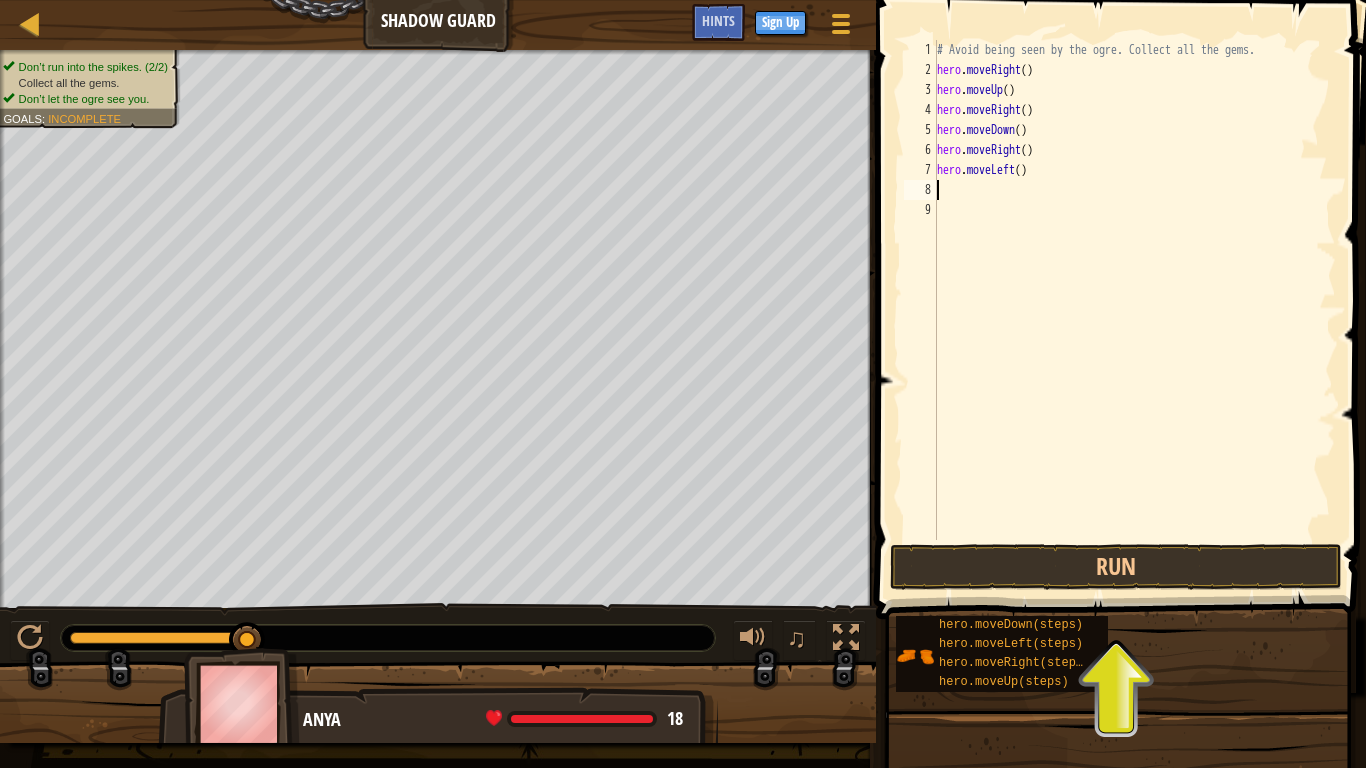 type on "h" 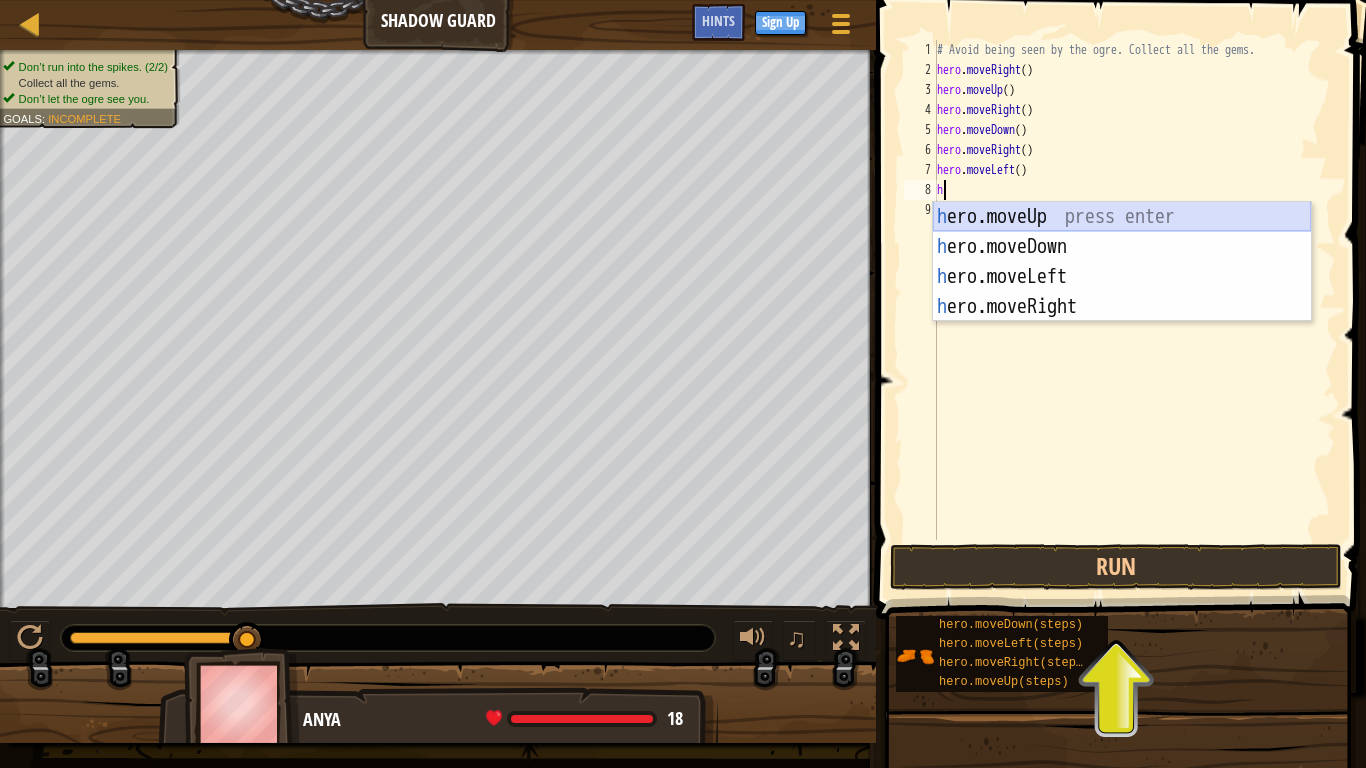 click on "h ero.moveUp press enter h ero.moveDown press enter h ero.moveLeft press enter h ero.moveRight press enter" at bounding box center [1122, 292] 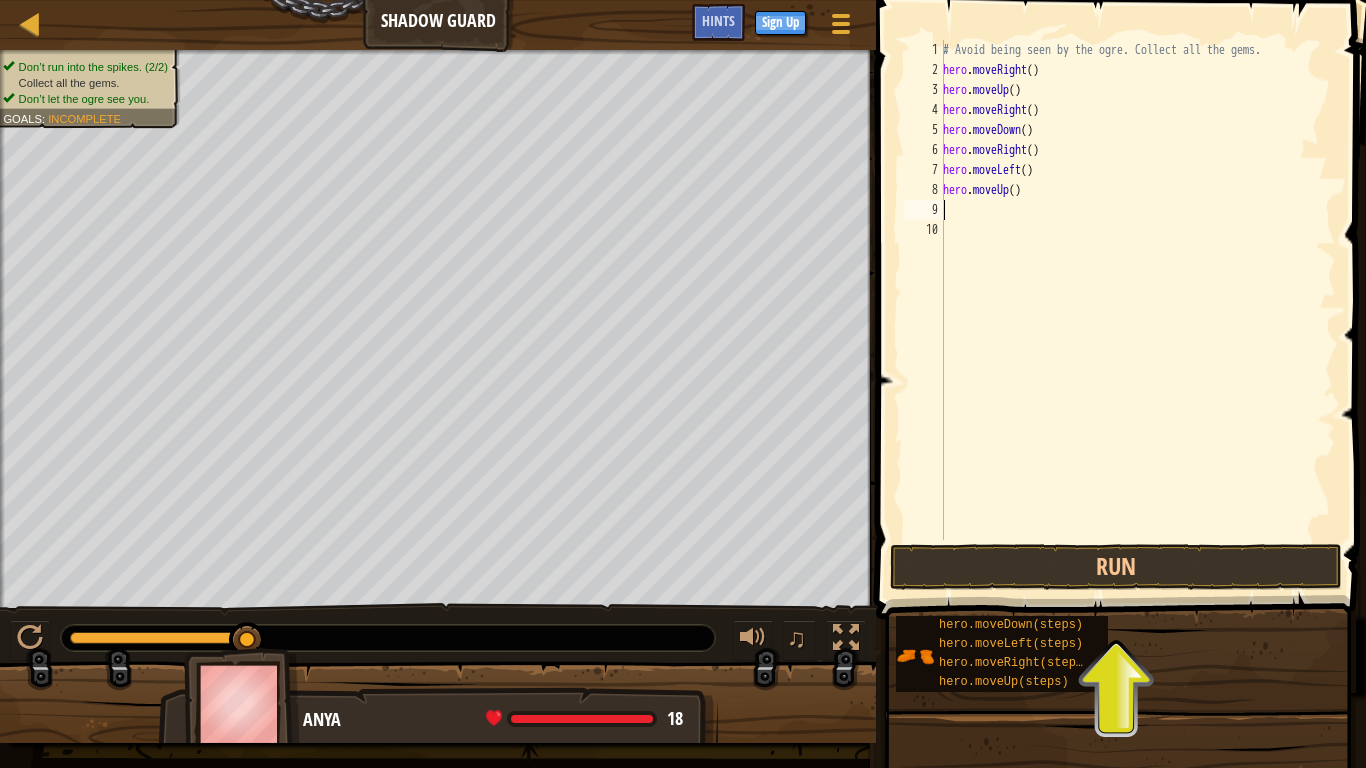 click on "# Avoid being seen by the ogre. Collect all the gems. hero . moveRight ( ) hero . moveUp ( ) hero . moveRight ( ) hero . moveDown ( ) hero . moveRight ( ) hero . moveLeft ( ) hero . moveUp ( )" at bounding box center [1137, 310] 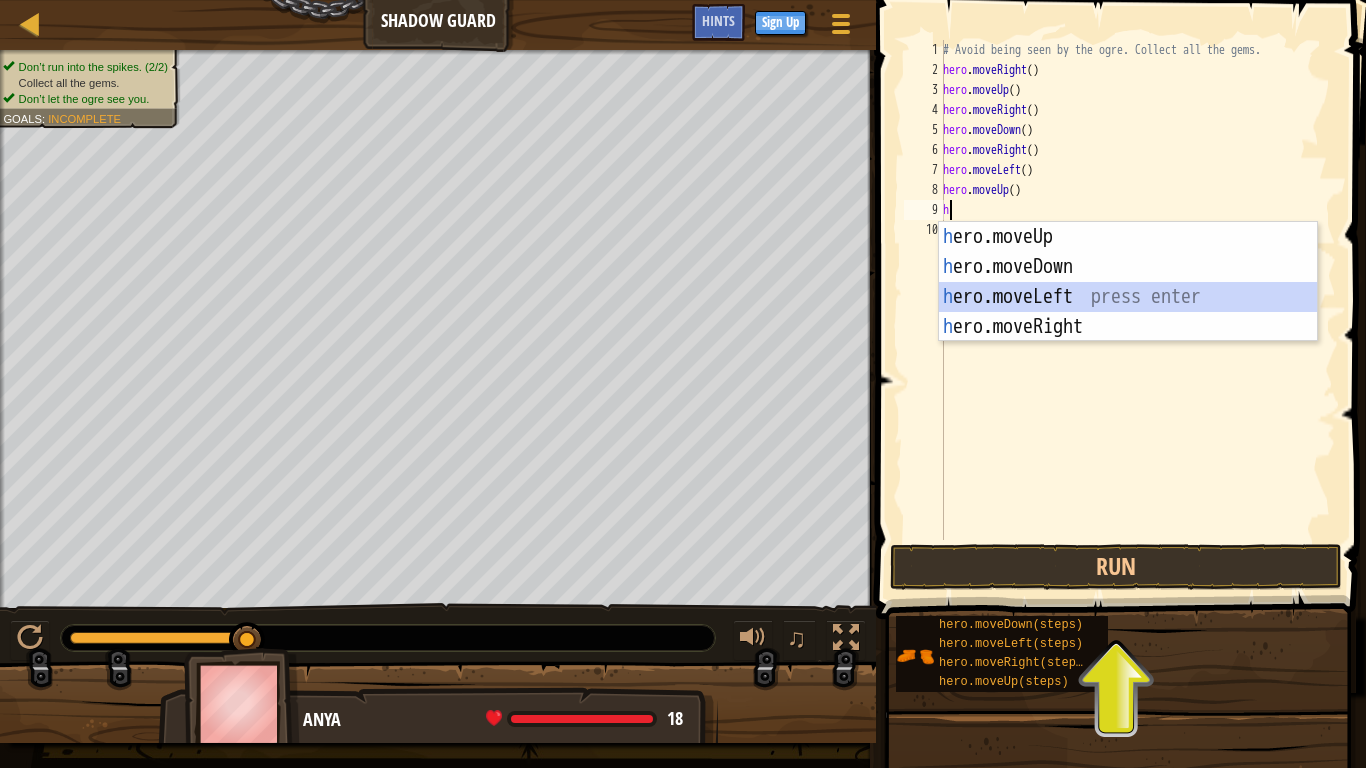 click on "h ero.moveUp press enter h ero.moveDown press enter h ero.moveLeft press enter h ero.moveRight press enter" at bounding box center (1128, 312) 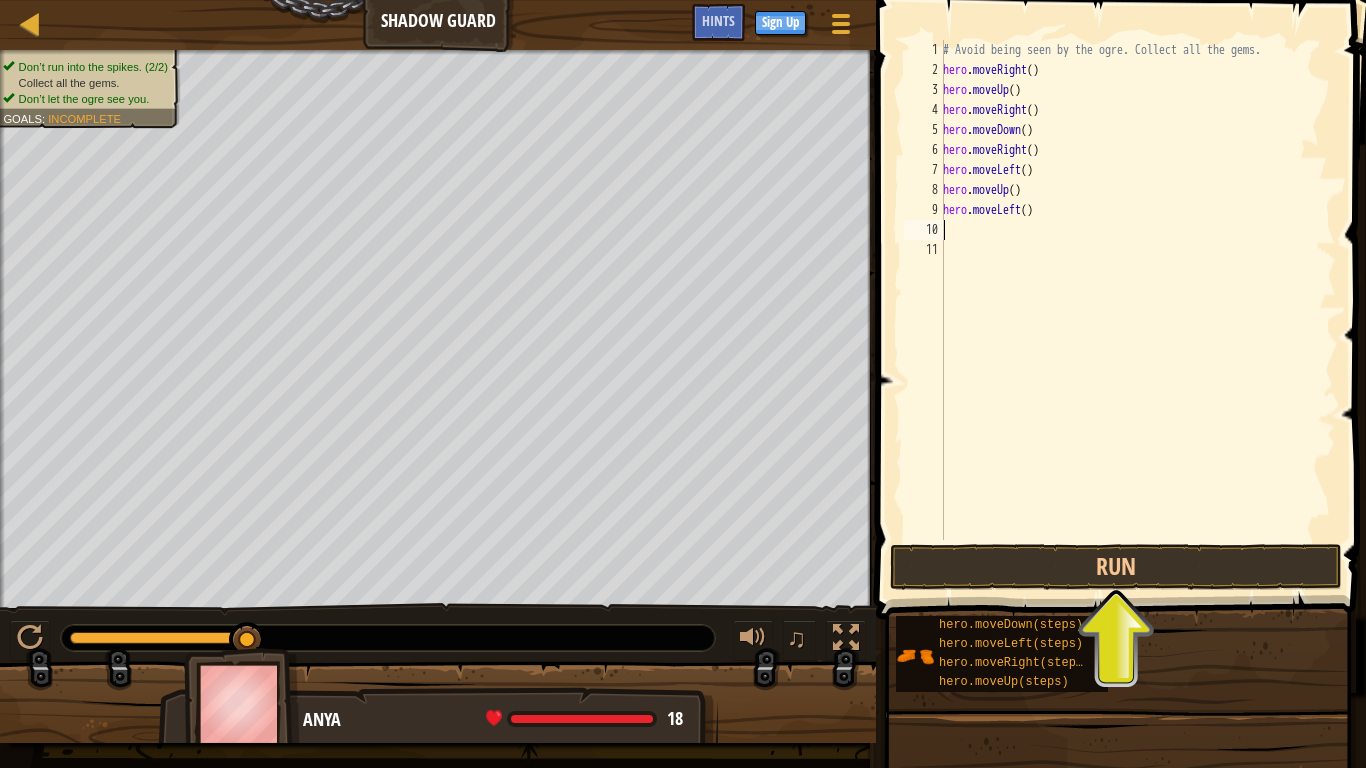 type on "h" 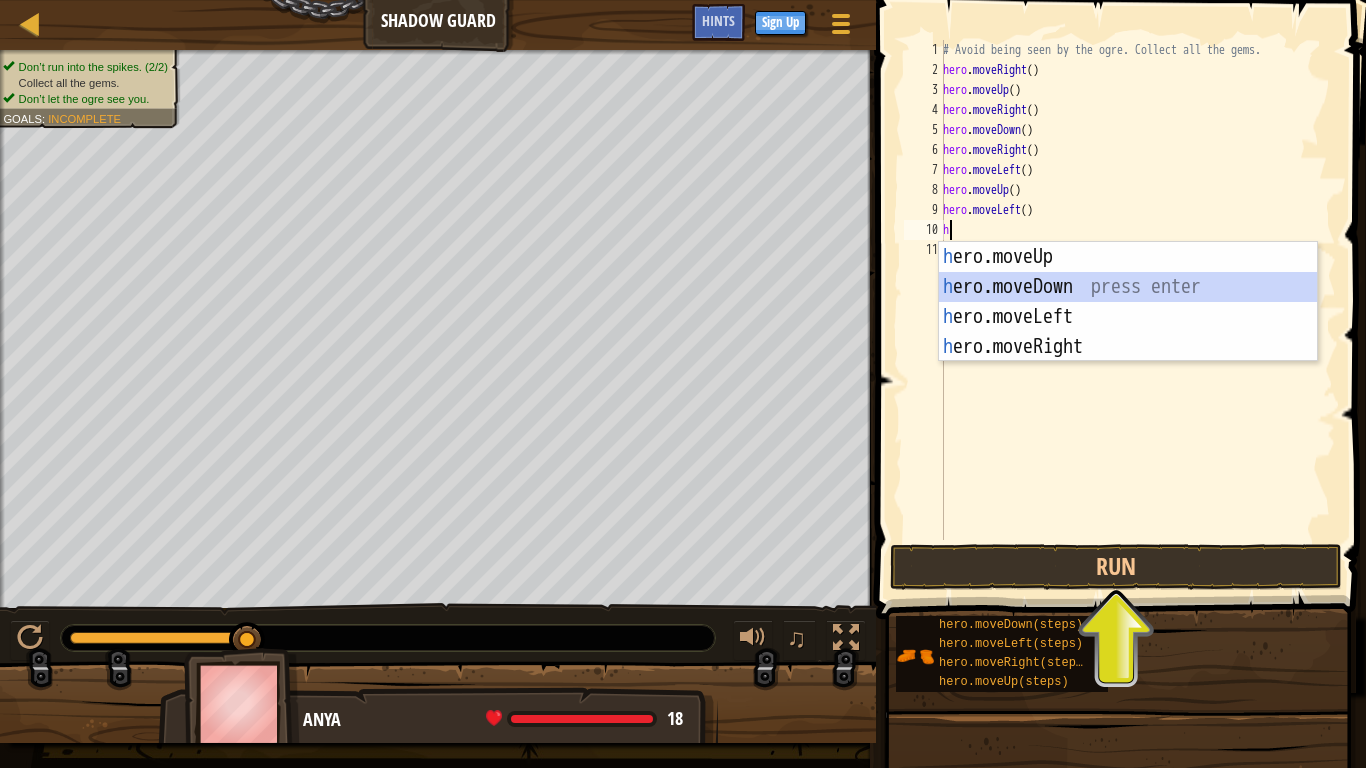 click on "h ero.moveUp press enter h ero.moveDown press enter h ero.moveLeft press enter h ero.moveRight press enter" at bounding box center [1128, 332] 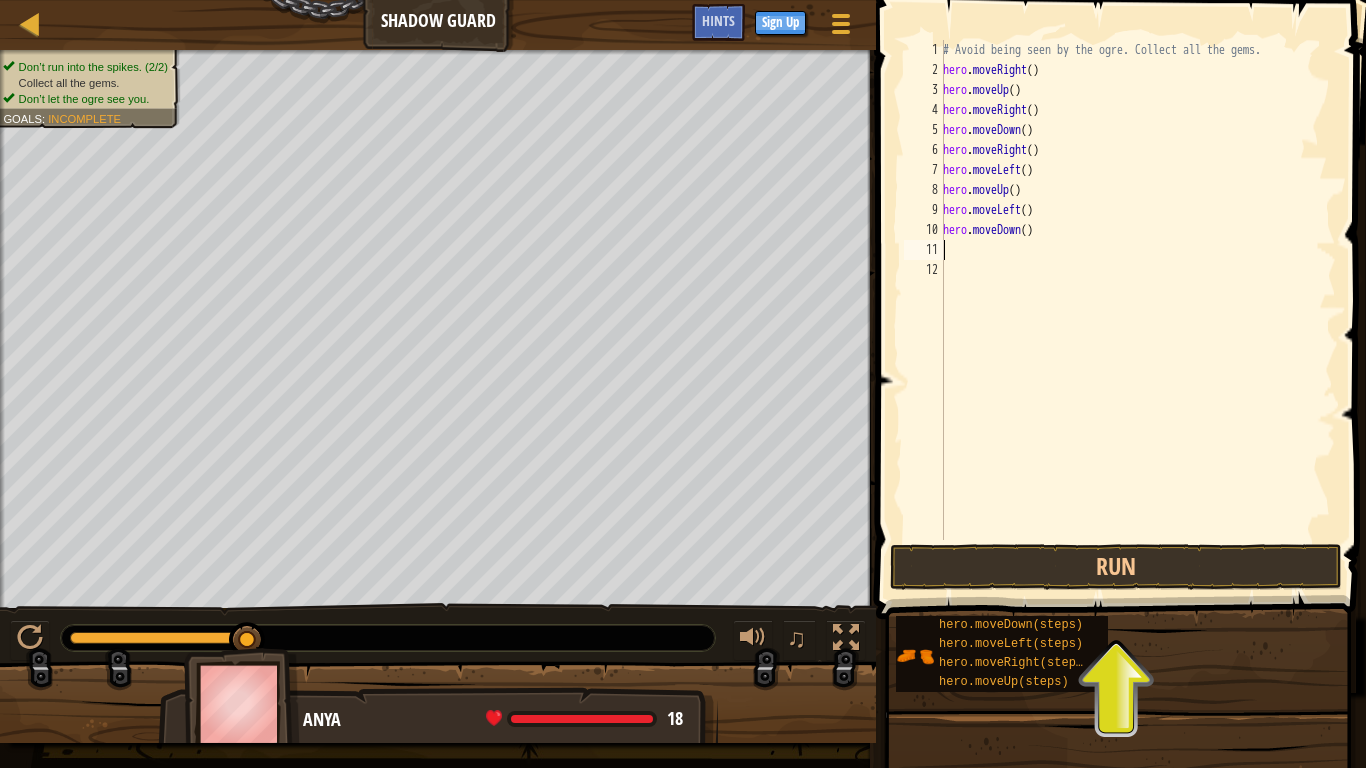 type on "h" 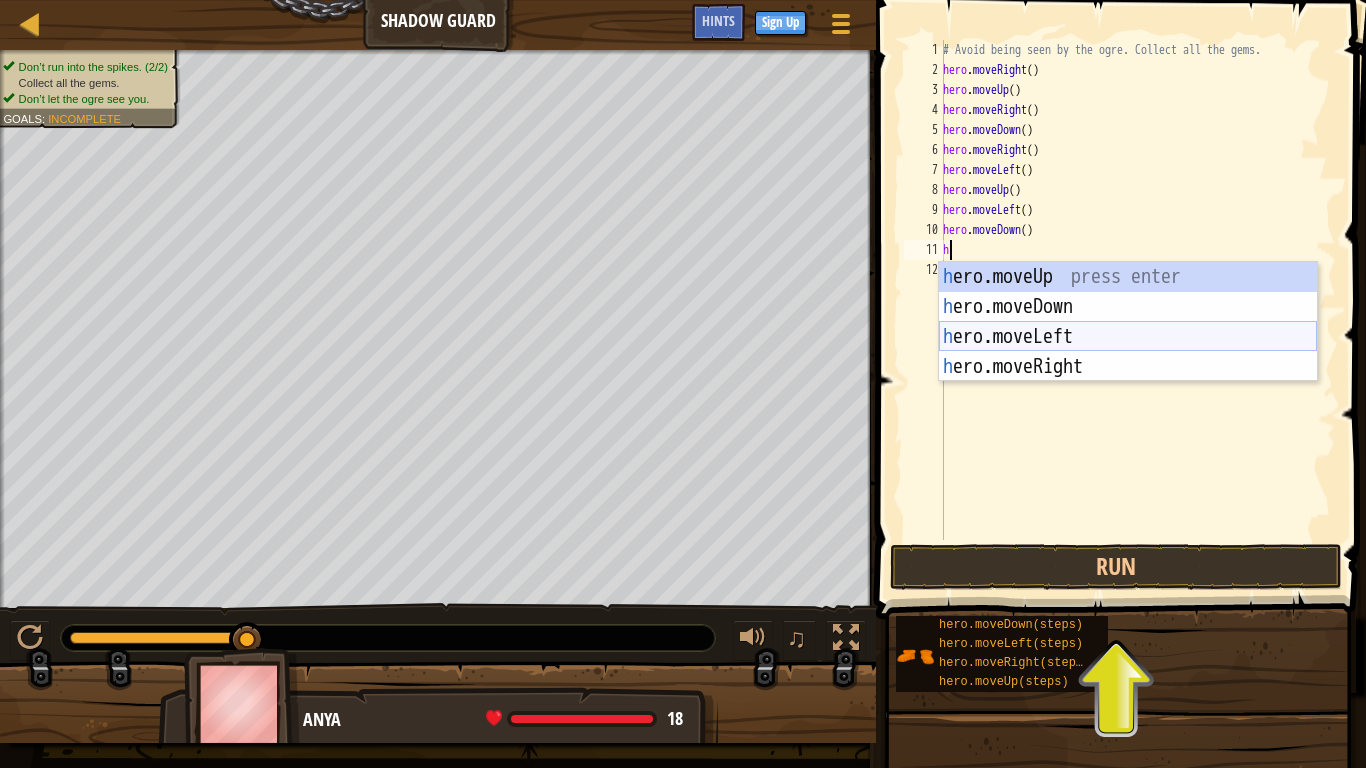 click on "h ero.moveUp press enter h ero.moveDown press enter h ero.moveLeft press enter h ero.moveRight press enter" at bounding box center [1128, 352] 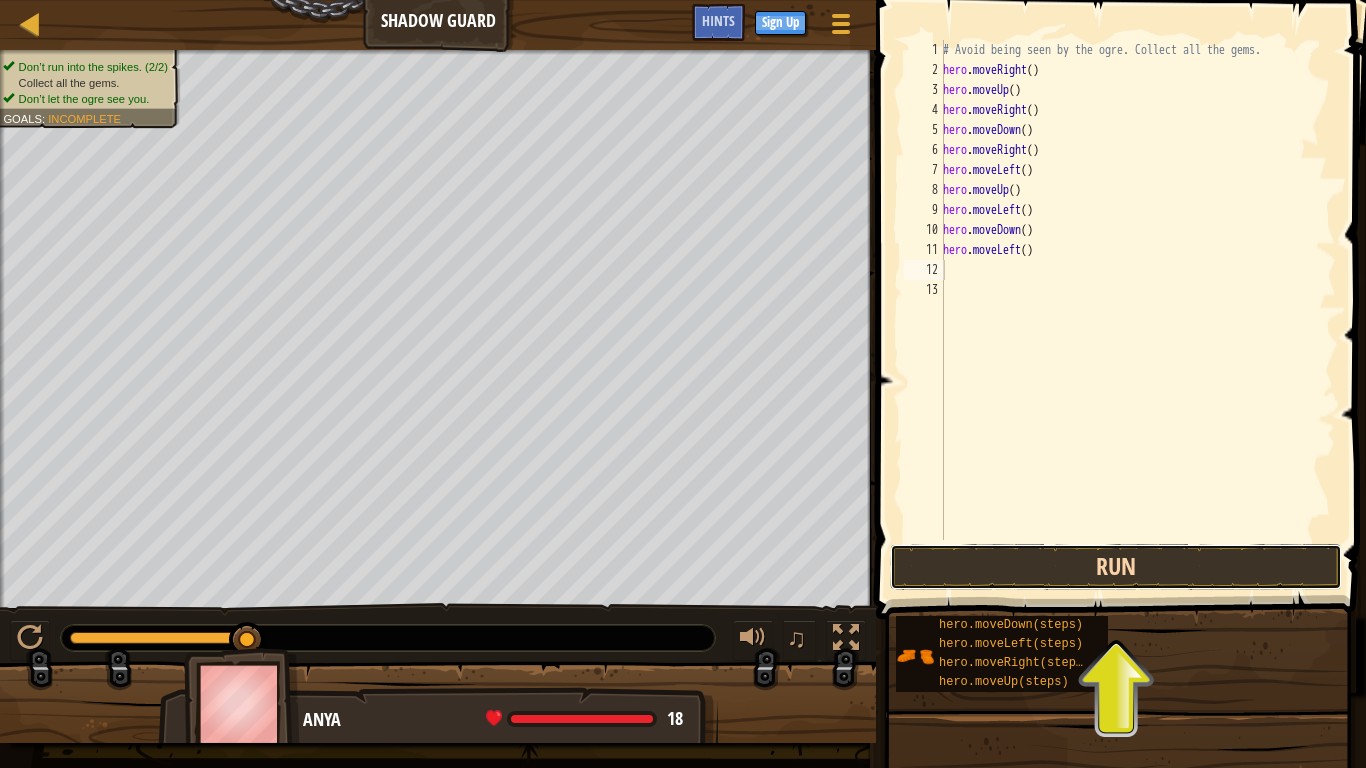 click on "Run" at bounding box center [1116, 567] 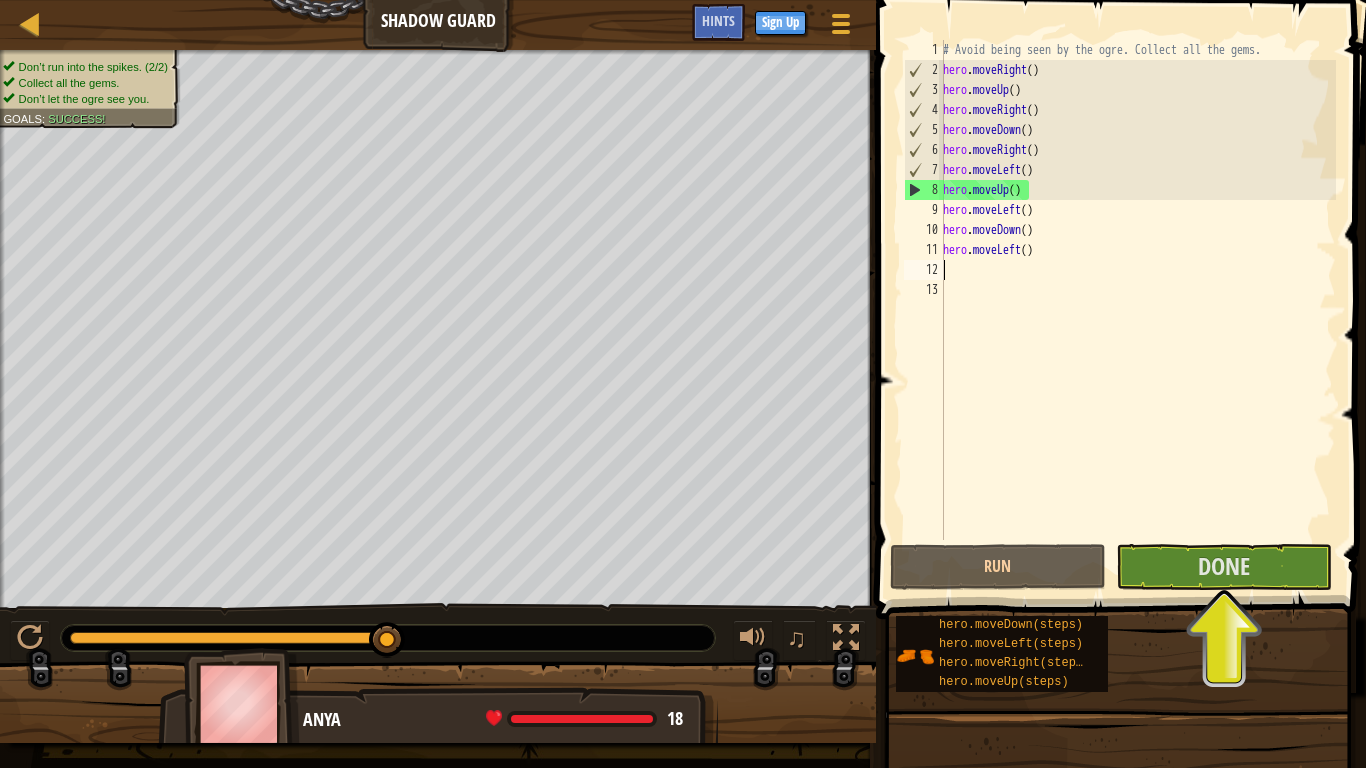 click on "9" at bounding box center (924, 210) 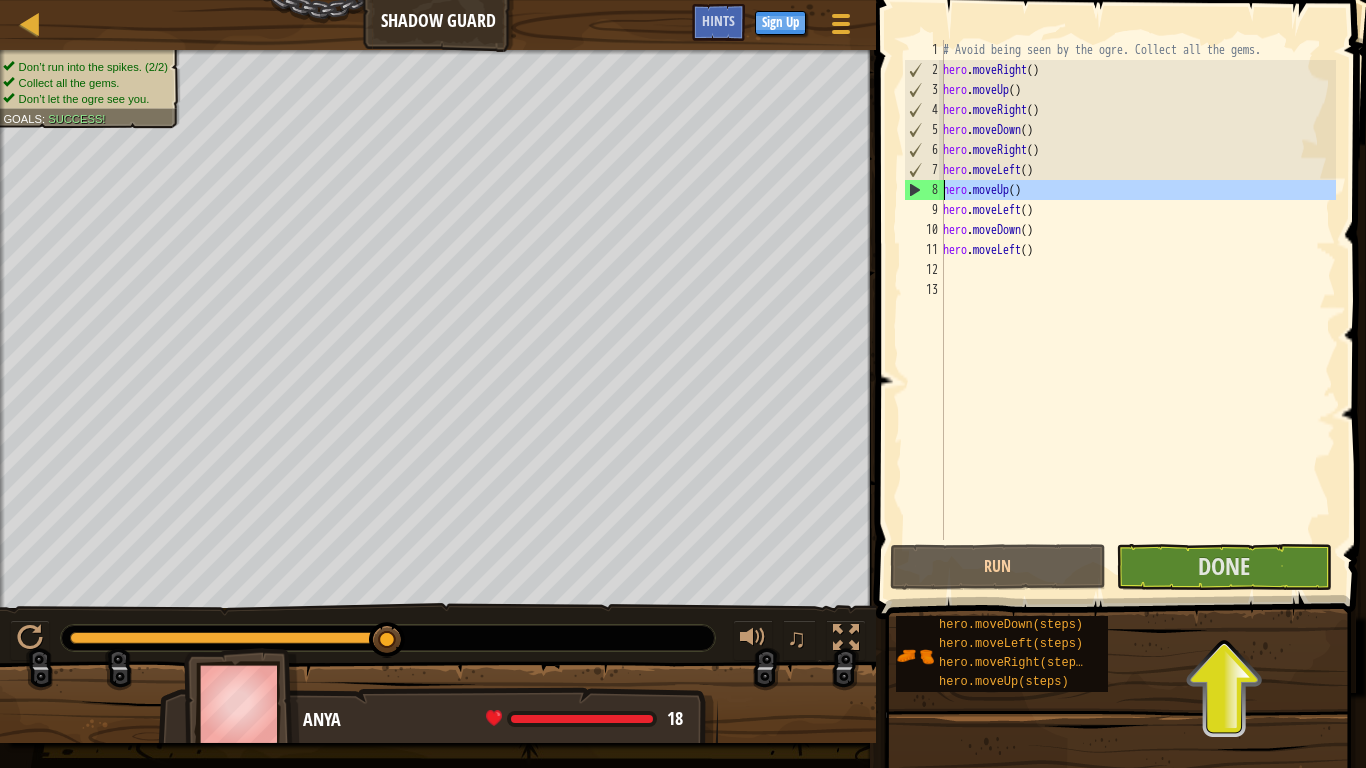 click on "8" at bounding box center (924, 190) 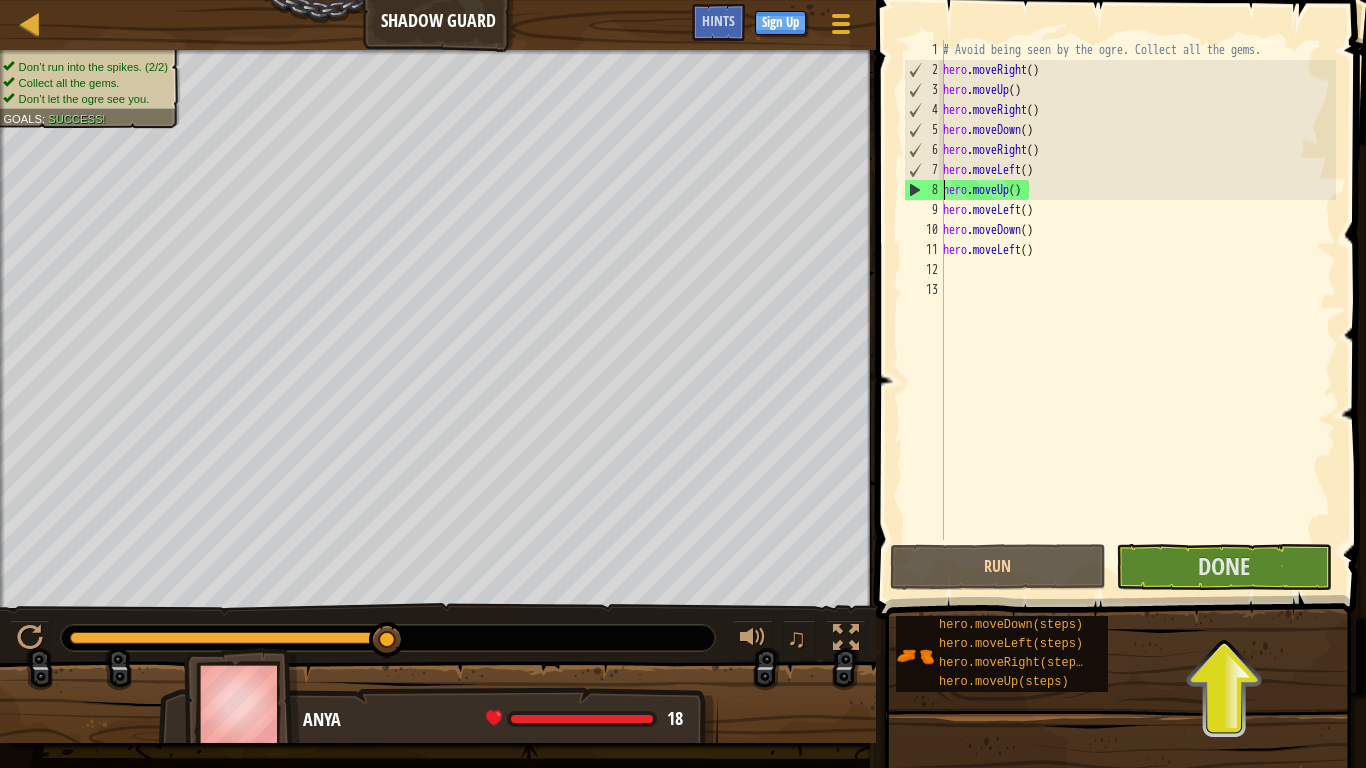 click on "8" at bounding box center [924, 190] 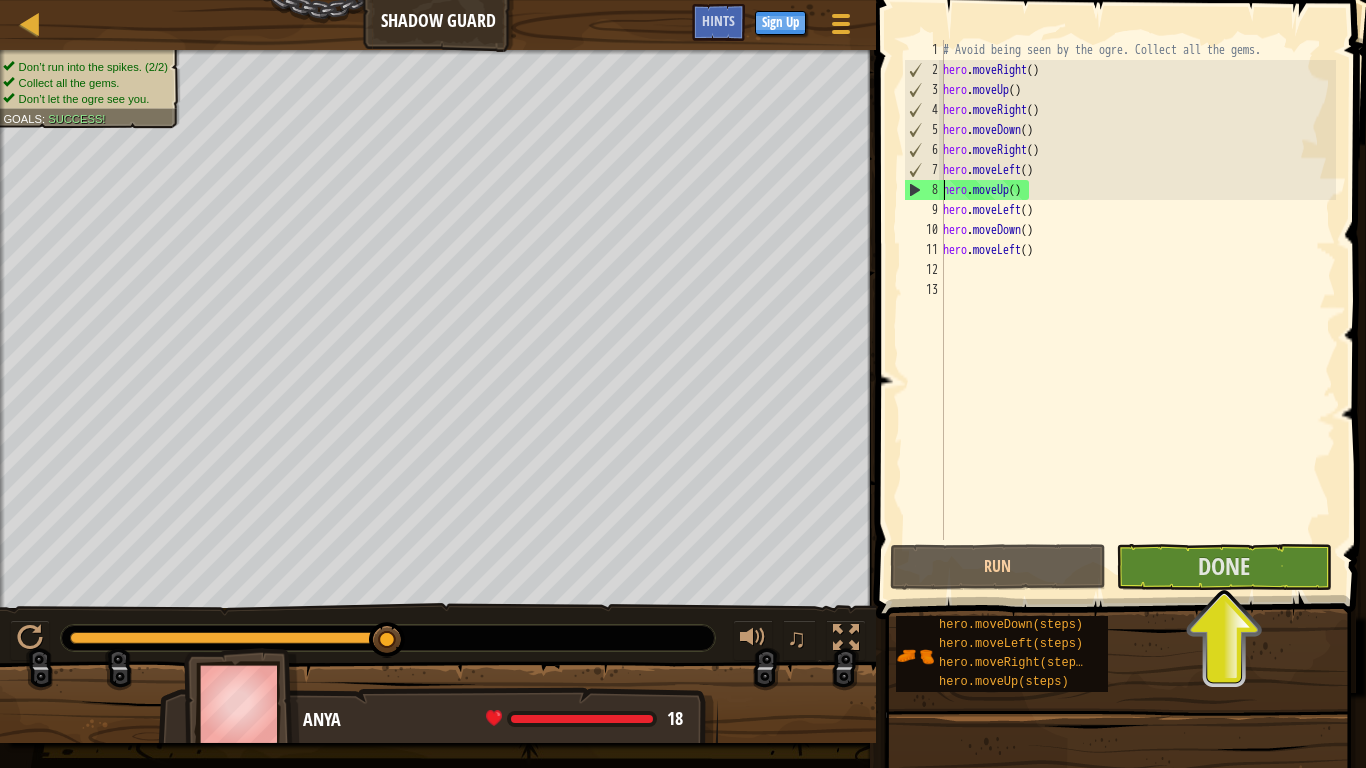 click at bounding box center (388, 638) 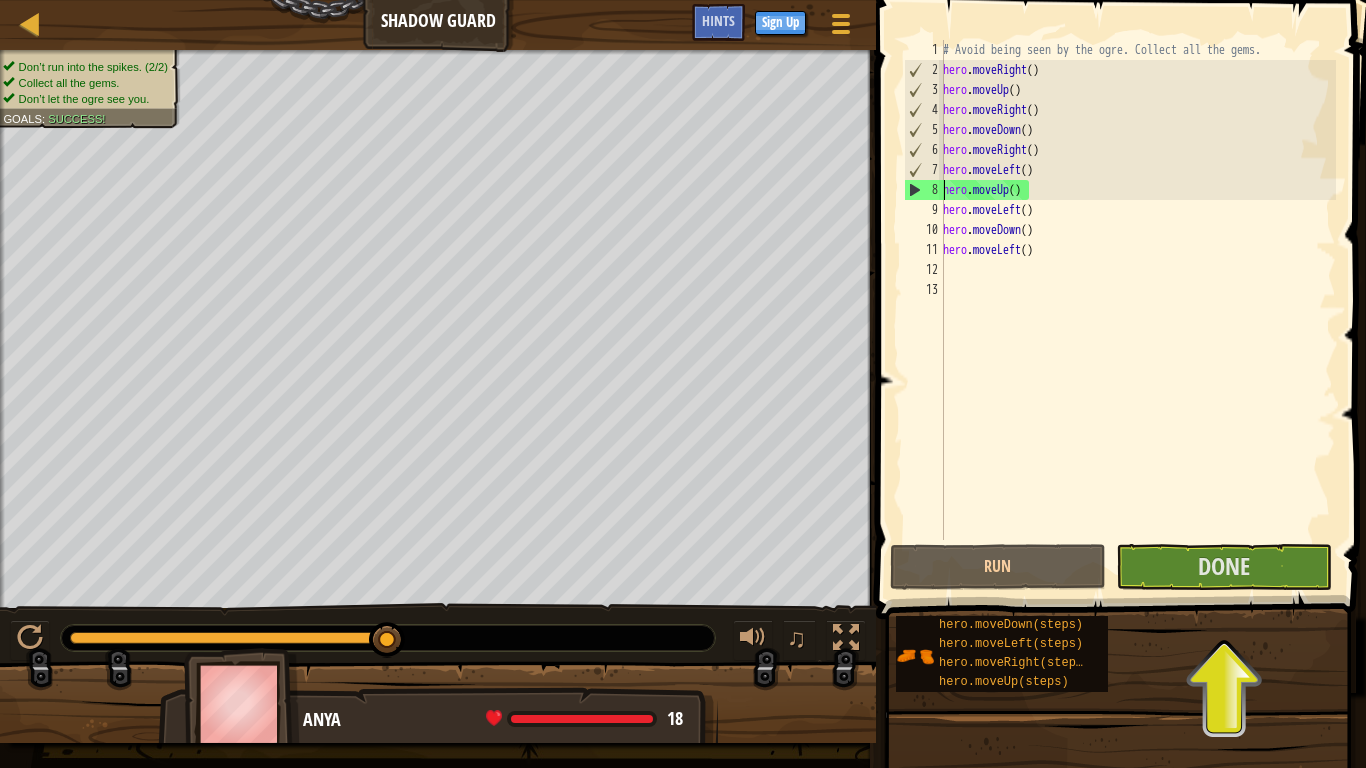 drag, startPoint x: 384, startPoint y: 635, endPoint x: 668, endPoint y: 639, distance: 284.02817 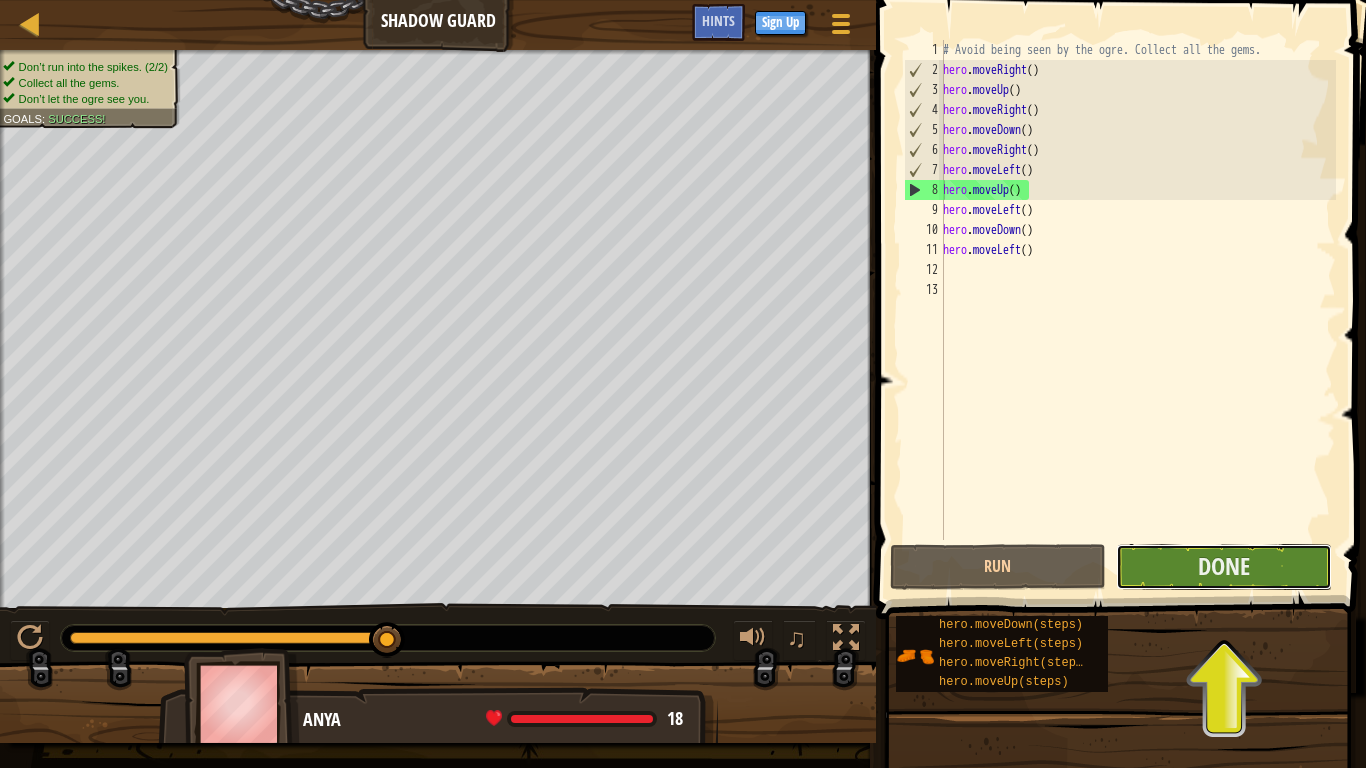 click on "Done" at bounding box center [1224, 567] 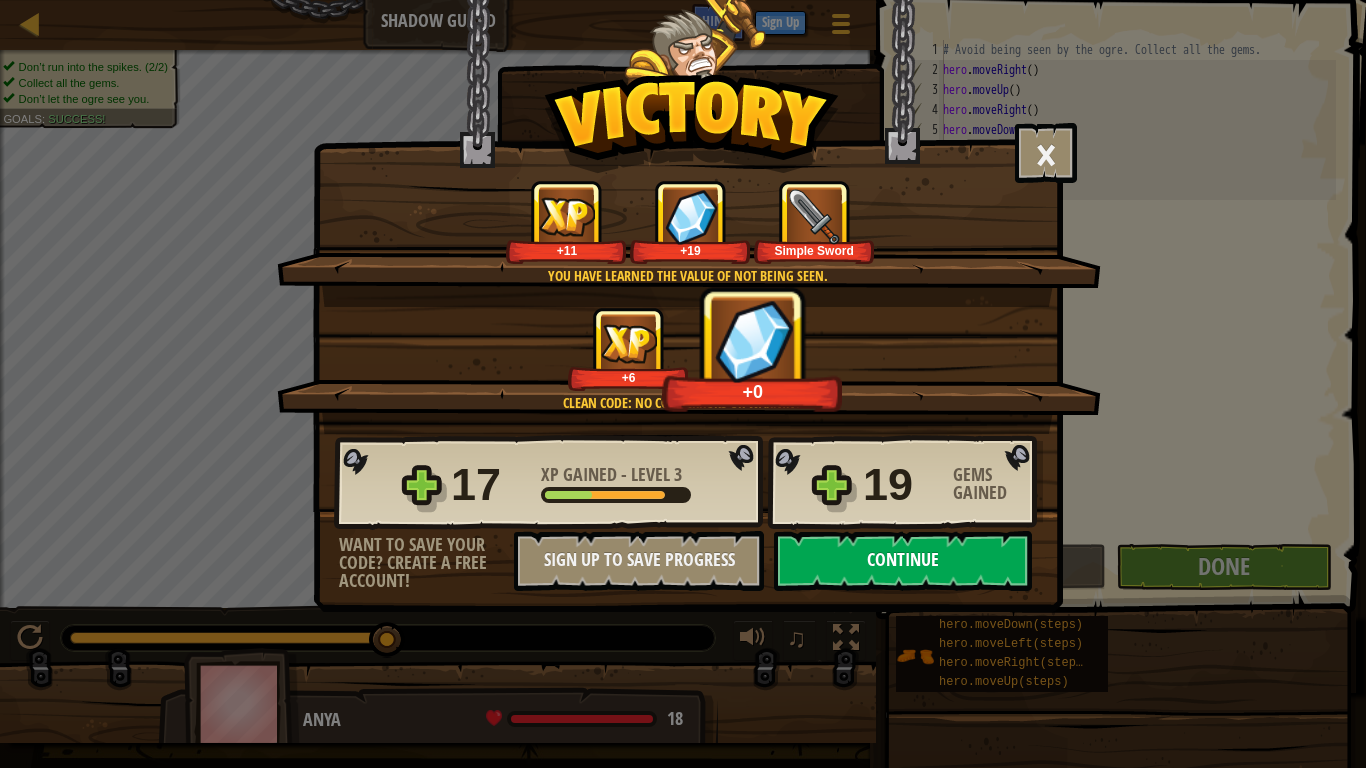 click on "Continue" at bounding box center [903, 561] 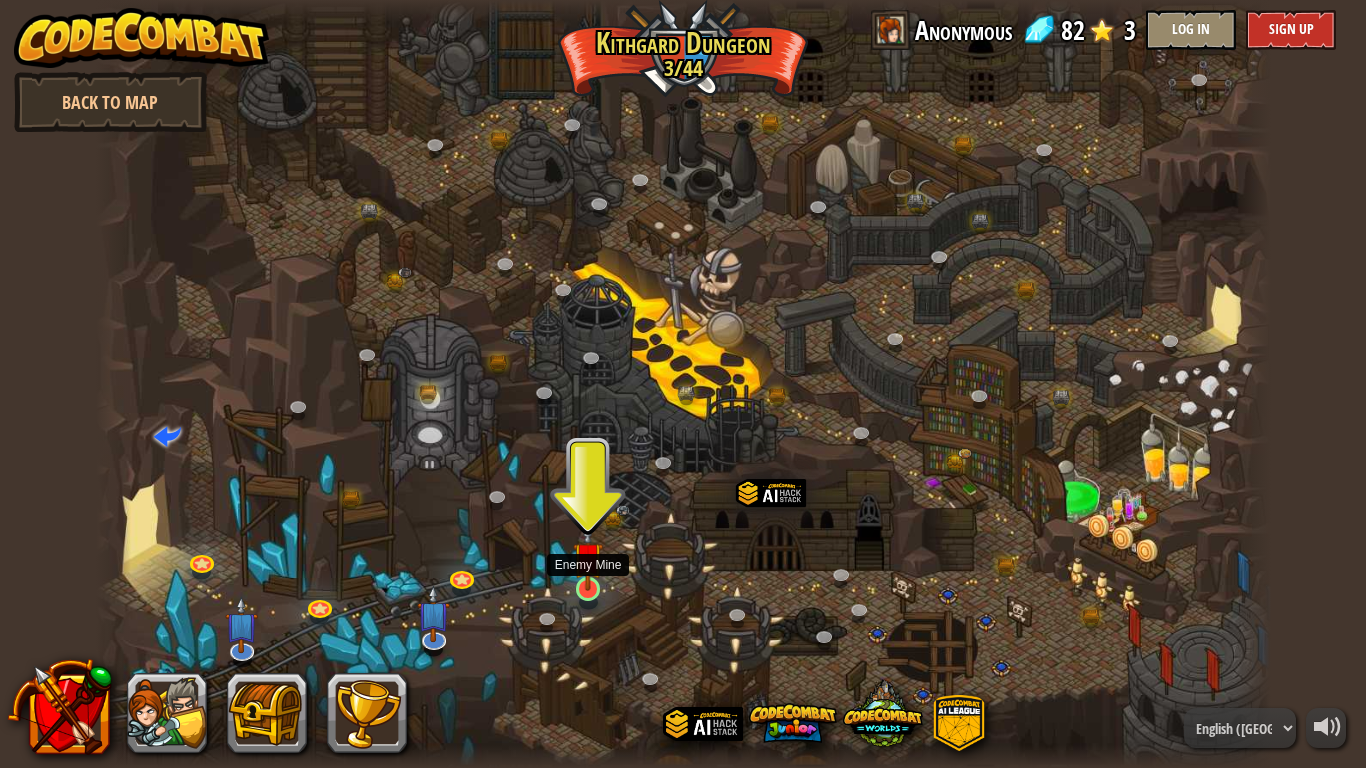 click at bounding box center (588, 557) 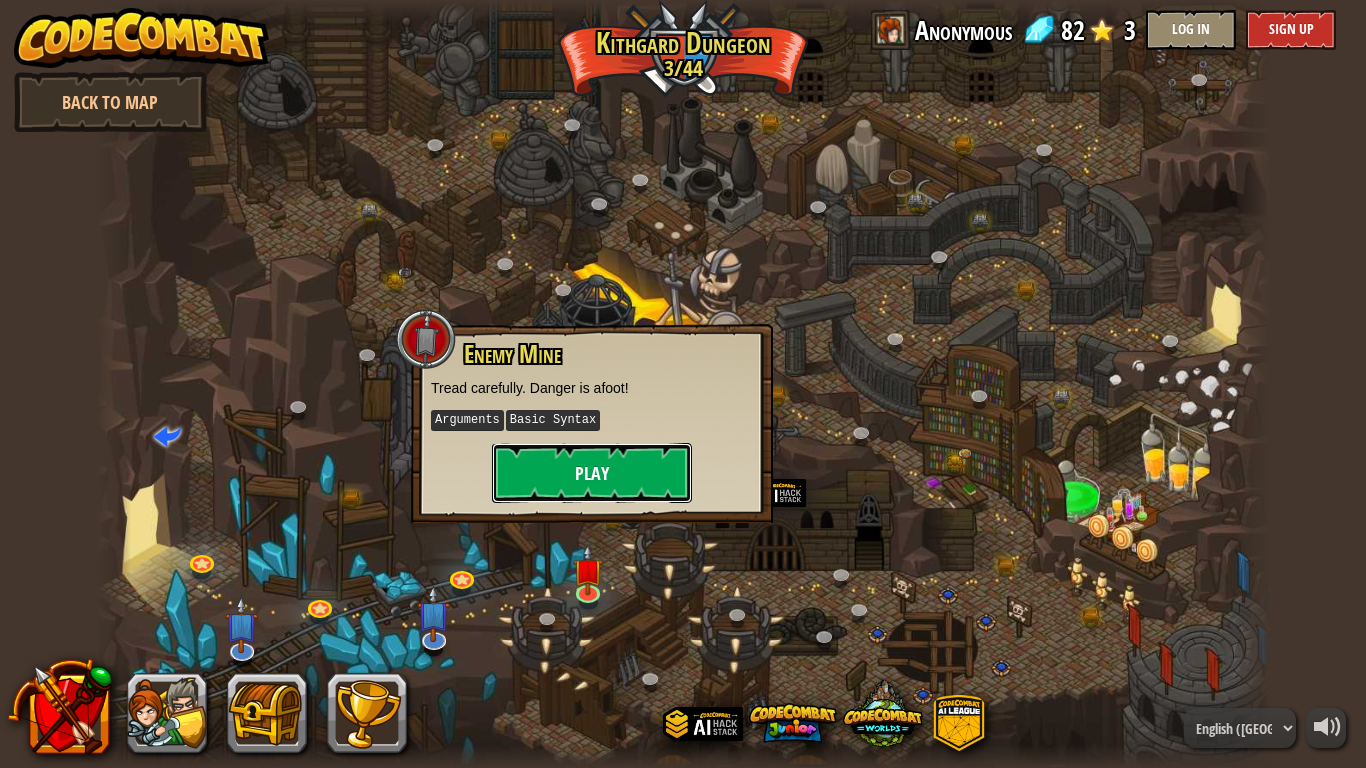 click on "Play" at bounding box center (592, 473) 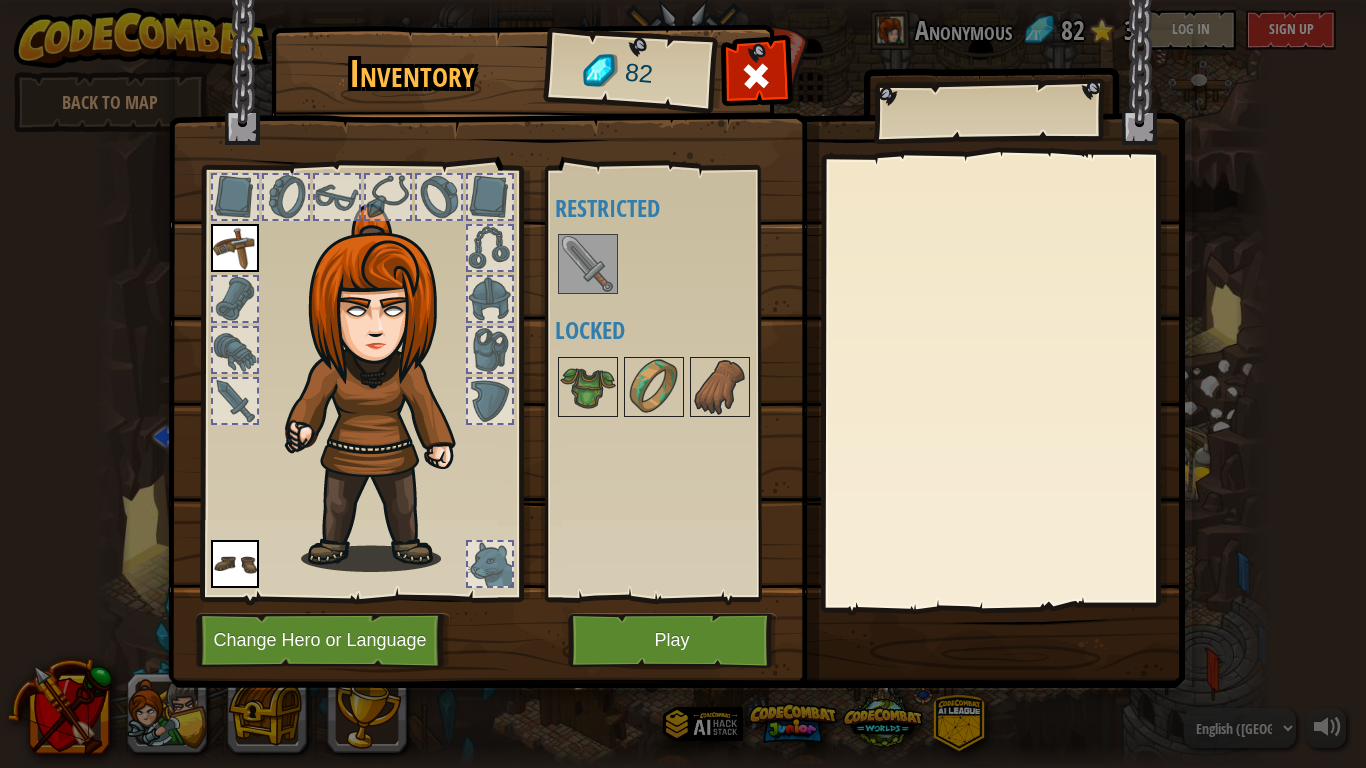 click at bounding box center [588, 264] 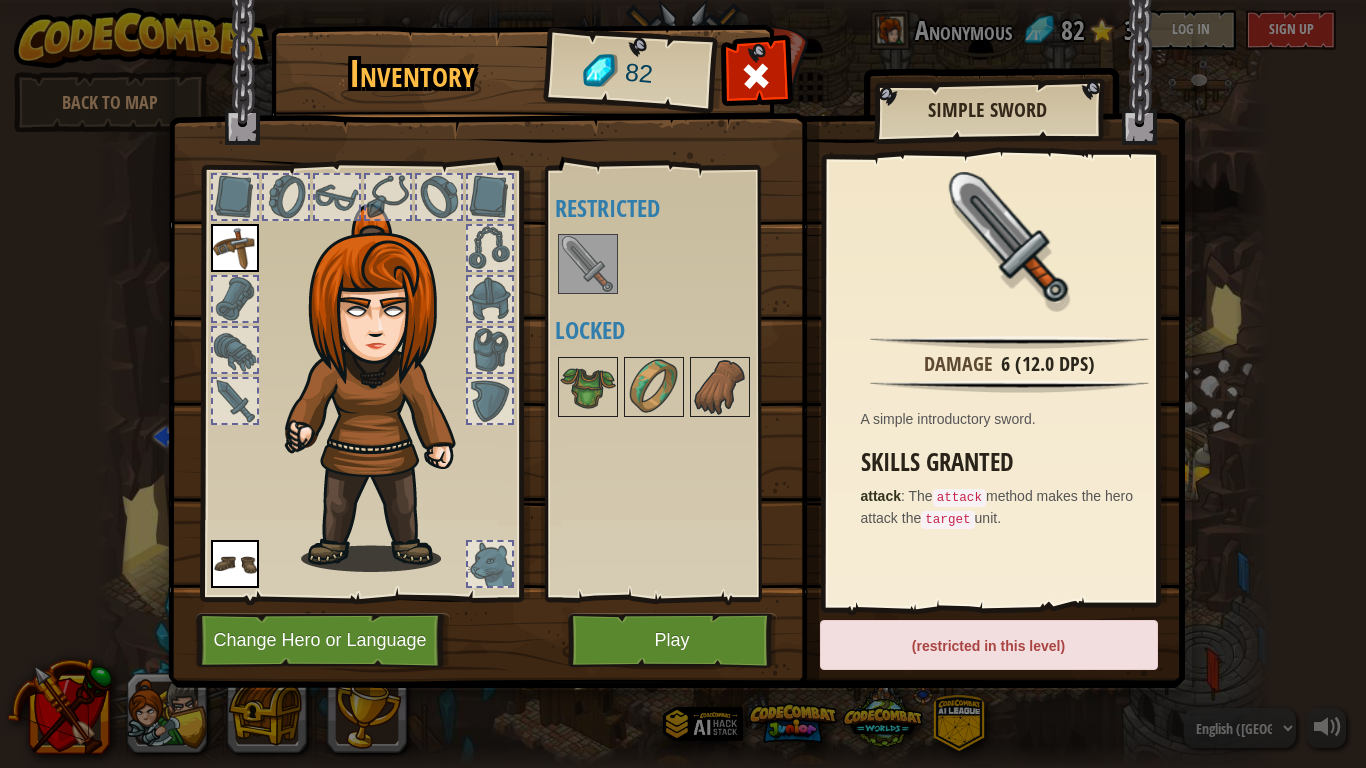 click on "(restricted in this level)" at bounding box center [989, 645] 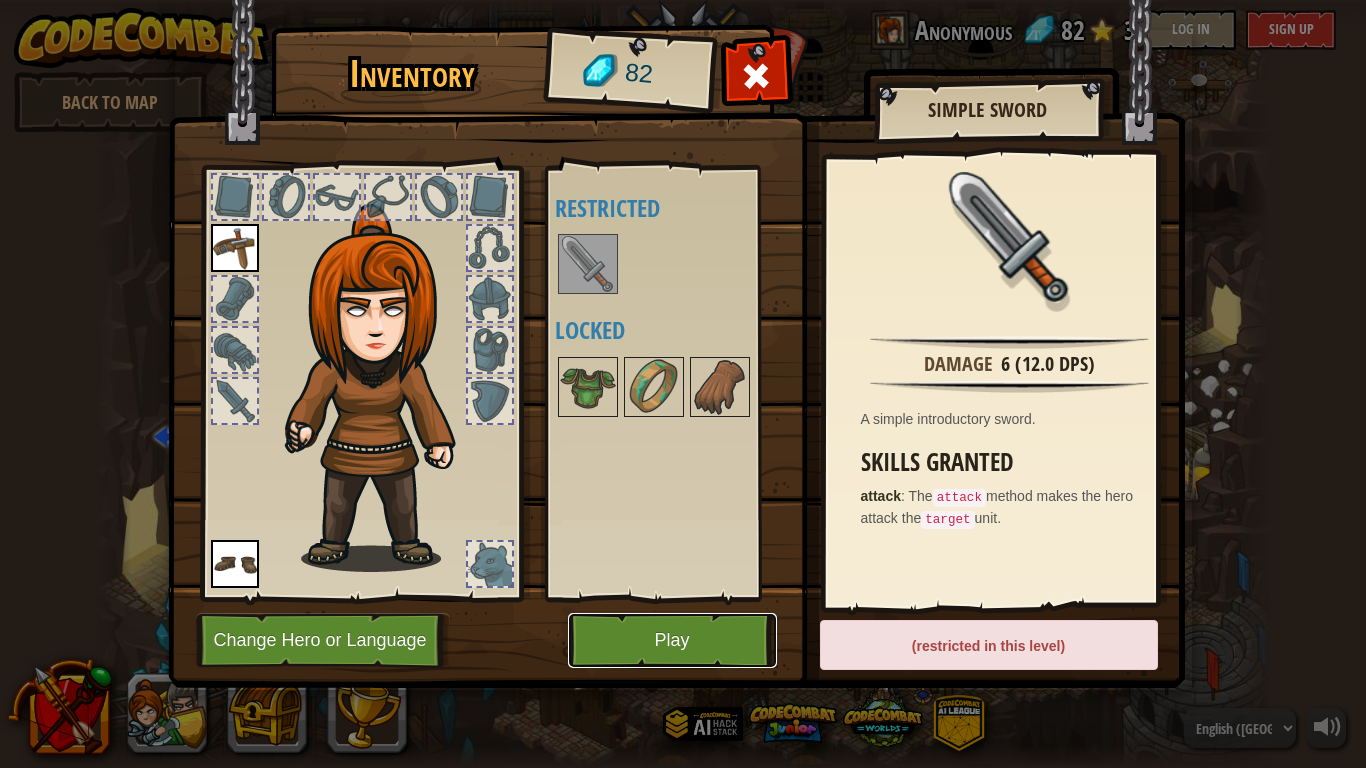 click on "Play" at bounding box center (672, 640) 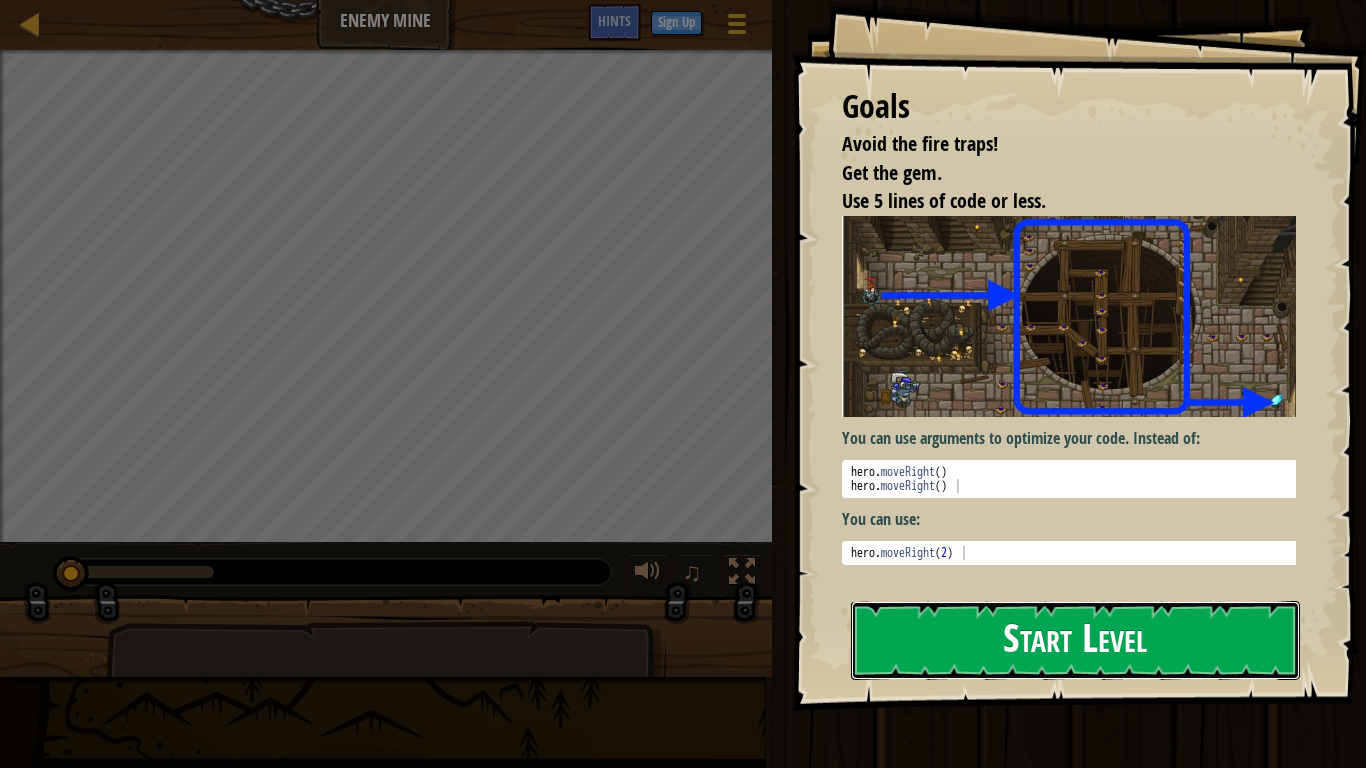 drag, startPoint x: 917, startPoint y: 635, endPoint x: 920, endPoint y: 624, distance: 11.401754 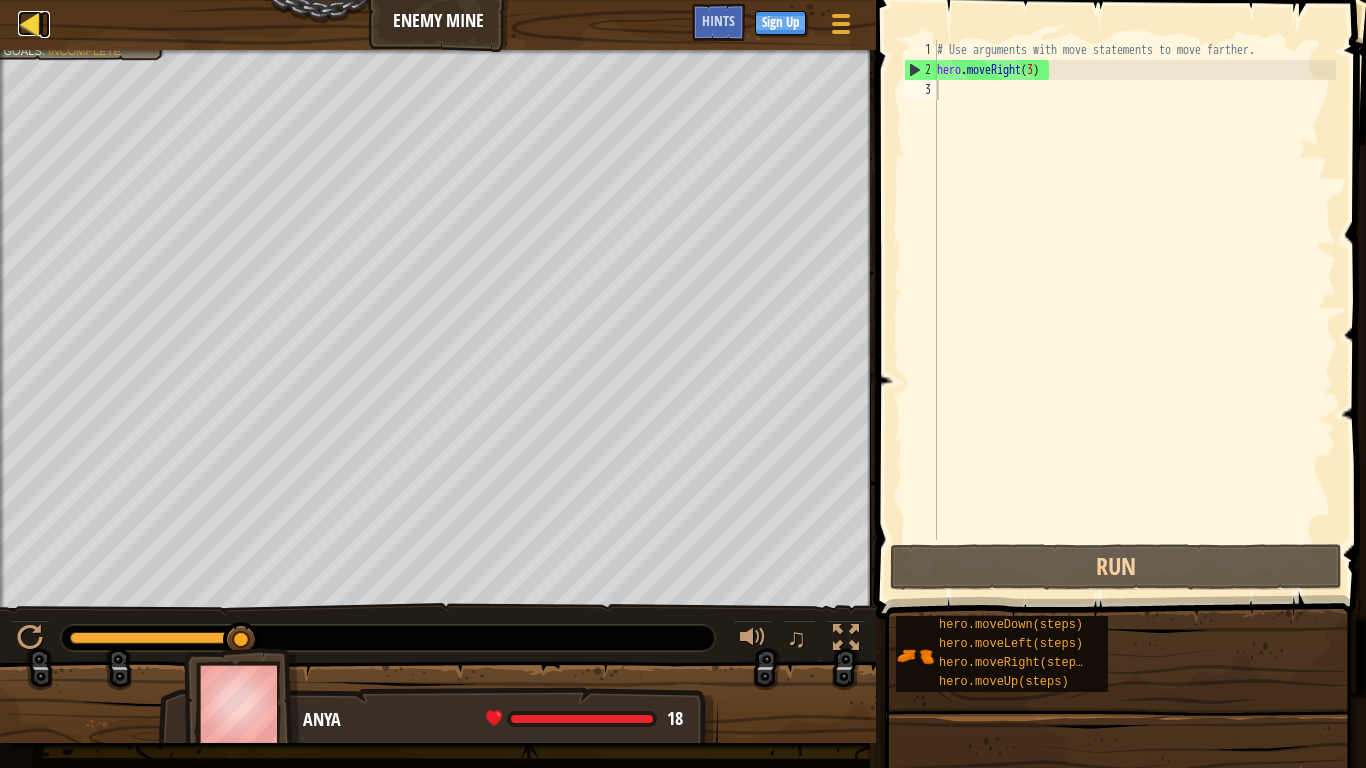click at bounding box center (30, 23) 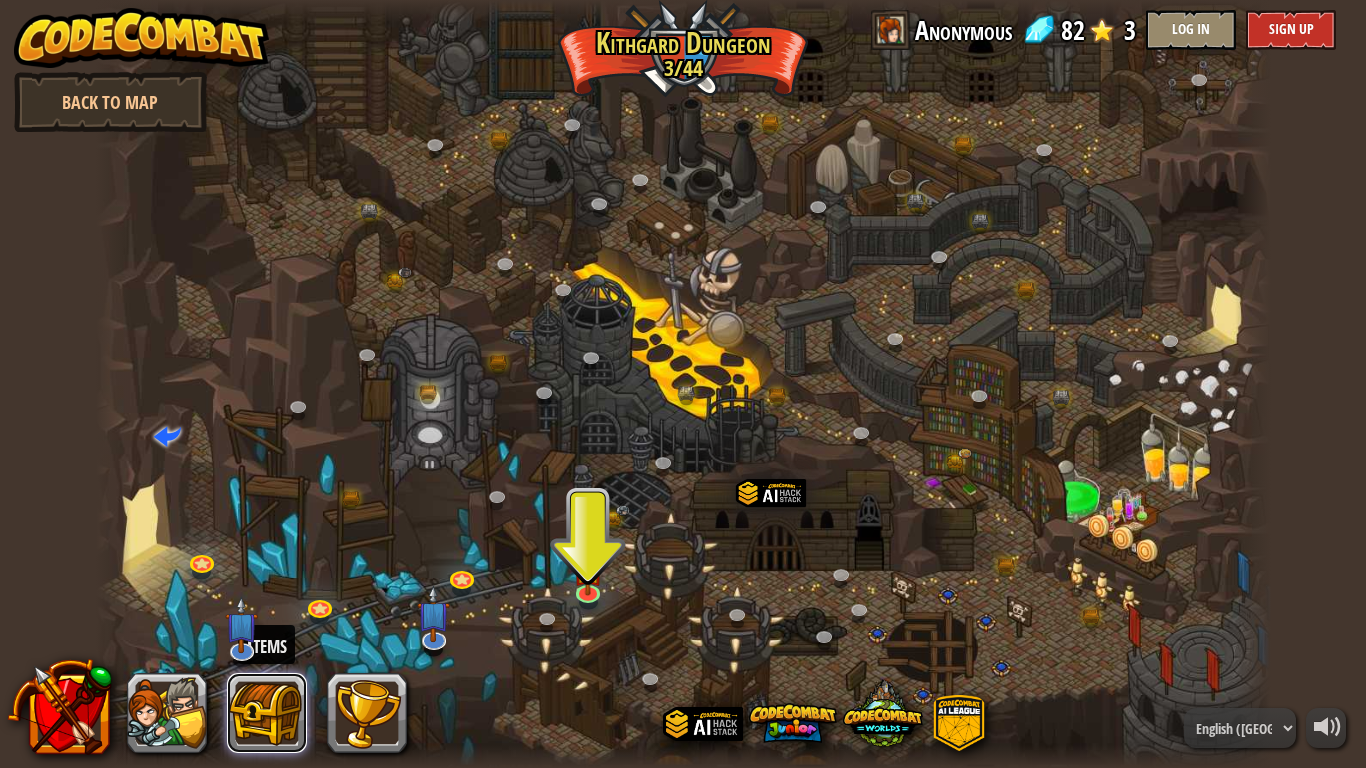 click at bounding box center [267, 713] 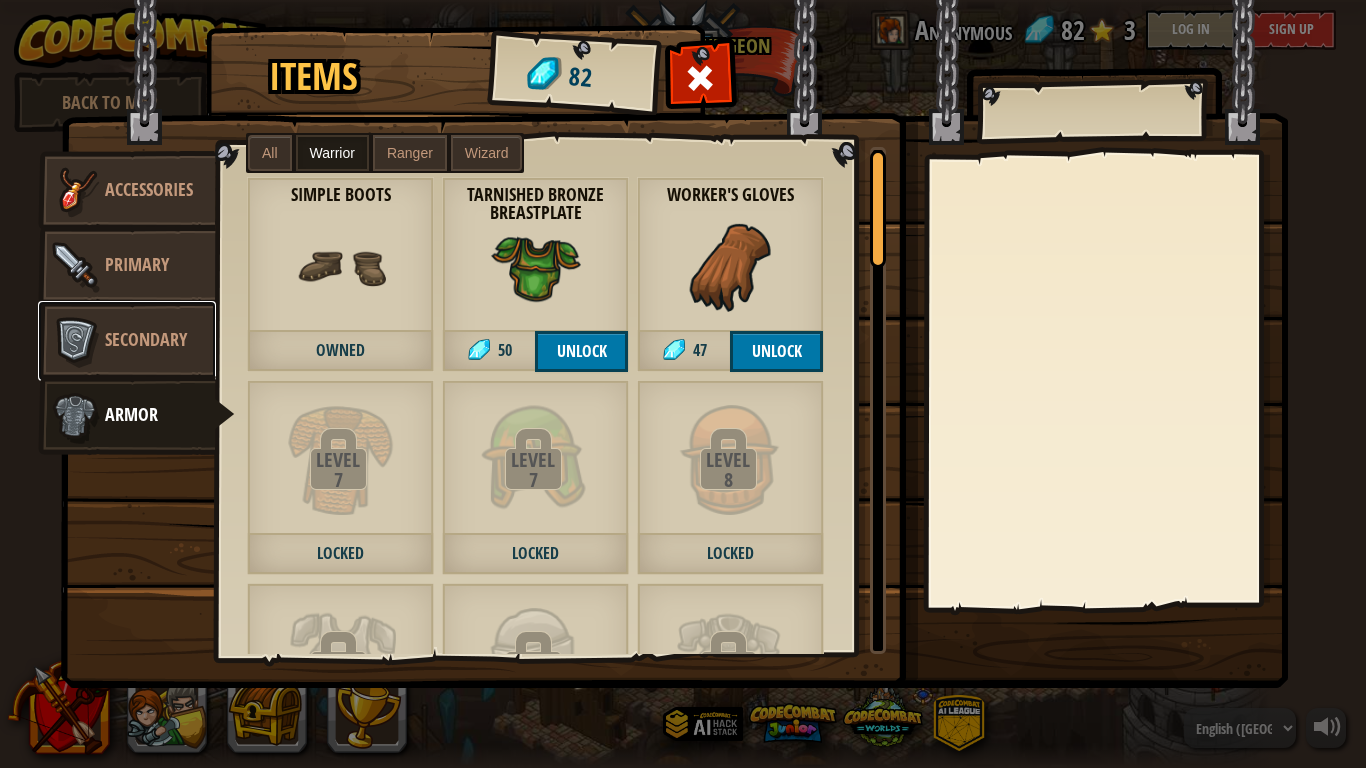 click on "Secondary" at bounding box center [127, 341] 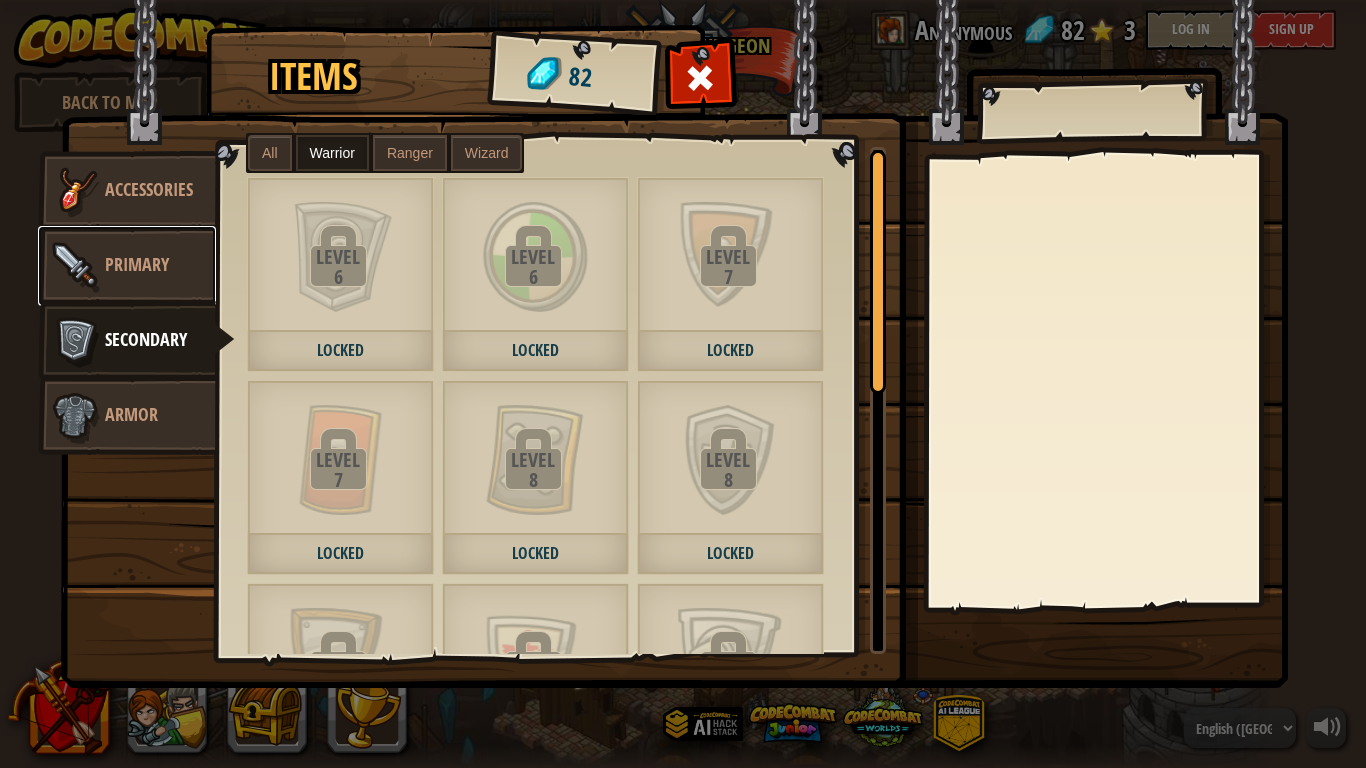 click on "Primary" at bounding box center (127, 266) 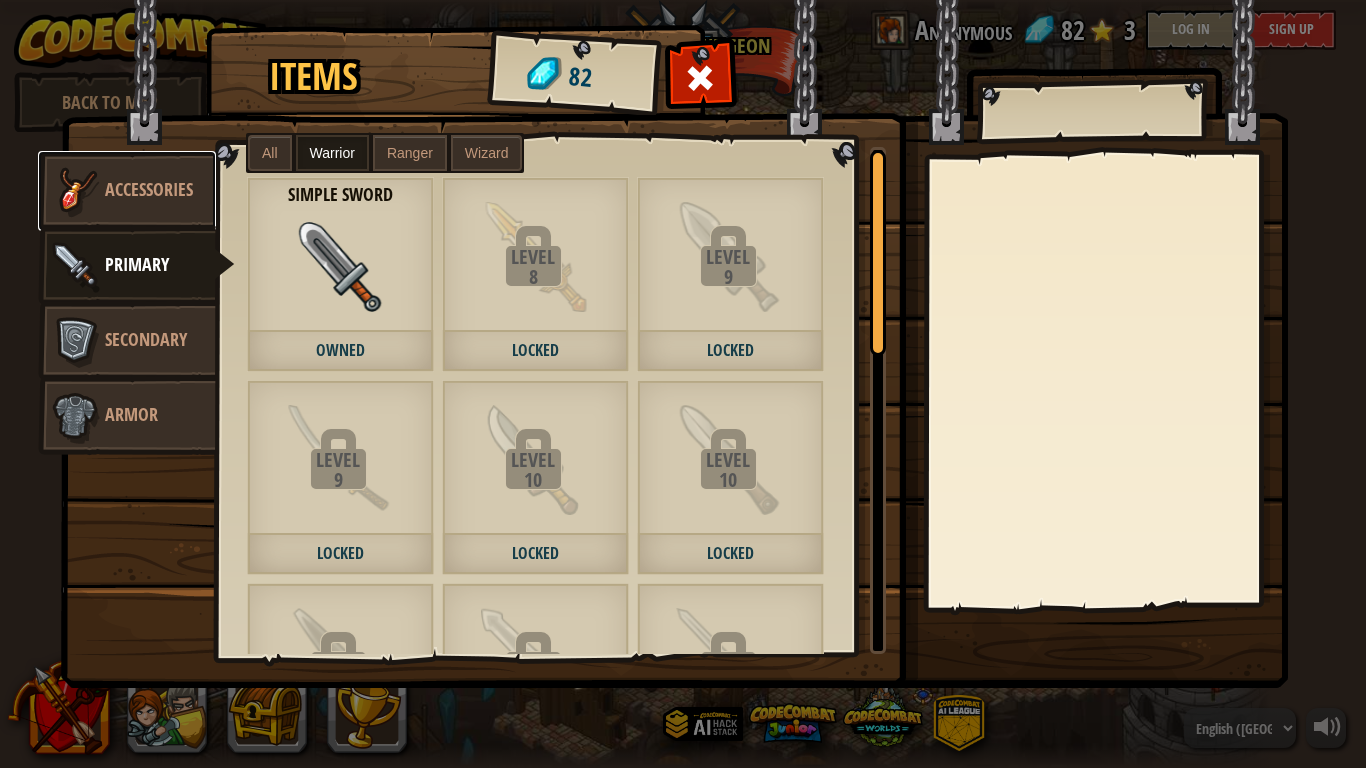 click on "Accessories" at bounding box center [127, 191] 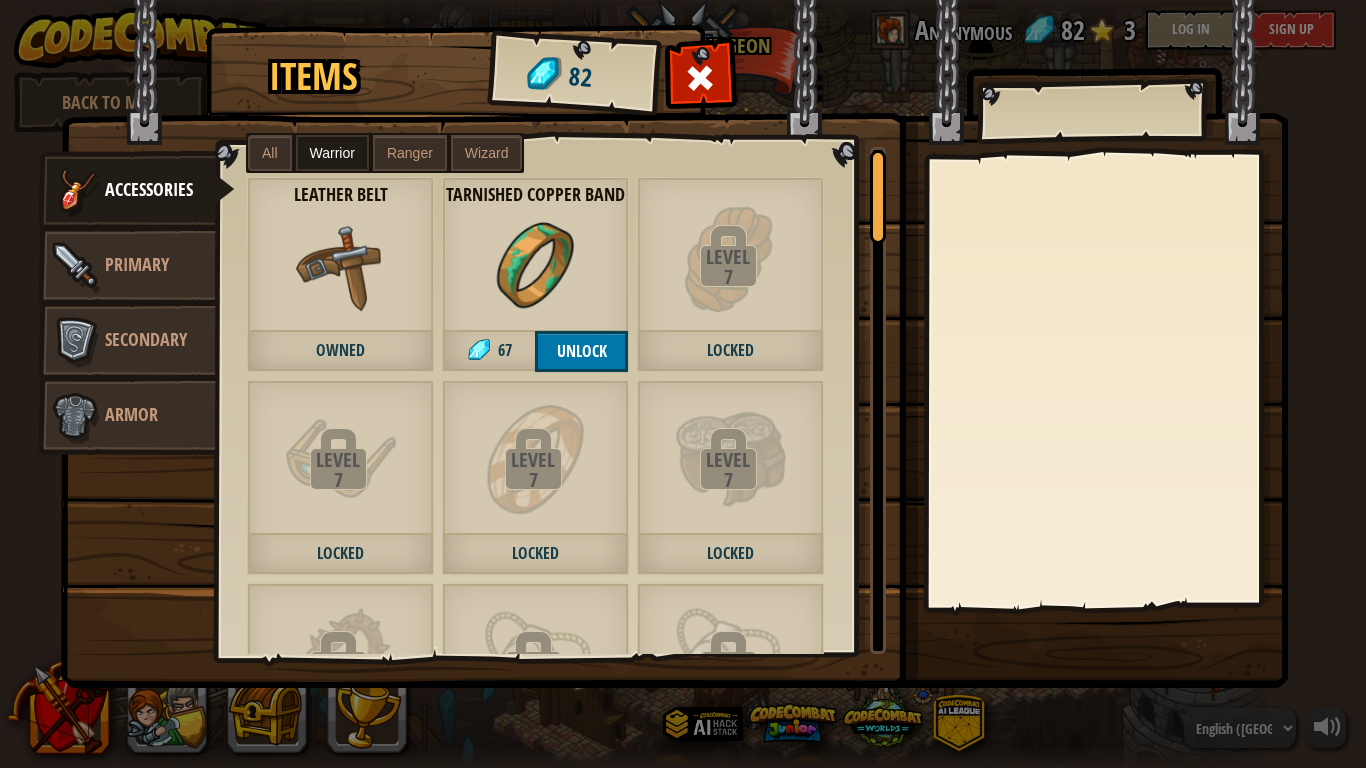 click on "Ranger" at bounding box center (410, 153) 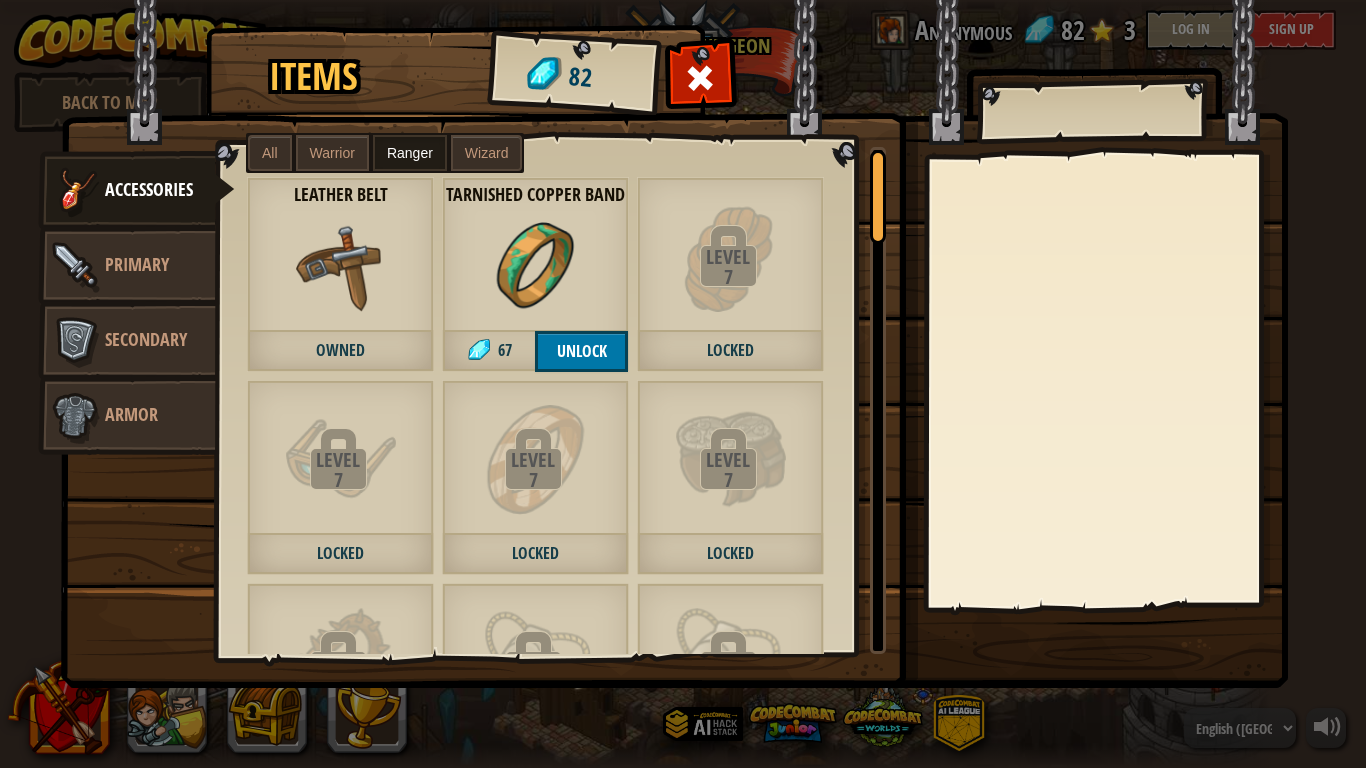 click on "All" at bounding box center (270, 153) 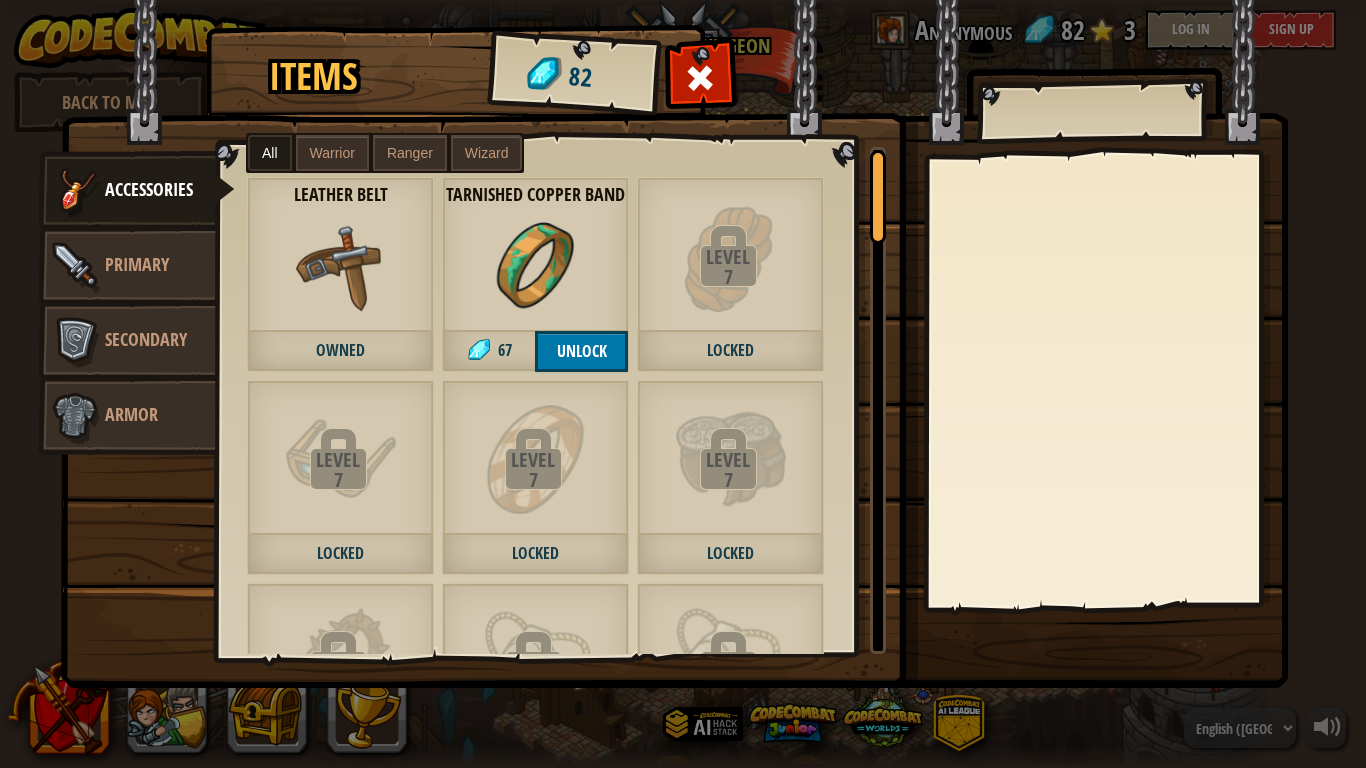 click on "Items 82 Misc Accessories Primary Secondary Armor All Warrior Ranger Wizard Level 9 Locked Level 11 Locked Level 11 Locked Level 12 Locked Level 12 Locked Level 13 Locked Level 17 Locked Level 19 Locked Level 66 Locked Level 66 Locked Level 66 Locked Level 66 Locked Level 66 Locked Level 66 Locked Level 66 Locked Level 66 Locked Leather Belt Owned Tarnished Copper Band 67 Unlock Level 7 Locked Level 7 Locked Level 7 Locked Level 7 Locked Level 7 Locked Level 8 Locked Level 10 Locked Level 11 Locked Level 12 Locked Level 12 Locked Level 13 Locked Level 14 Locked Level 14 Locked Level 14 Locked Level 14 Locked Level 14 Locked Level 15 Locked Level 15 Locked Level 15 Locked Level 16 Locked Level 16 Locked Level 16 Locked Level 17 Locked Level 17 Locked Level 18 Locked Level 18 Locked Level 18 Locked Level 18 Locked Level 19 Locked Level 19 Locked Level 20 Locked Level 20 Locked Level 20 Locked Level 30 Locked Level 30 Locked Level 30 Locked Level 37 Locked Level 66 Locked Level 66 Locked Level 66 Locked Level 66" at bounding box center [683, 384] 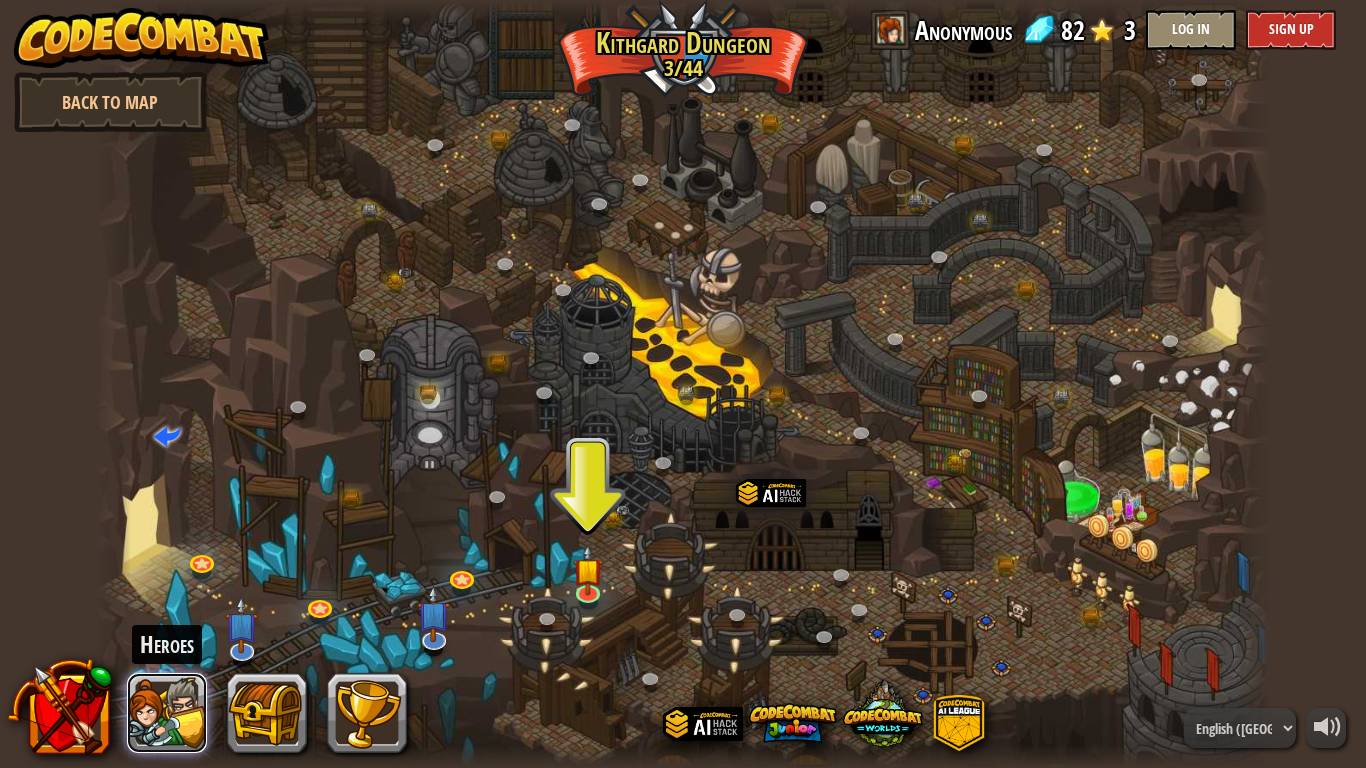 click at bounding box center [167, 713] 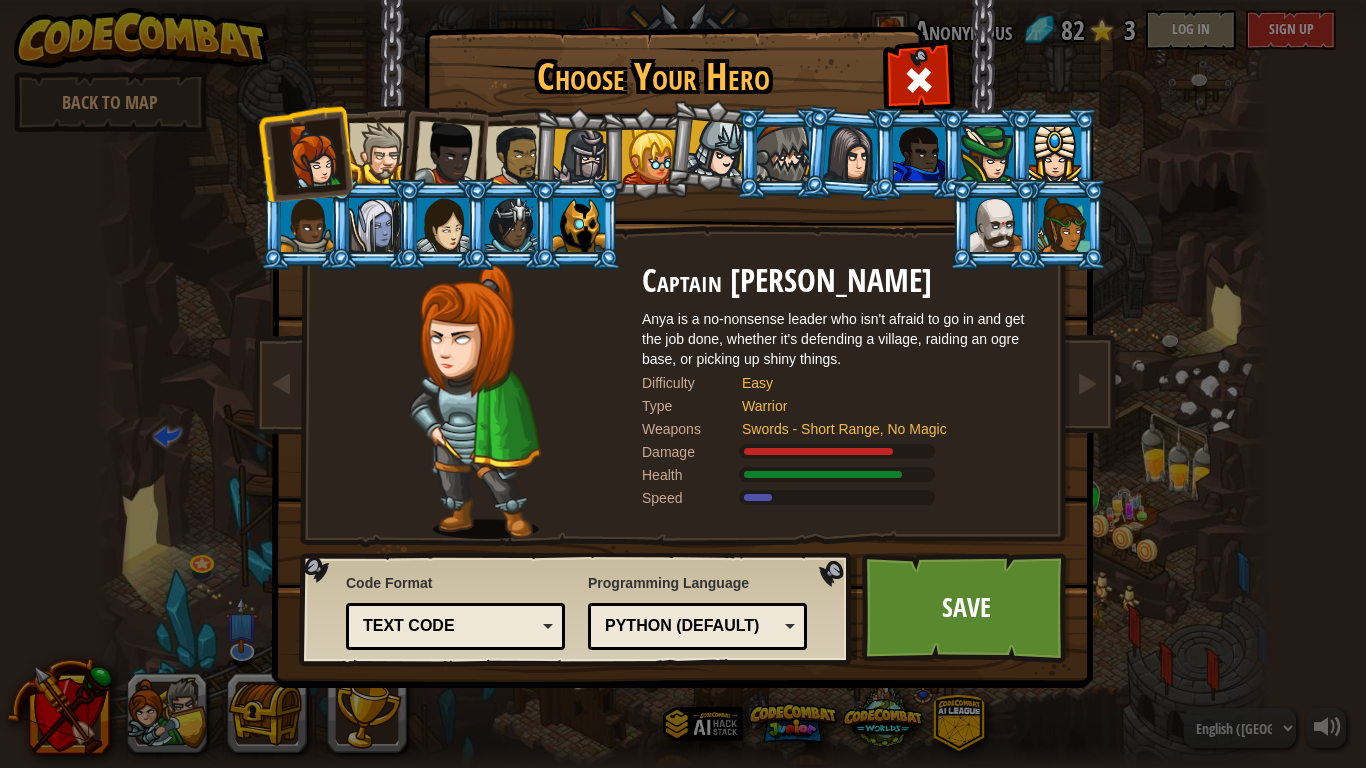 click on "Choose Your Hero 82 Captain Anya Weston Anya is a no-nonsense leader who isn't afraid to go in and get the job done, whether it's defending a village, raiding an ogre base, or picking up shiny things. Difficulty Easy Type Warrior Weapons Swords - Short Range, No Magic Damage Health Speed Sir Tharin Thunderfist A mighty warrior. Tharin loves just three things: exploring, building stuff, and combat. He's tough but slow. Difficulty Easy Type Warrior Weapons Swords - Short Range, No Magic Damage Health Speed Lady Ida Justheart Lady Ida Justheart is a champion of the people, questing for justice across all the lands. No one knows what she does in her spare time. Difficulty Easy Type Warrior Weapons Swords - Short Range, No Magic Damage Health Speed Alejandro the Duelist Alejandro travels across the world, seeking out challenges to test his skills with his impractically gigantic sword and tiny shield. Difficulty Easy Type Warrior Weapons Swords - Short Range, No Magic Damage Health Speed Amara Arrowhead Difficulty" at bounding box center (683, 384) 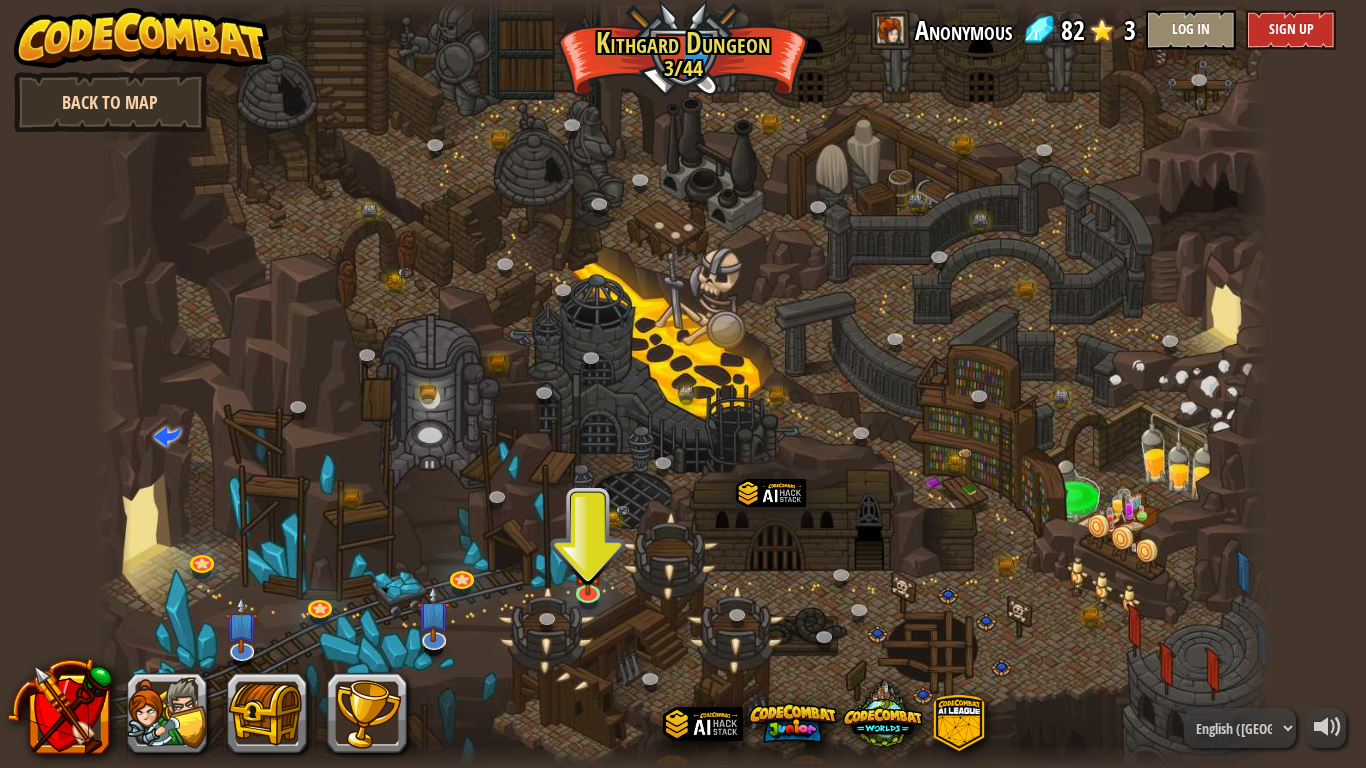 click on "Back to Map" at bounding box center [110, 102] 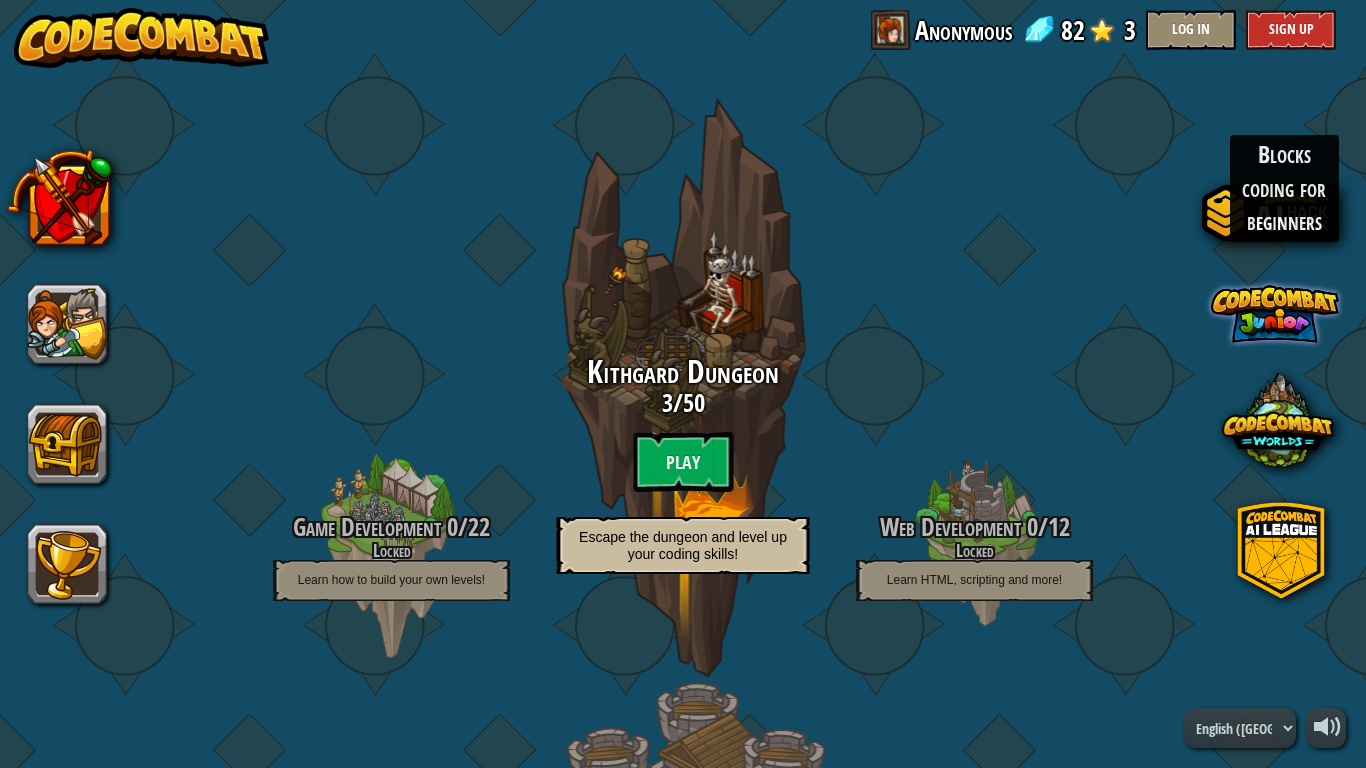 click at bounding box center [1275, 314] 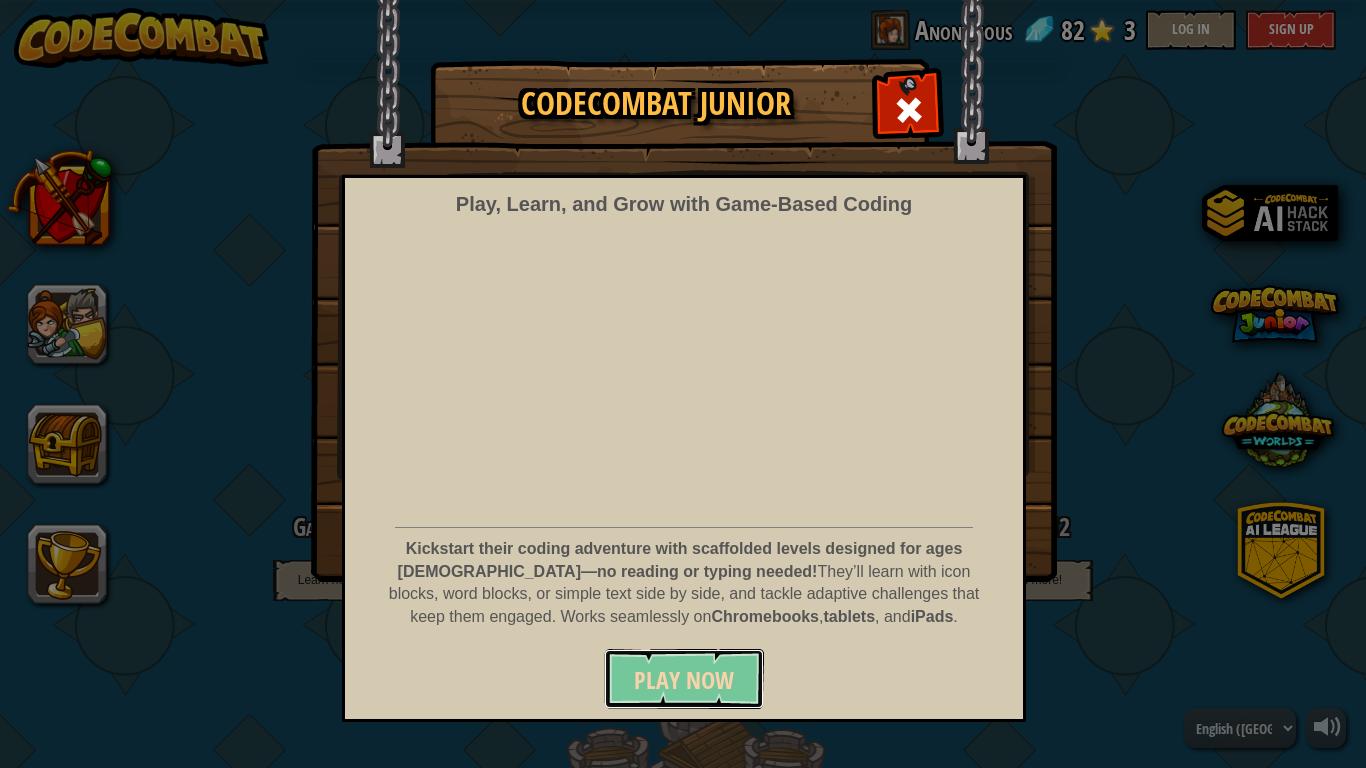 click on "Play Now" at bounding box center [684, 680] 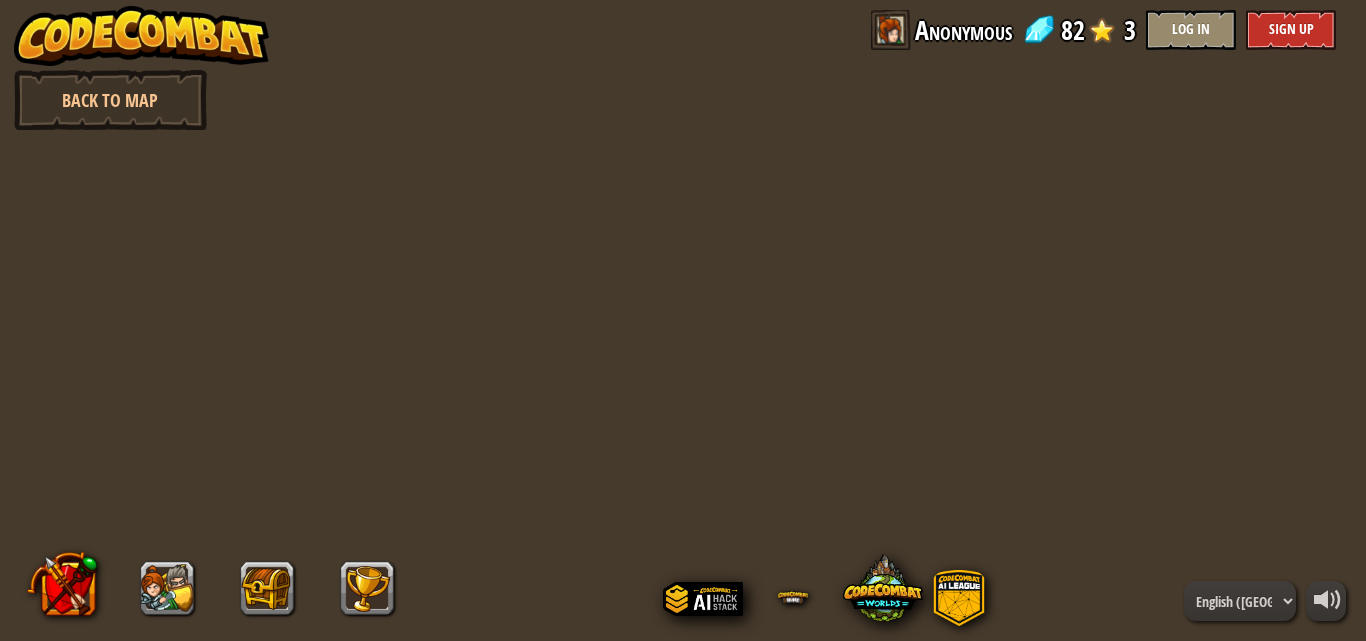 scroll, scrollTop: 0, scrollLeft: 0, axis: both 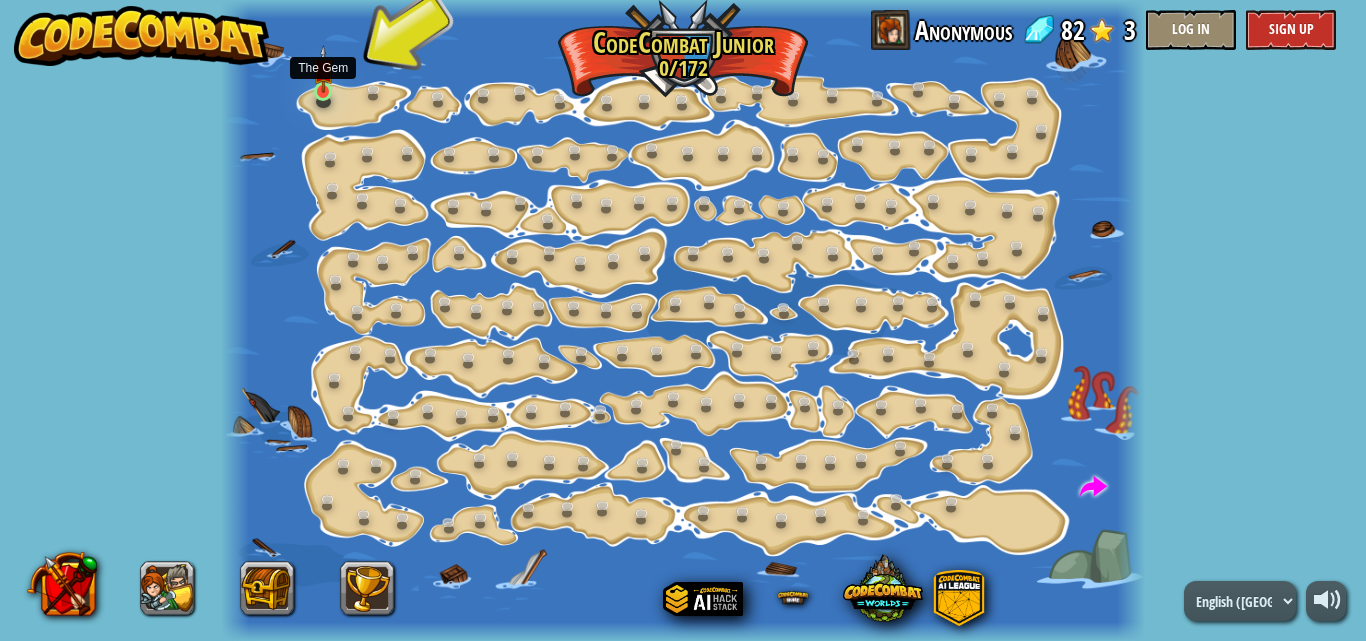 click at bounding box center [323, 69] 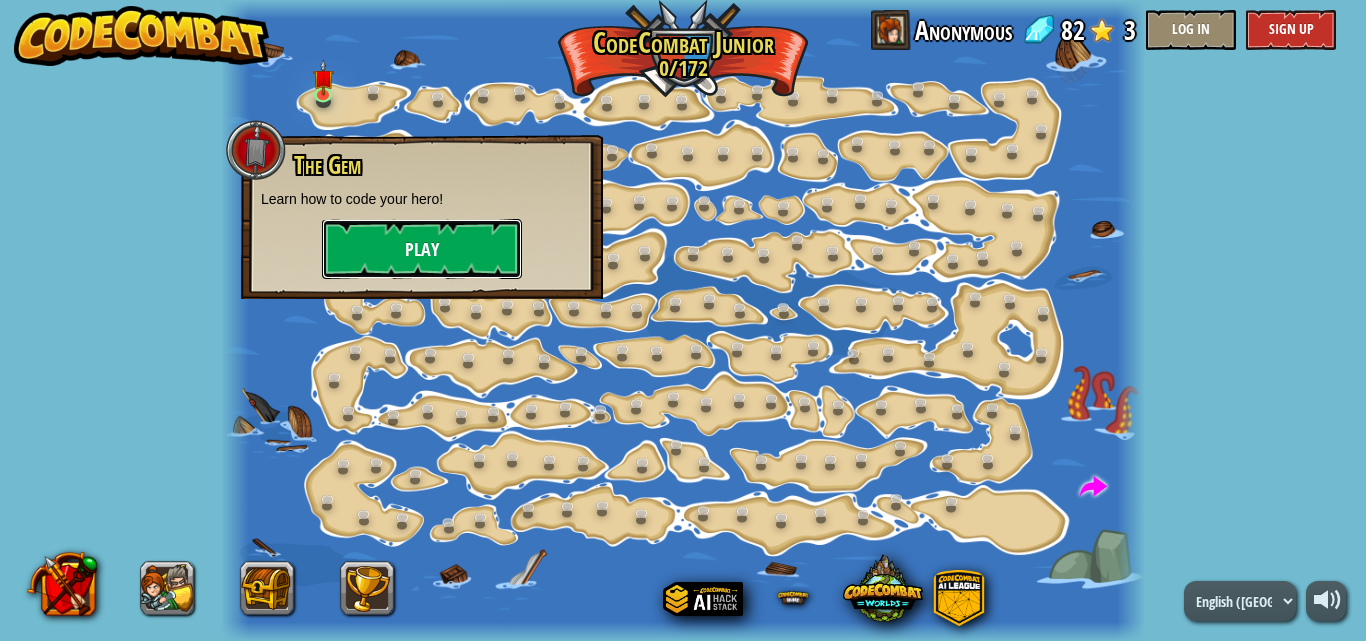 click on "Play" at bounding box center (422, 249) 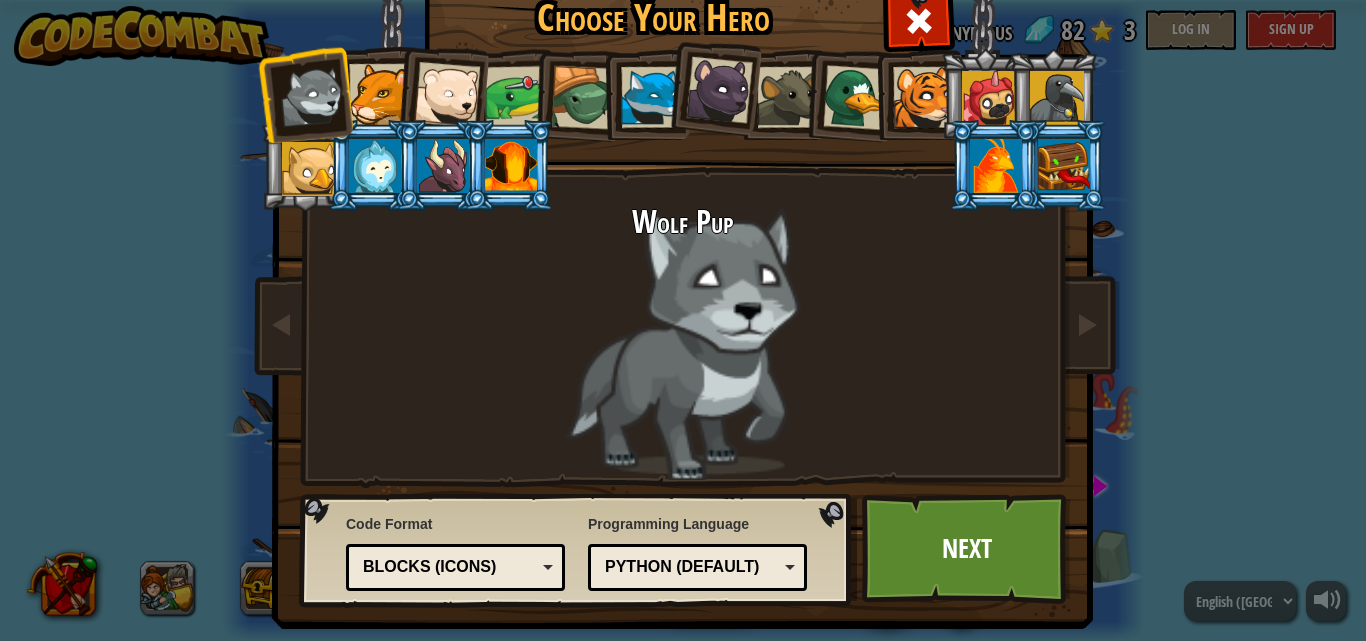 click at bounding box center [379, 94] 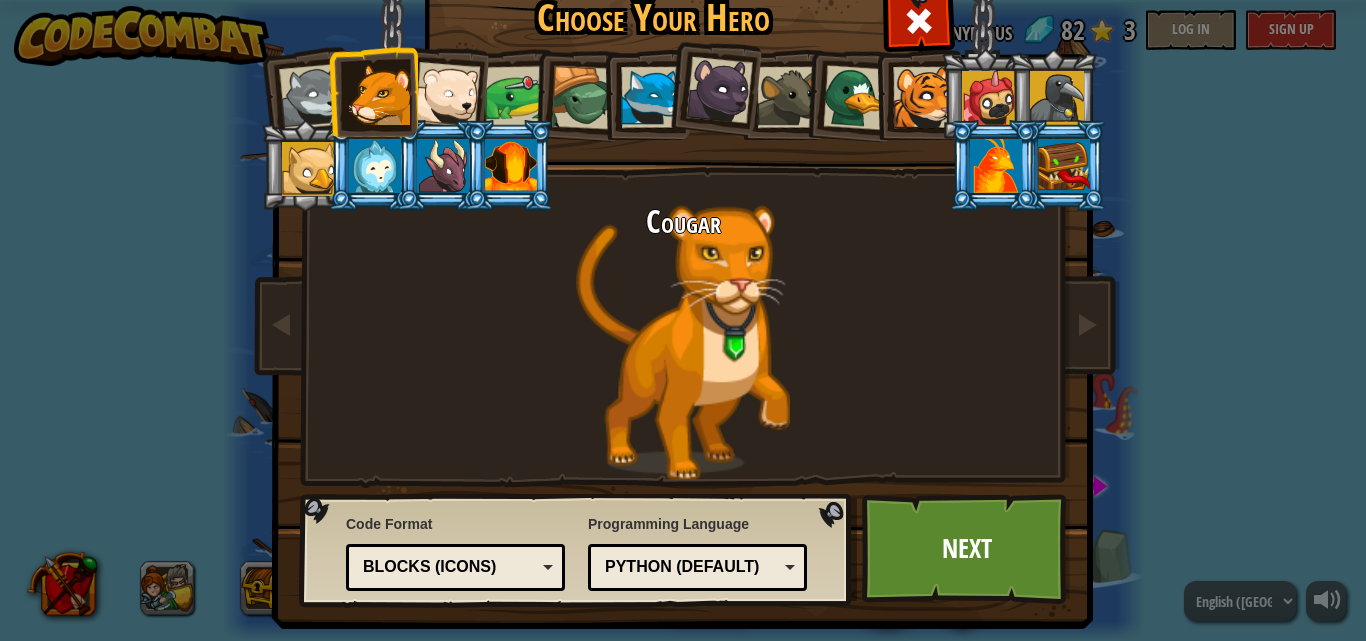 click at bounding box center [577, 95] 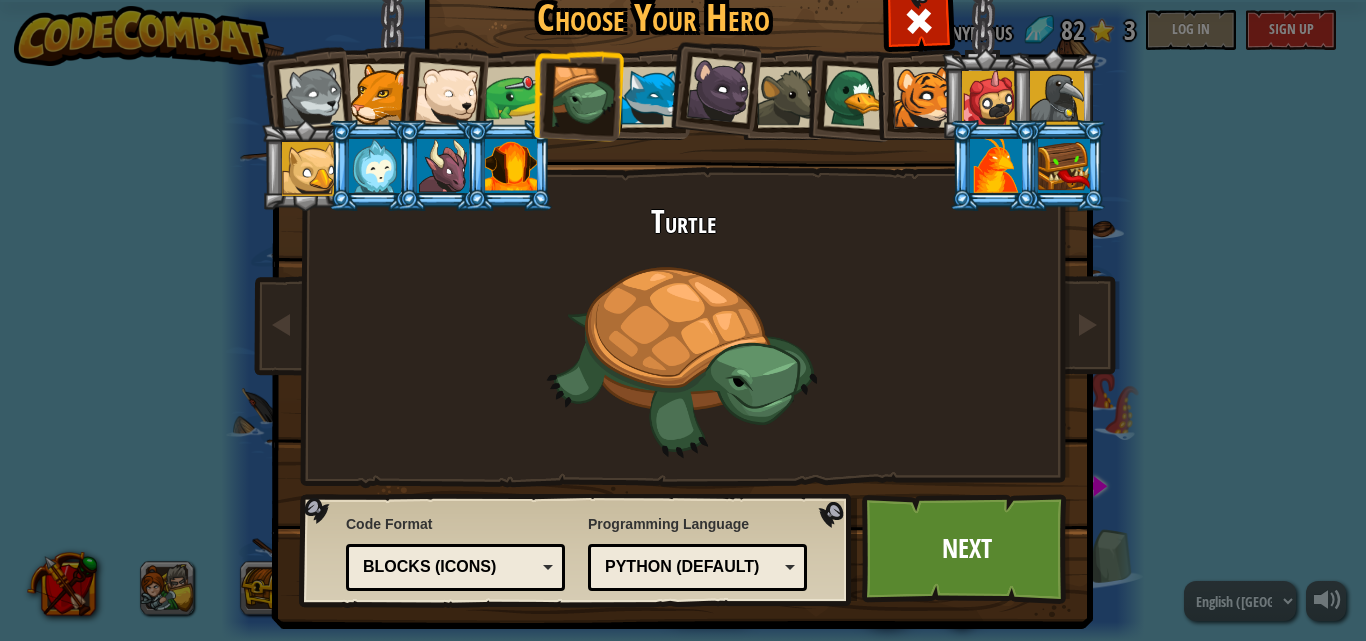 click at bounding box center [516, 97] 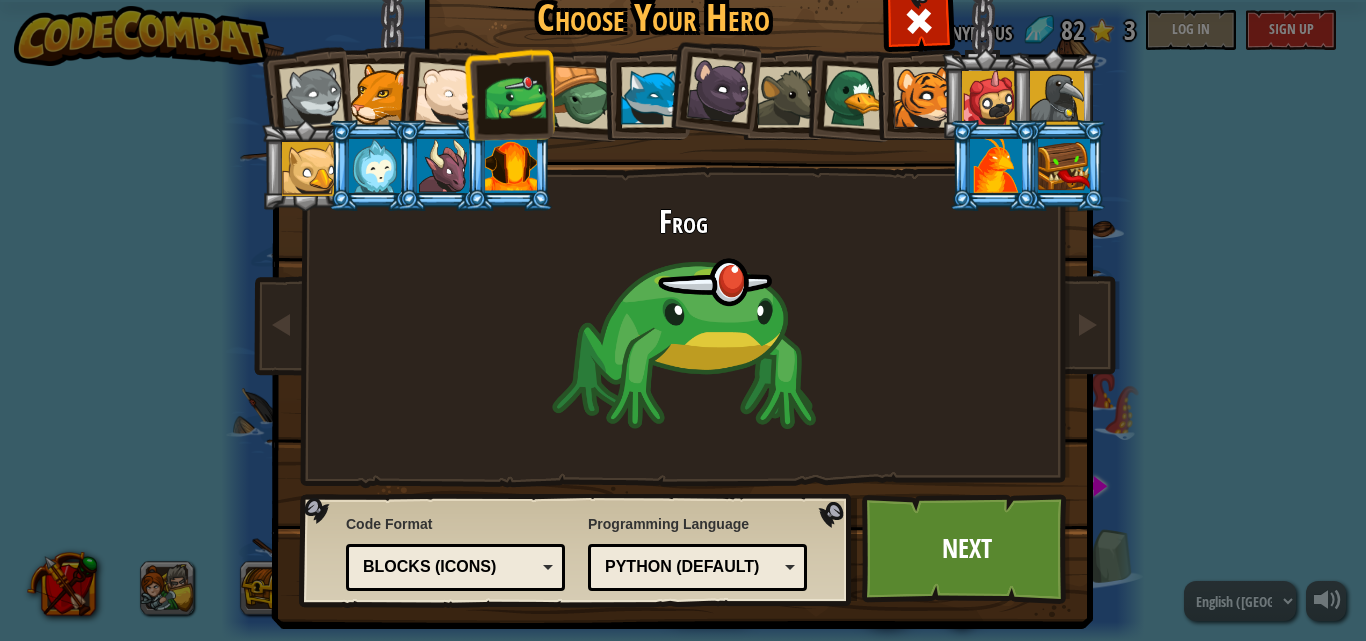 click at bounding box center (923, 97) 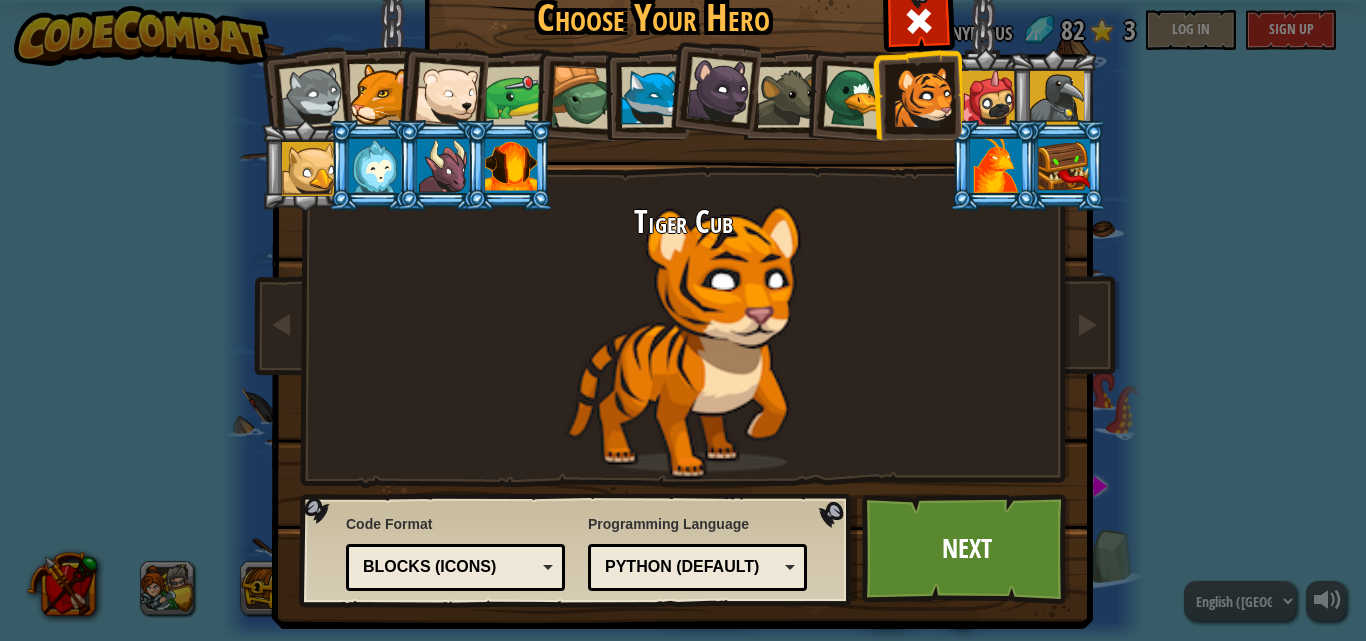 click at bounding box center (719, 90) 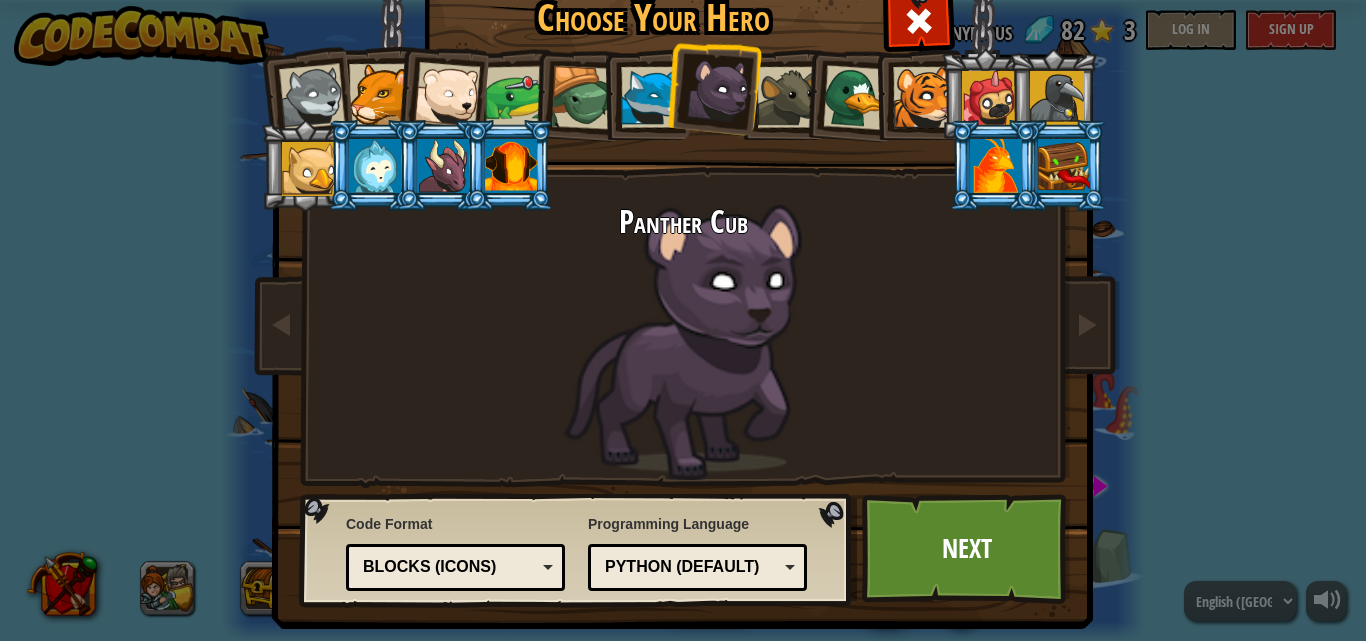 click at bounding box center (379, 94) 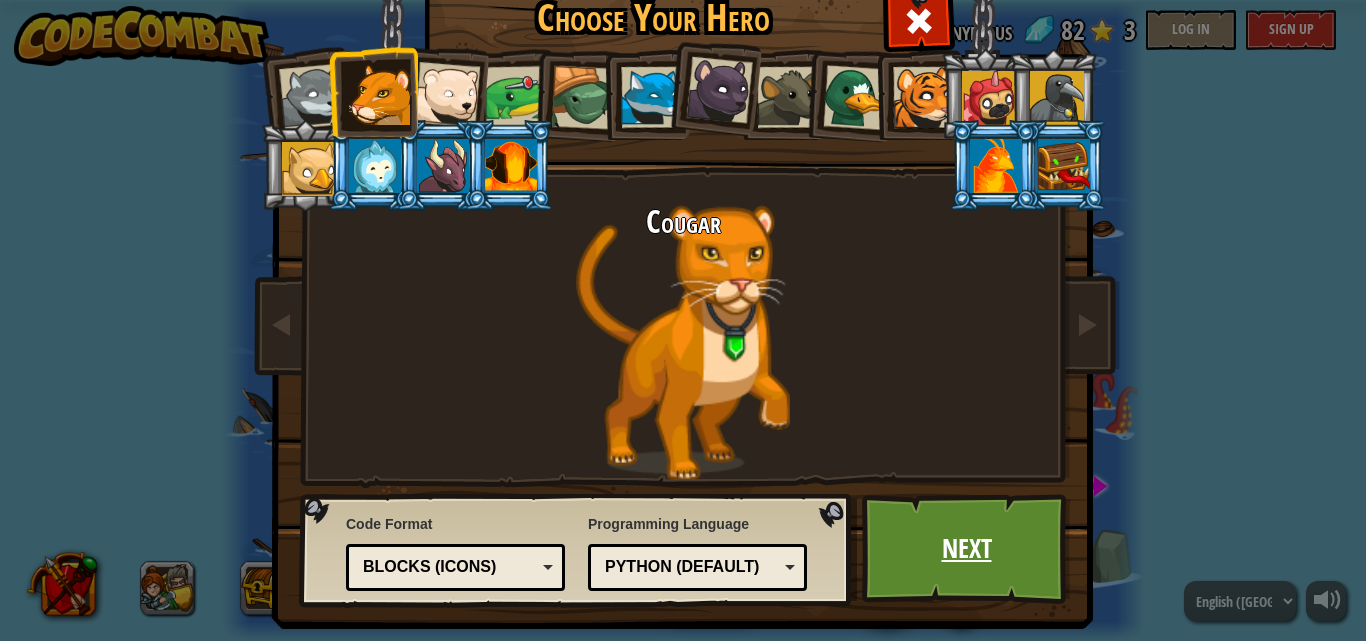 click on "Next" at bounding box center [966, 549] 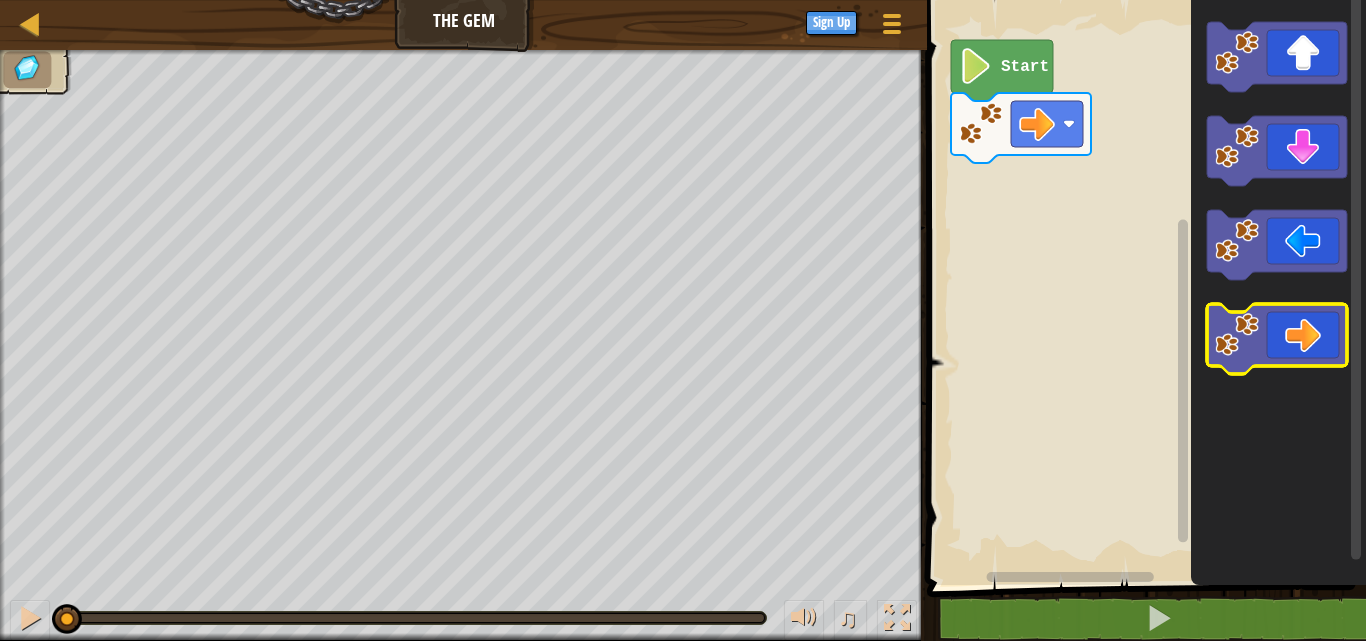 click 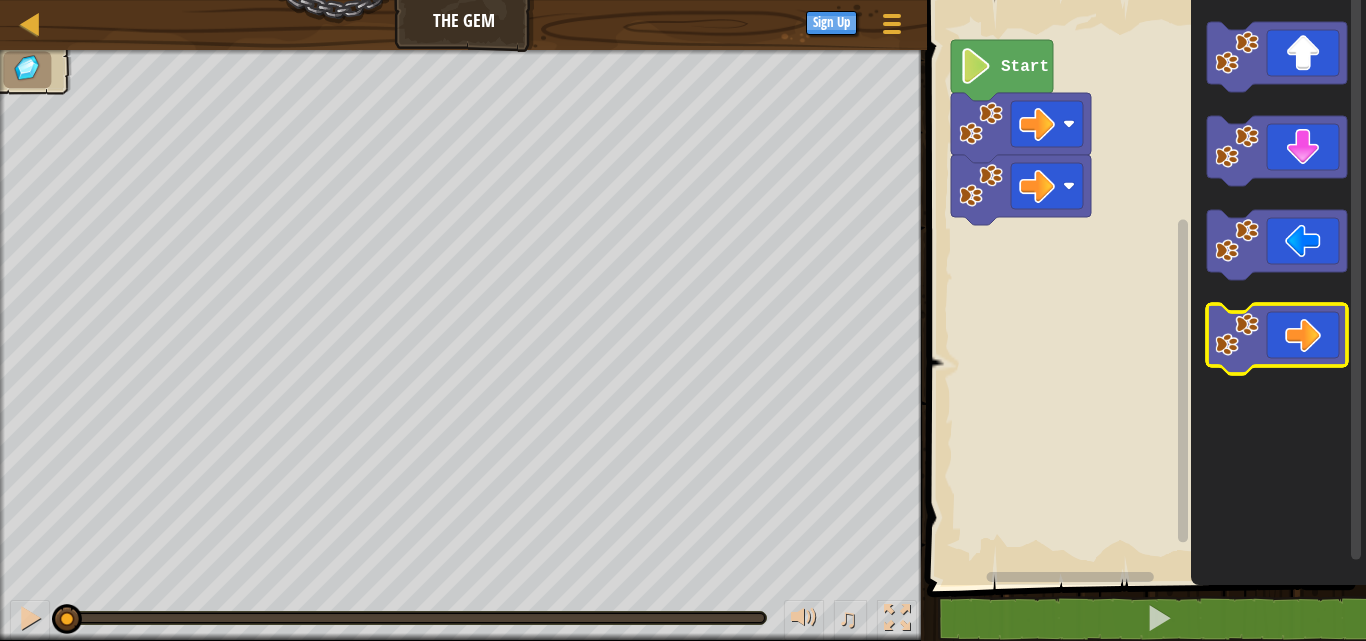 click 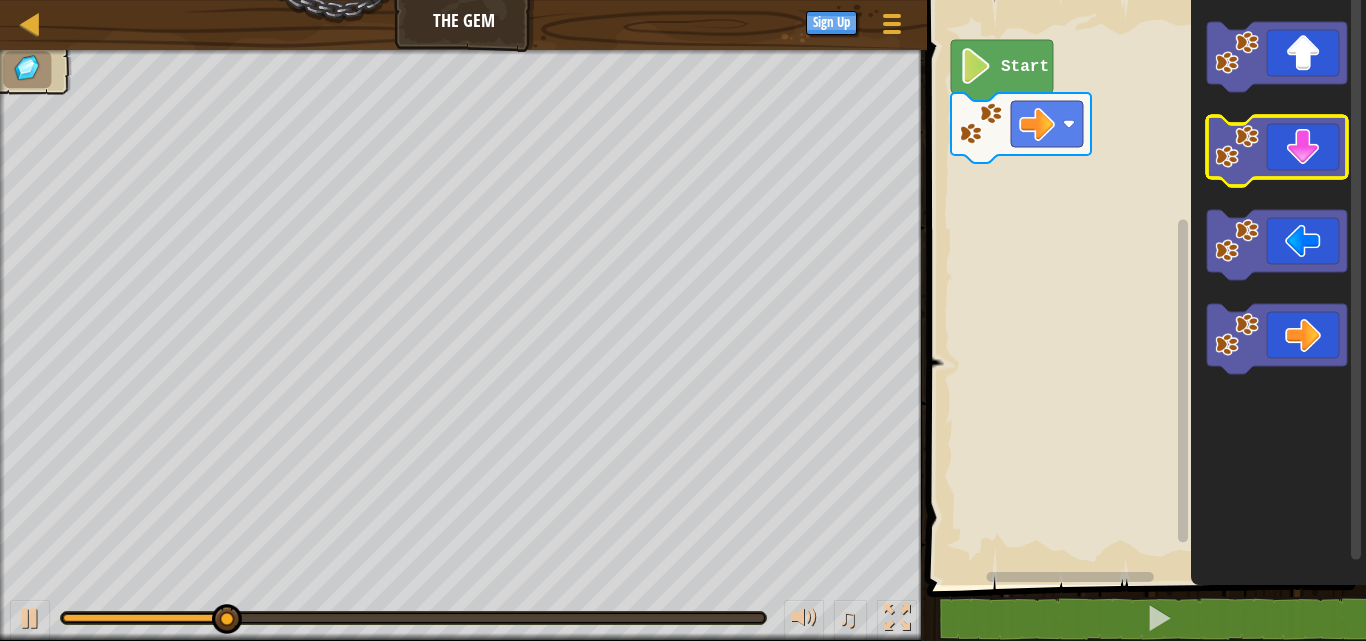click 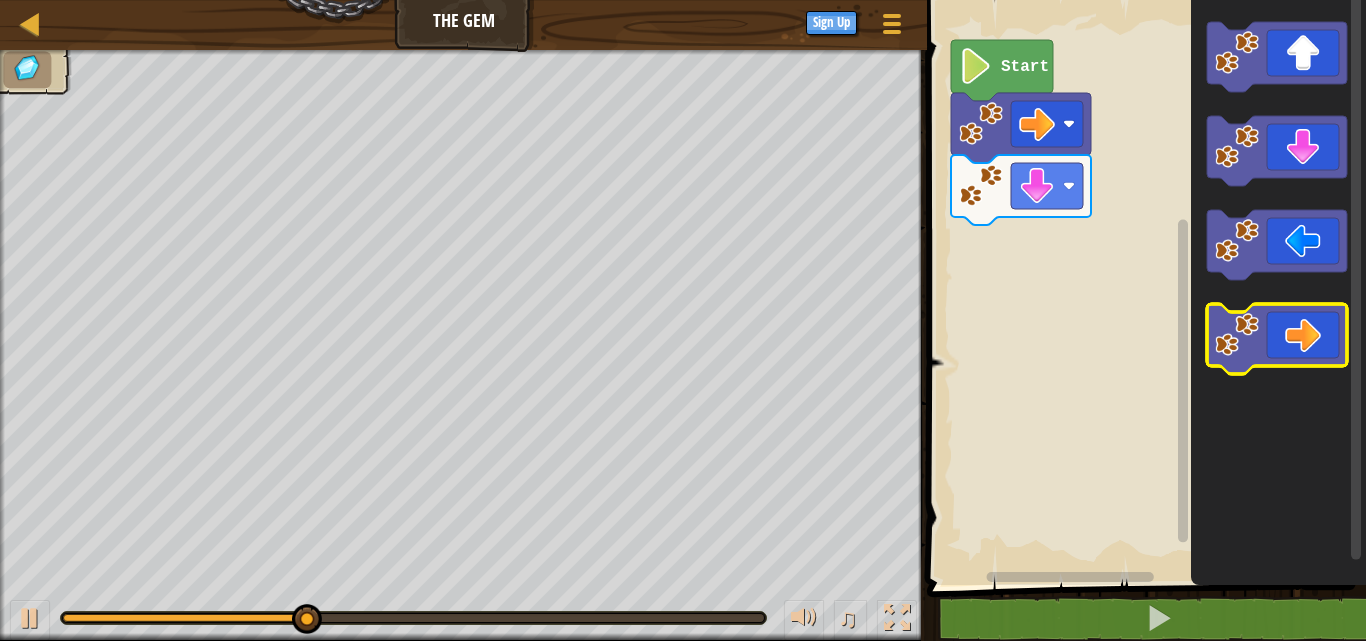 click 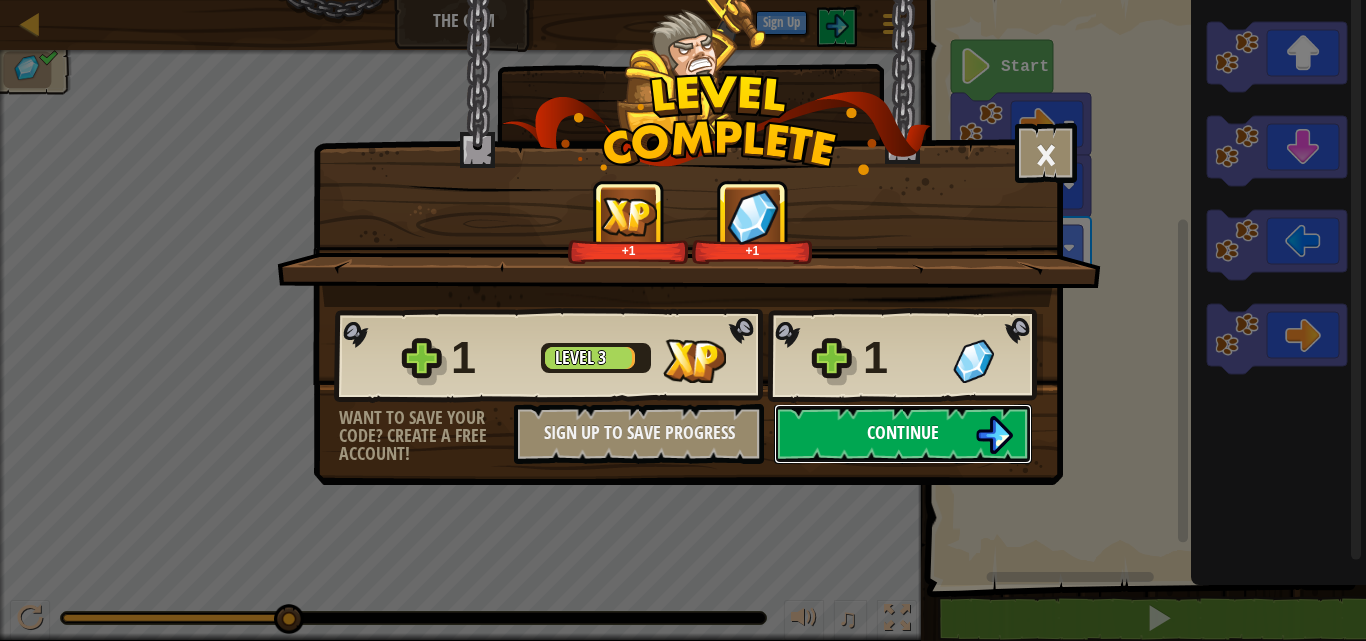 click on "Continue" at bounding box center [903, 434] 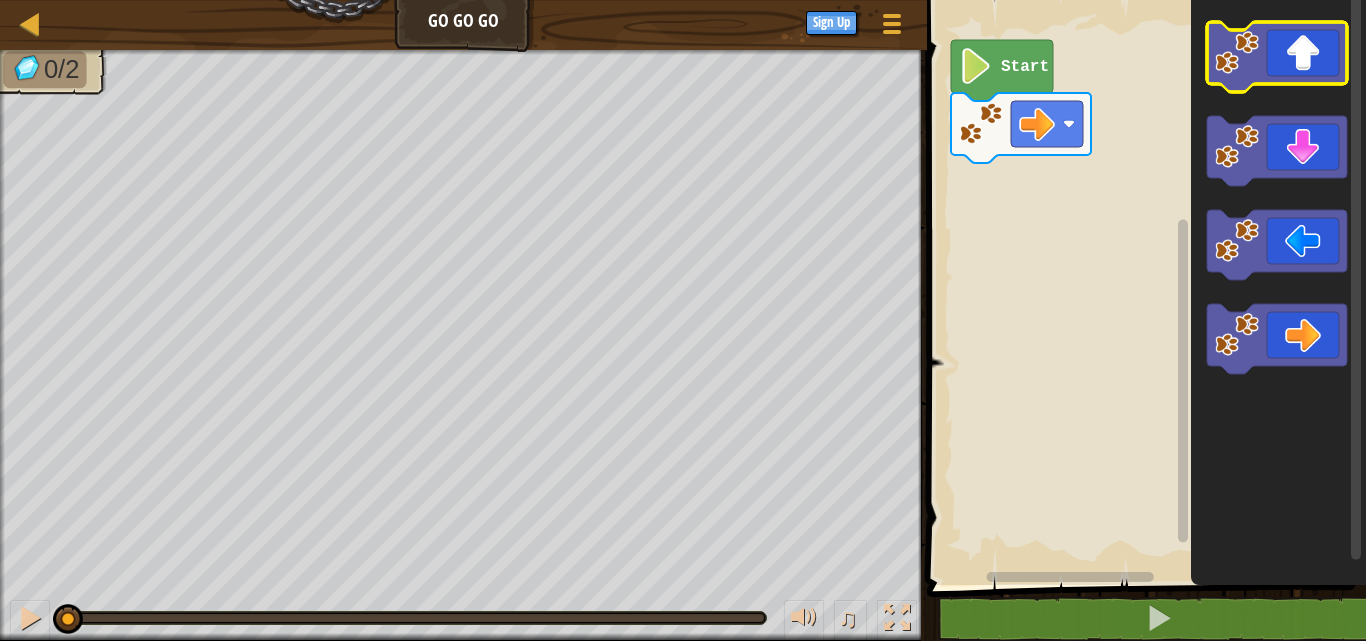 click 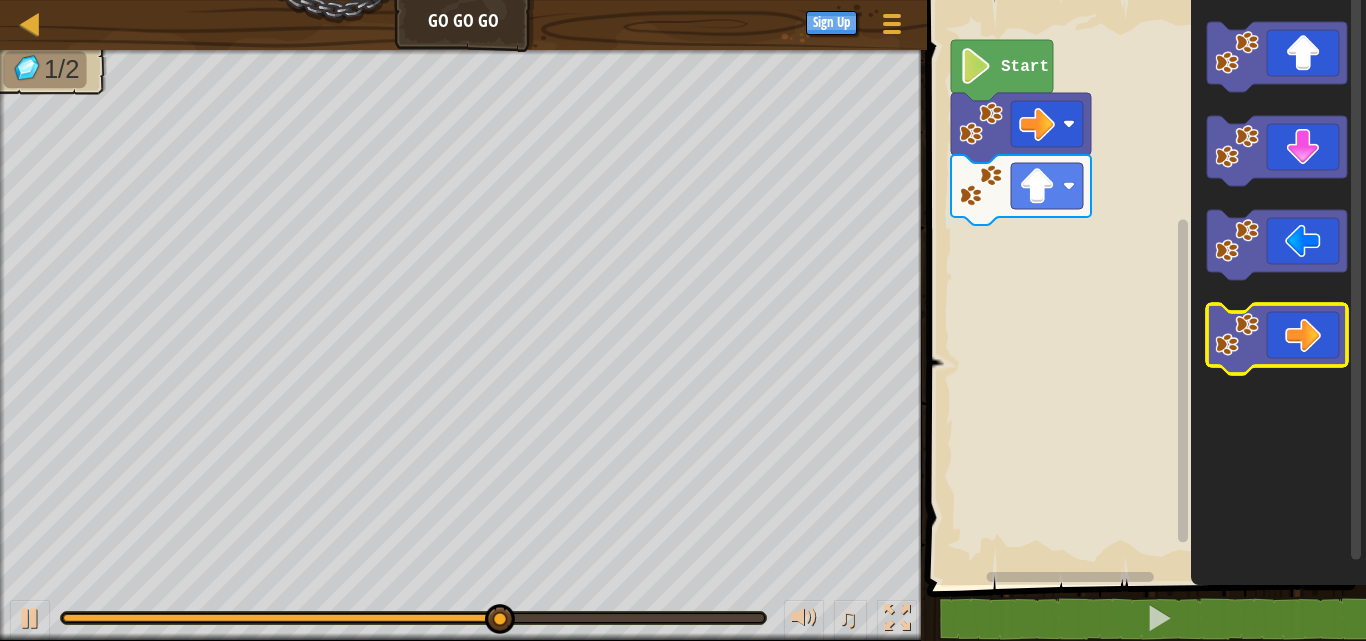 click 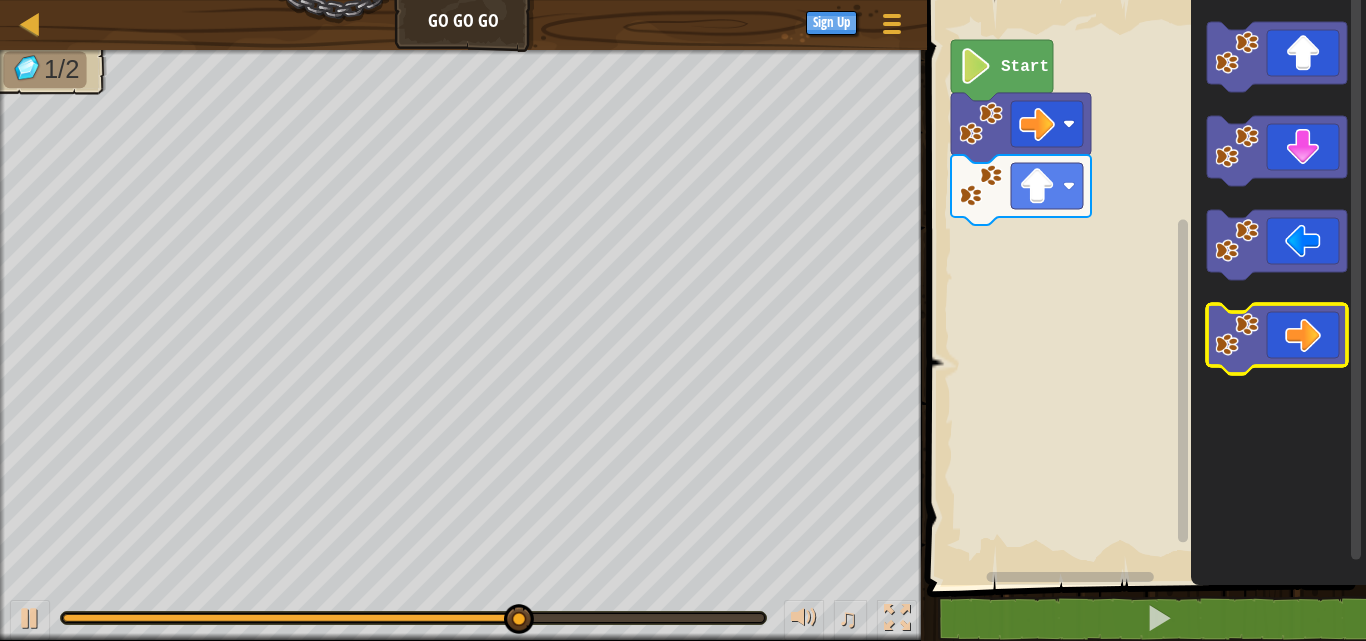 click 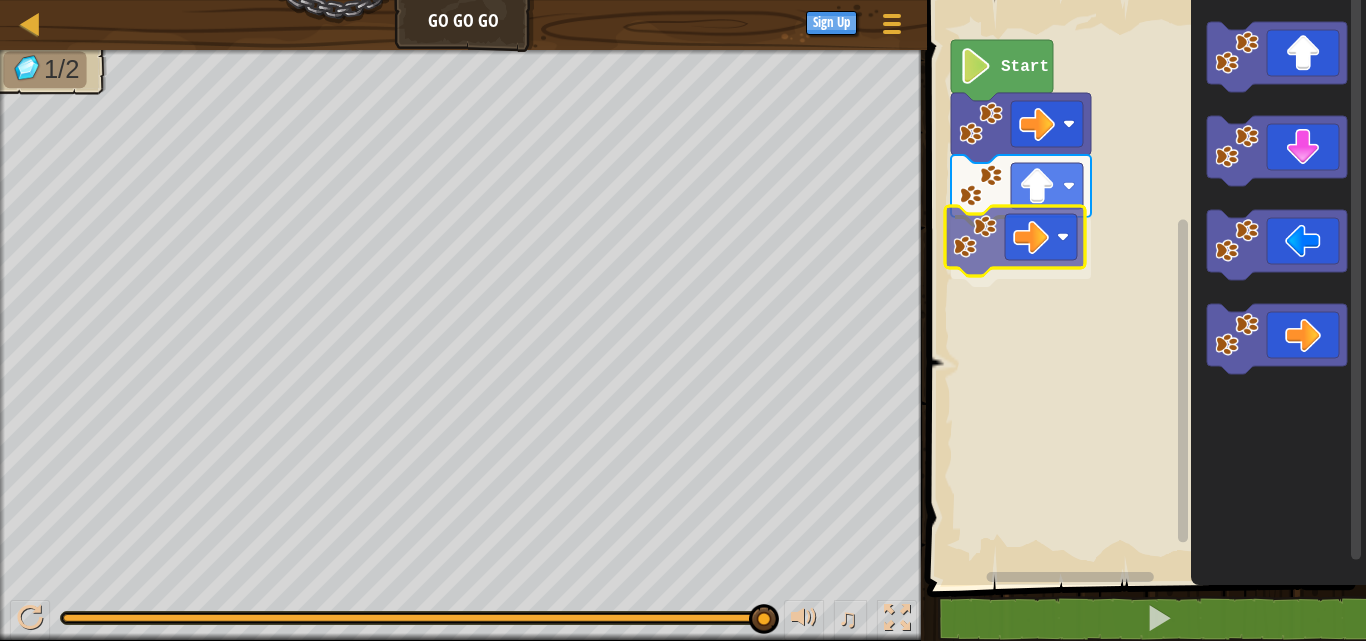 click on "Start" at bounding box center (1143, 287) 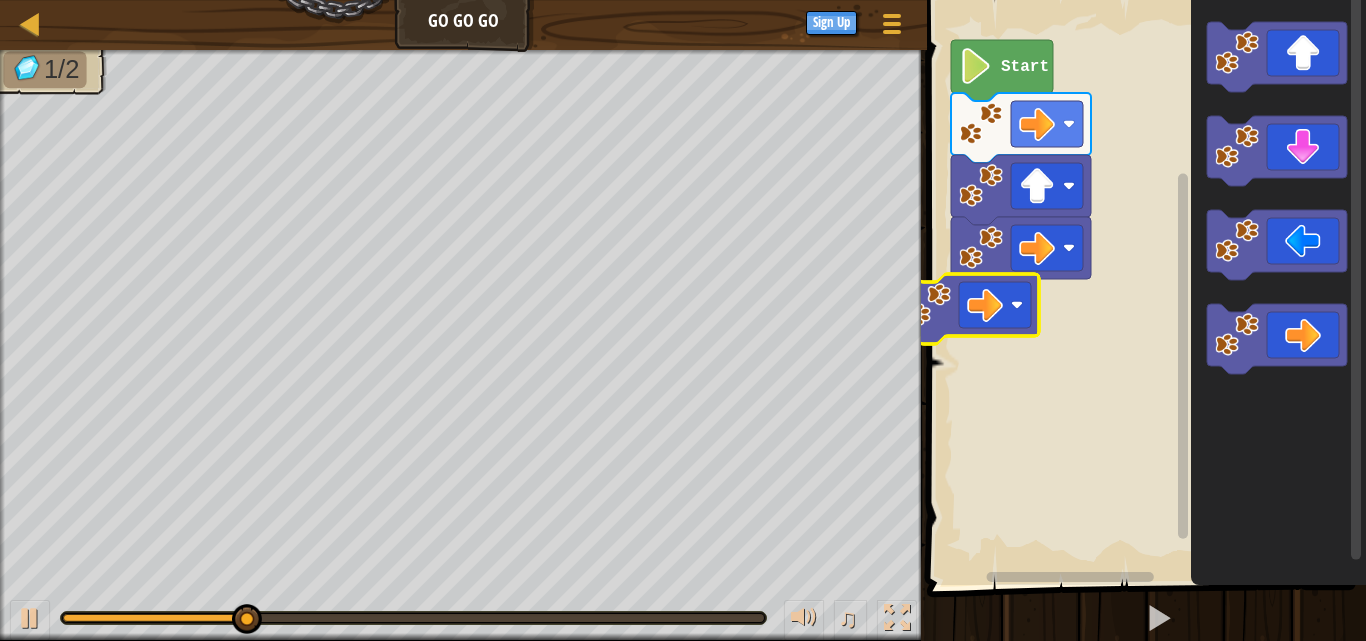 click on "Start" at bounding box center [1143, 287] 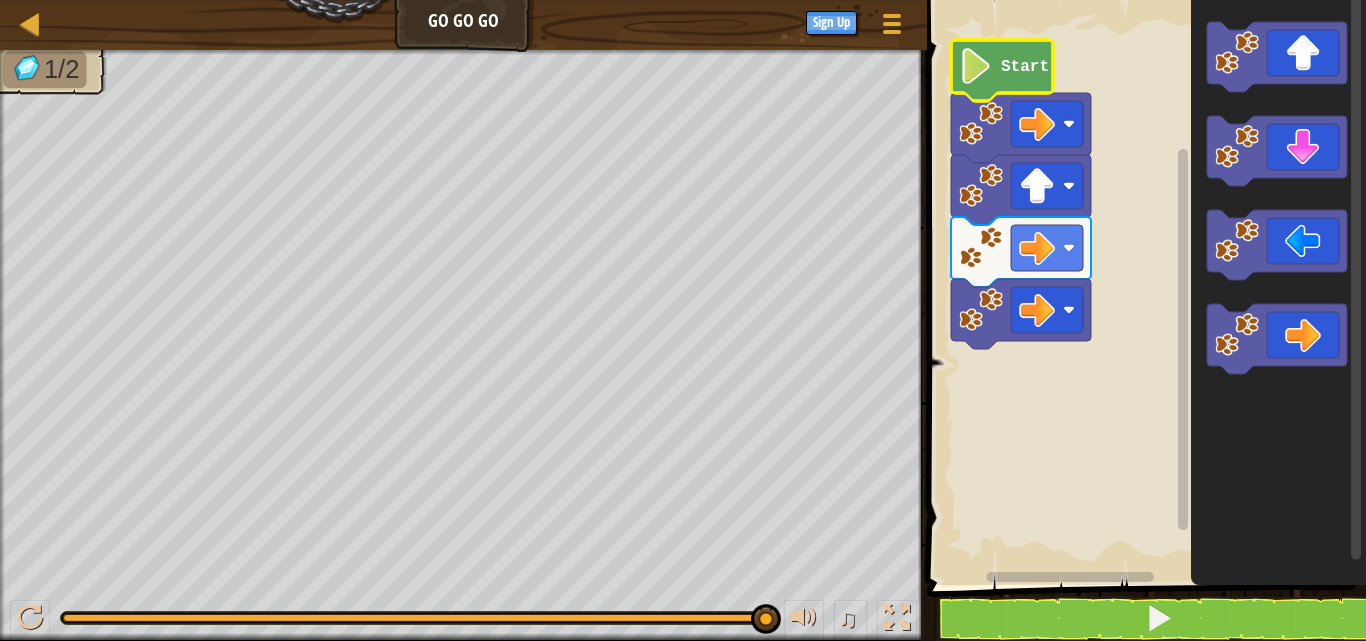 click on "Start" 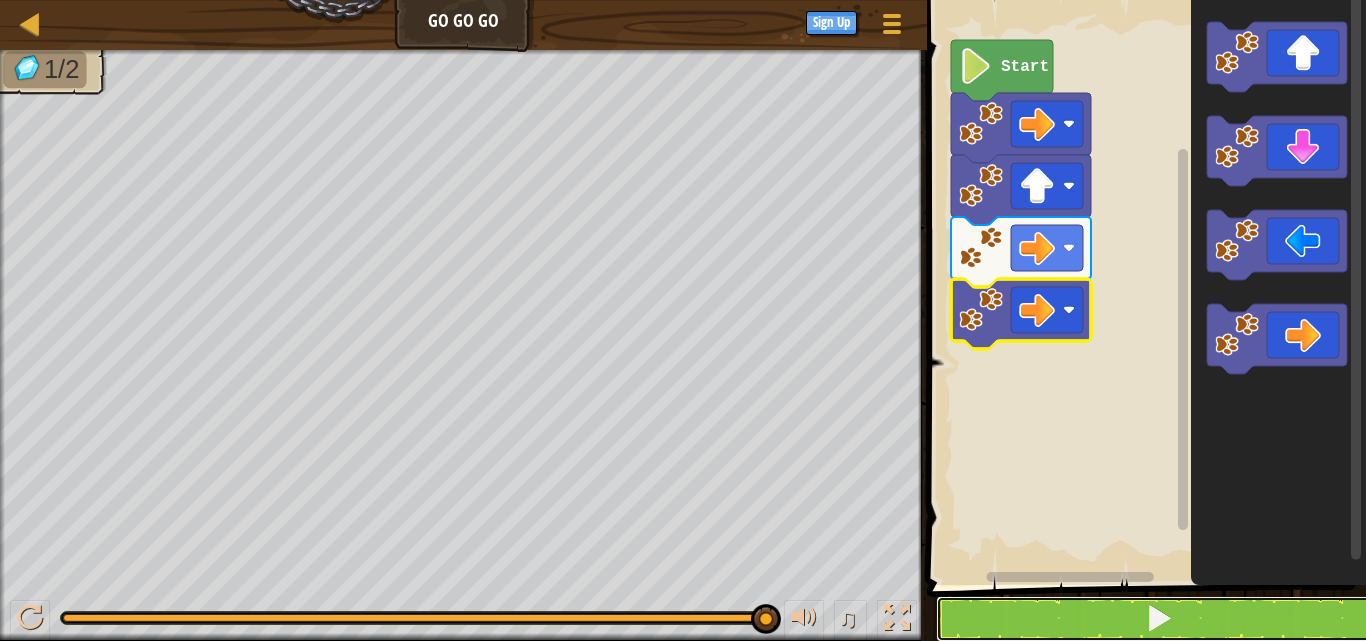 click at bounding box center (1159, 618) 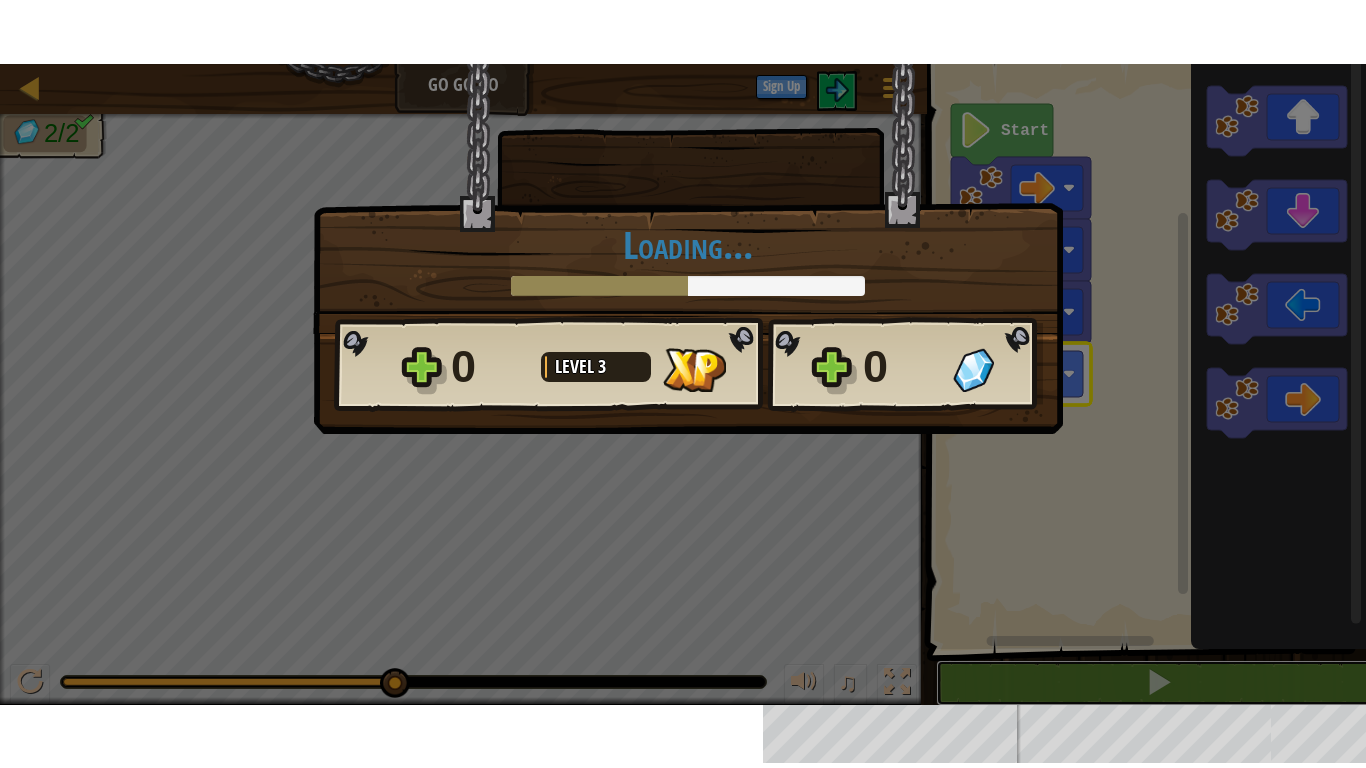 scroll, scrollTop: 1, scrollLeft: 0, axis: vertical 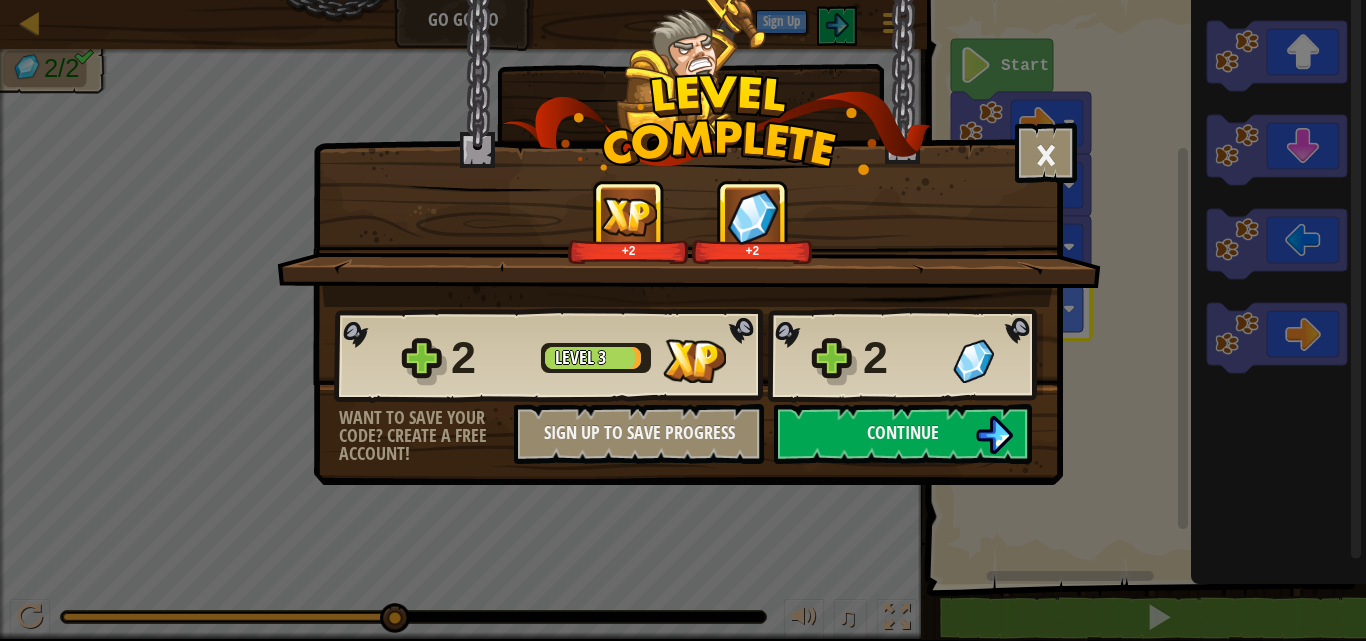 click on "× How fun was this level? +2 +2 Reticulating Splines... 2 Level 3 2 Want to save your code? Create a free account! Sign Up to Save Progress Saving Progress Continue" at bounding box center [683, 320] 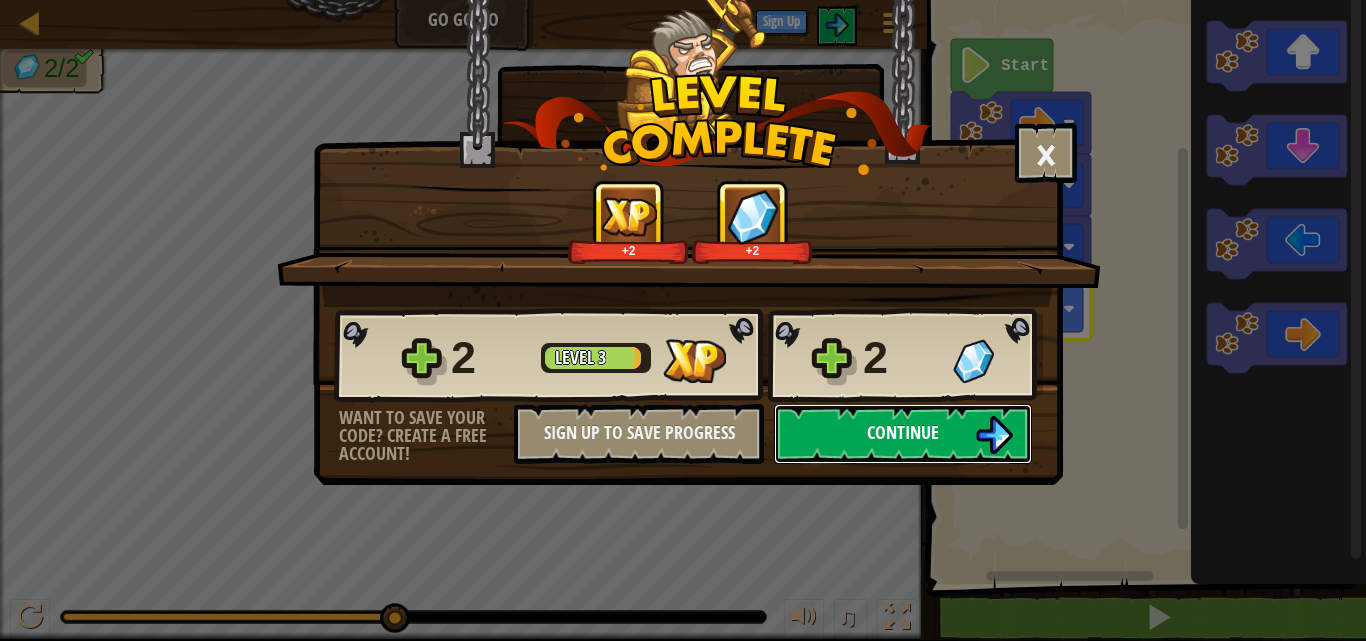 click on "Continue" at bounding box center [903, 434] 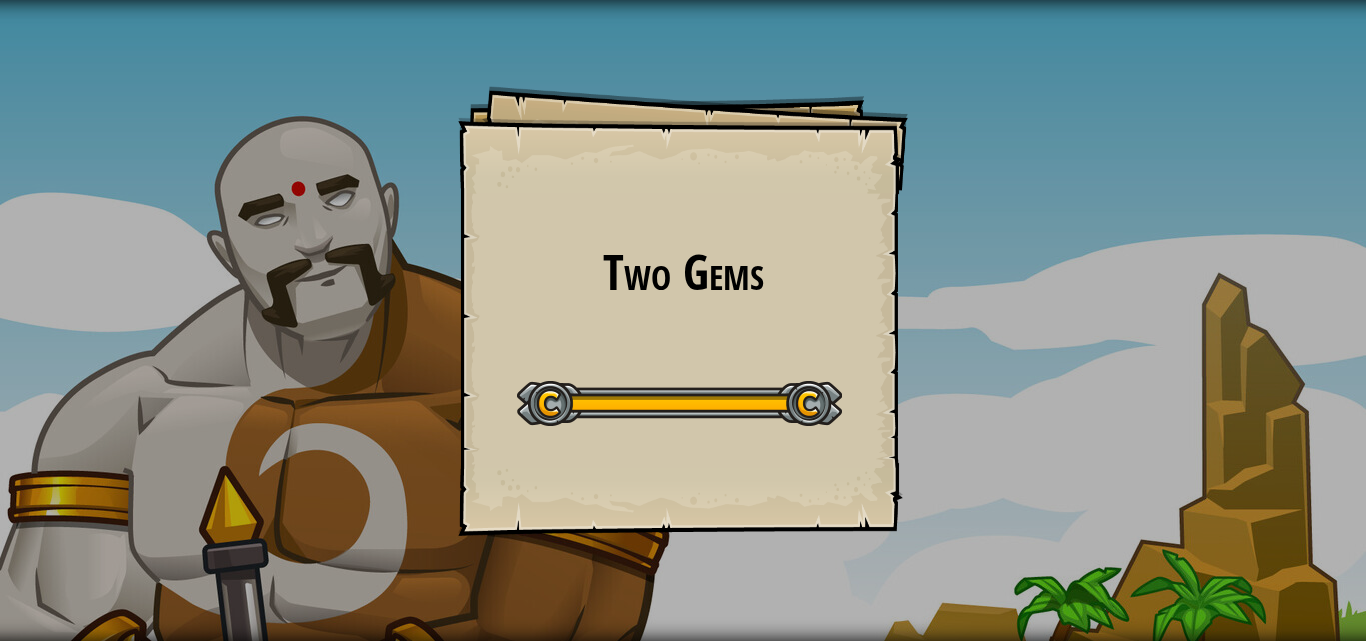 click on "Two Gems Goals Start Level Error loading from server. Try refreshing the page. You'll need a subscription to play this level. Subscribe You'll need to join a course to play this level. Back to my courses Ask your teacher to assign a license to you so you can continue to play CodeCombat! Back to my courses This level is locked. Back to my courses In theory, there is no difference between theory and practice. But in practice, there is. - [PERSON_NAME]" at bounding box center (683, 320) 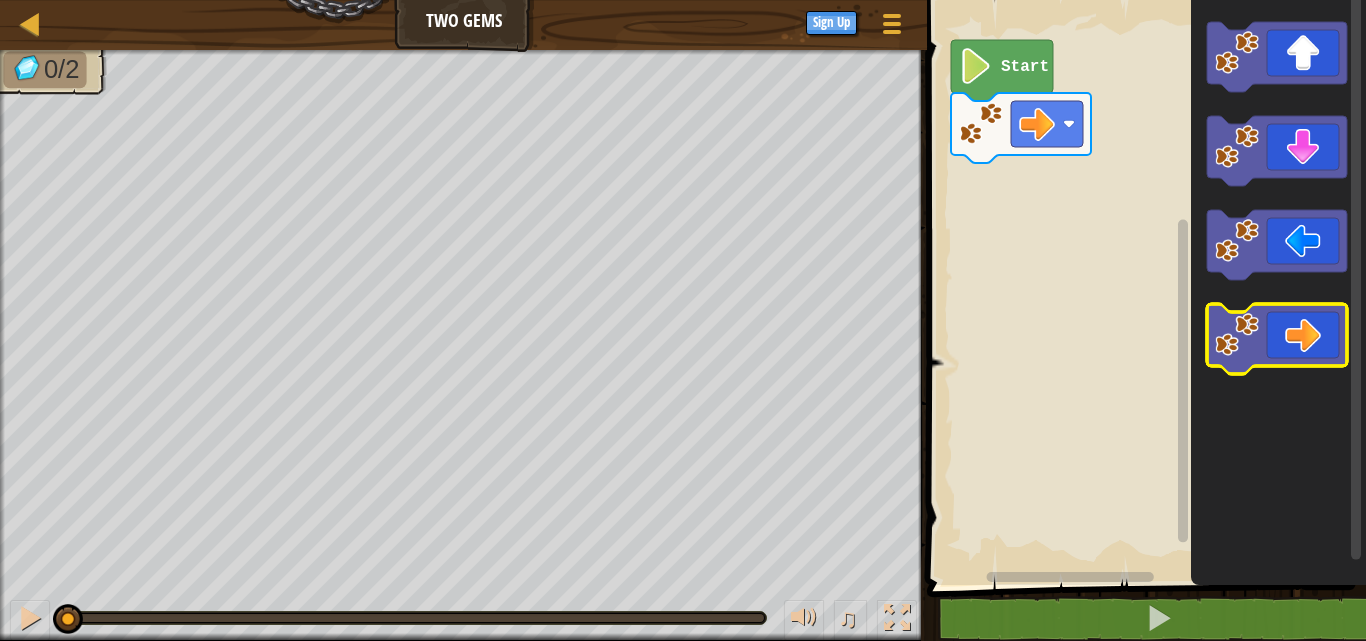 click 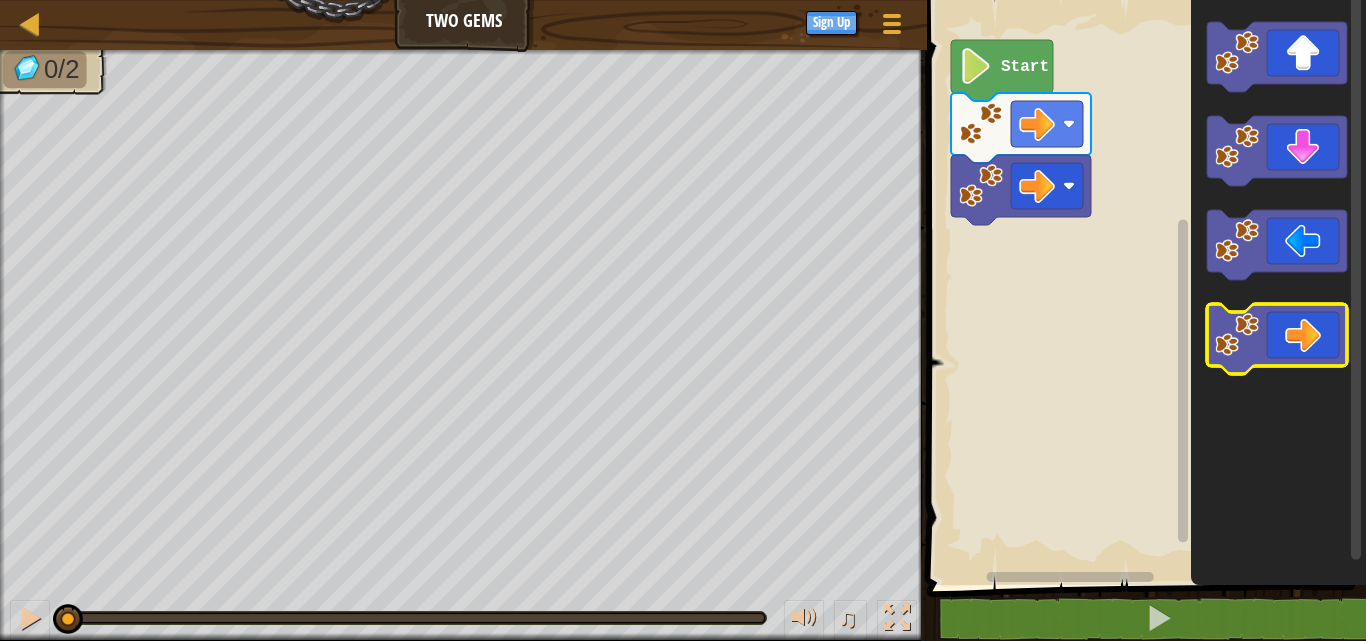 click 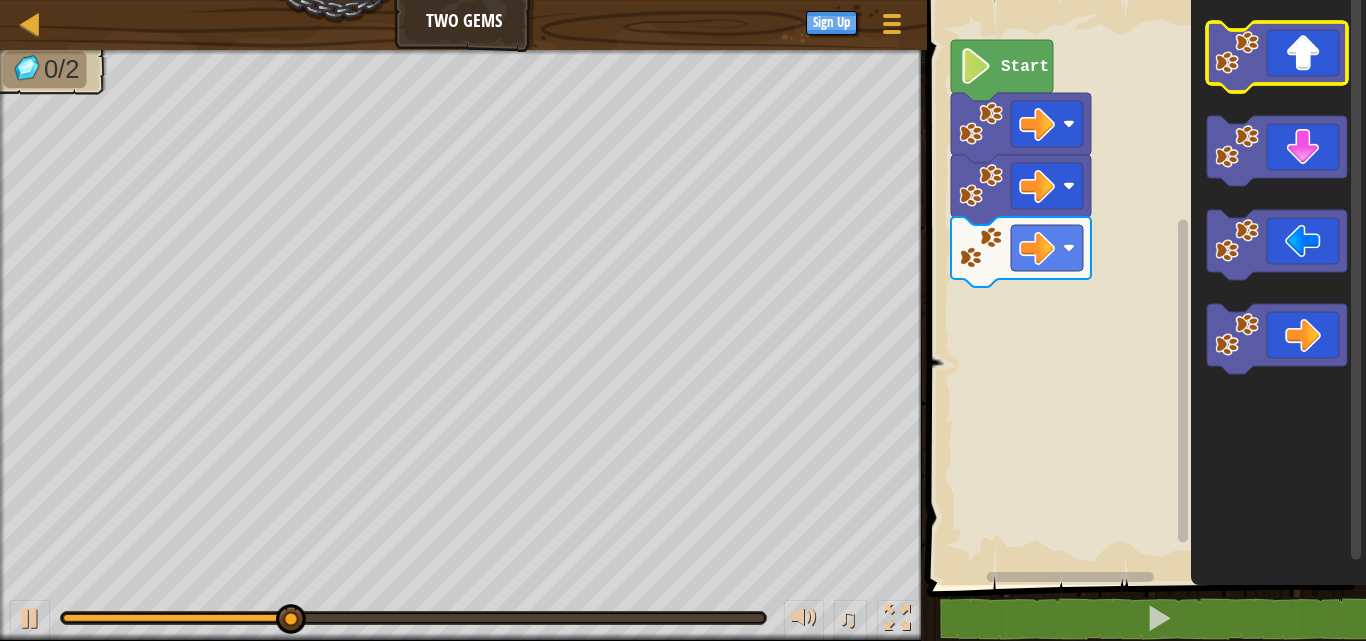 click 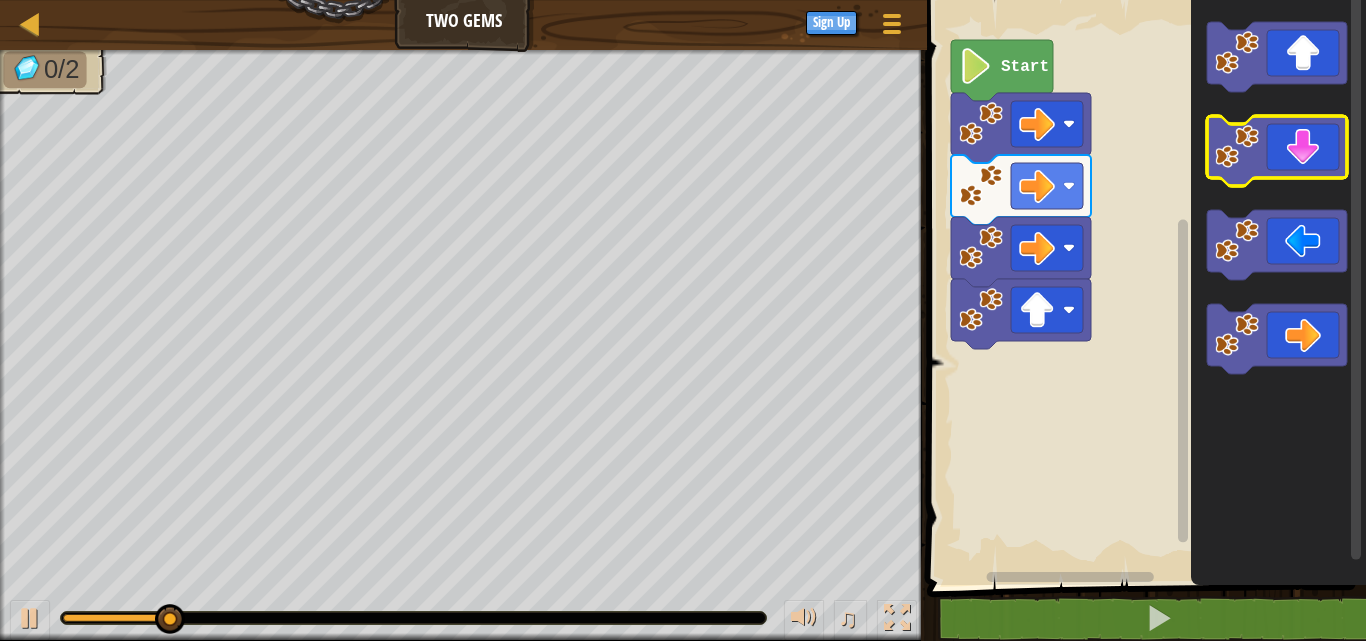 click 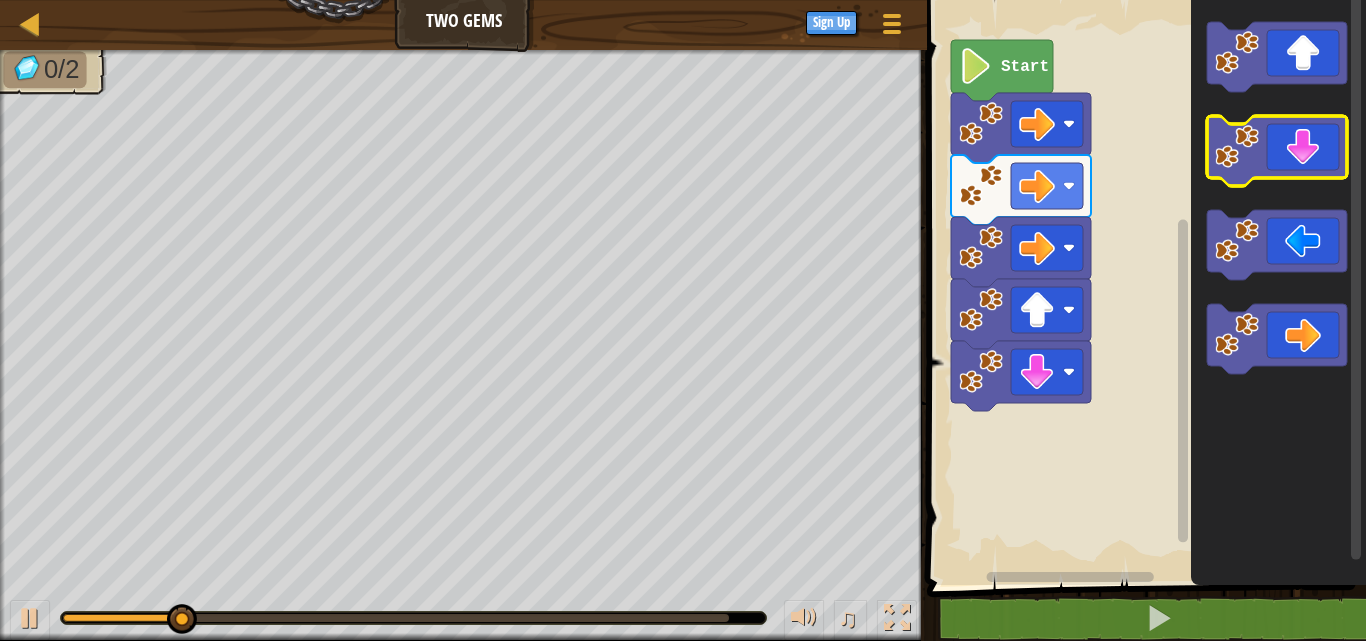 click 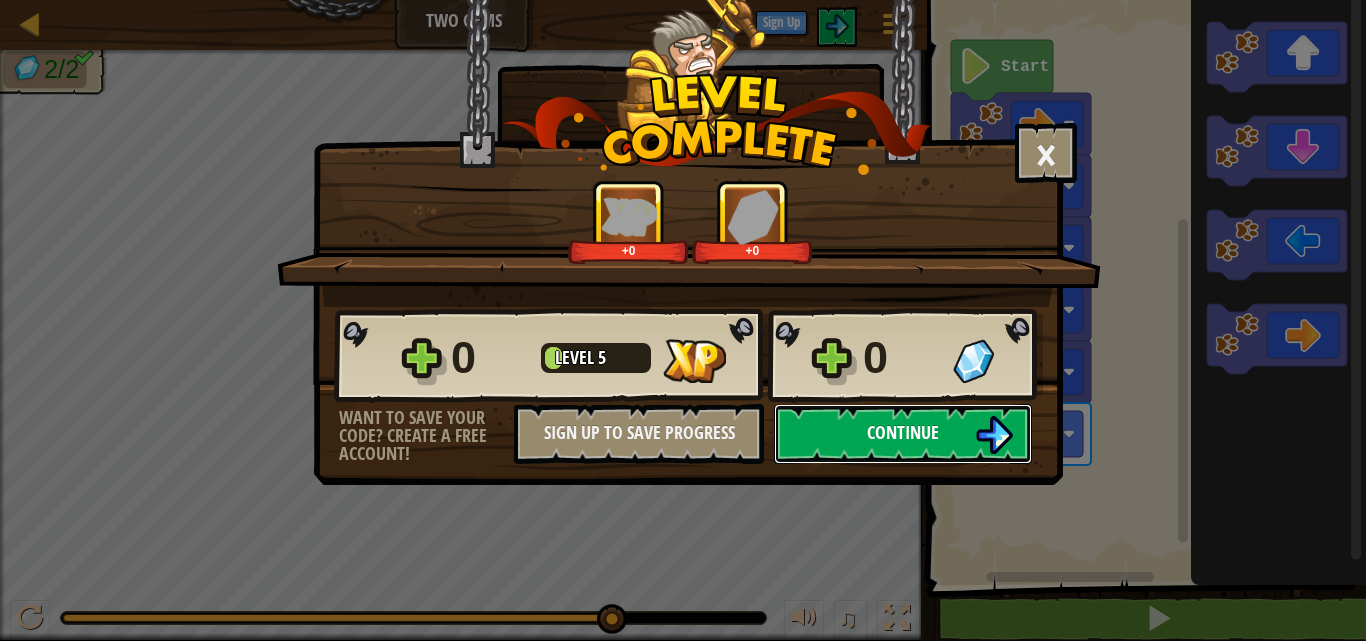 click on "Continue" at bounding box center (903, 434) 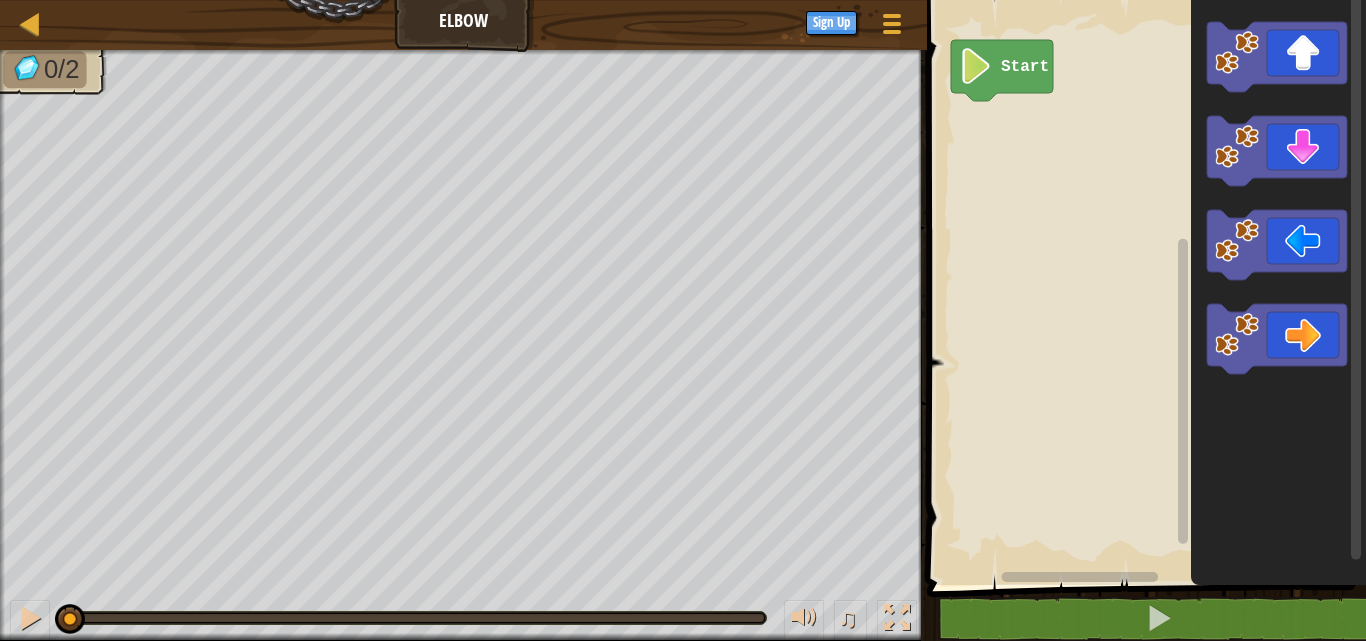 click 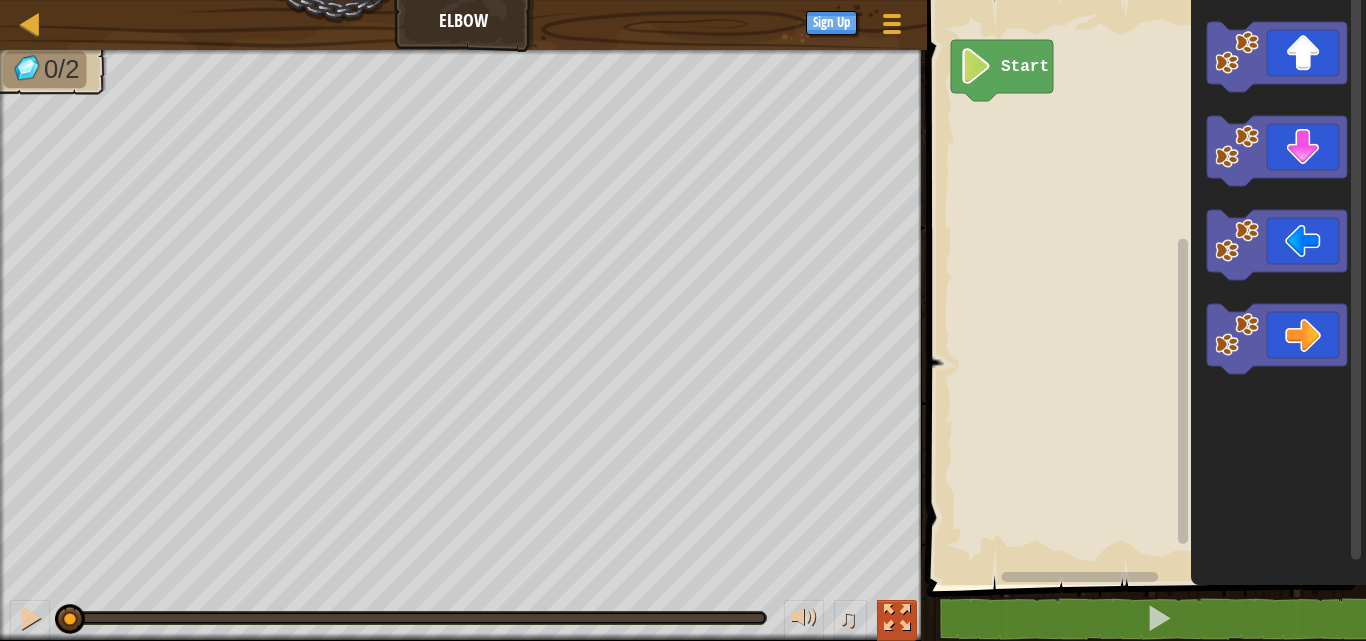 click at bounding box center [897, 618] 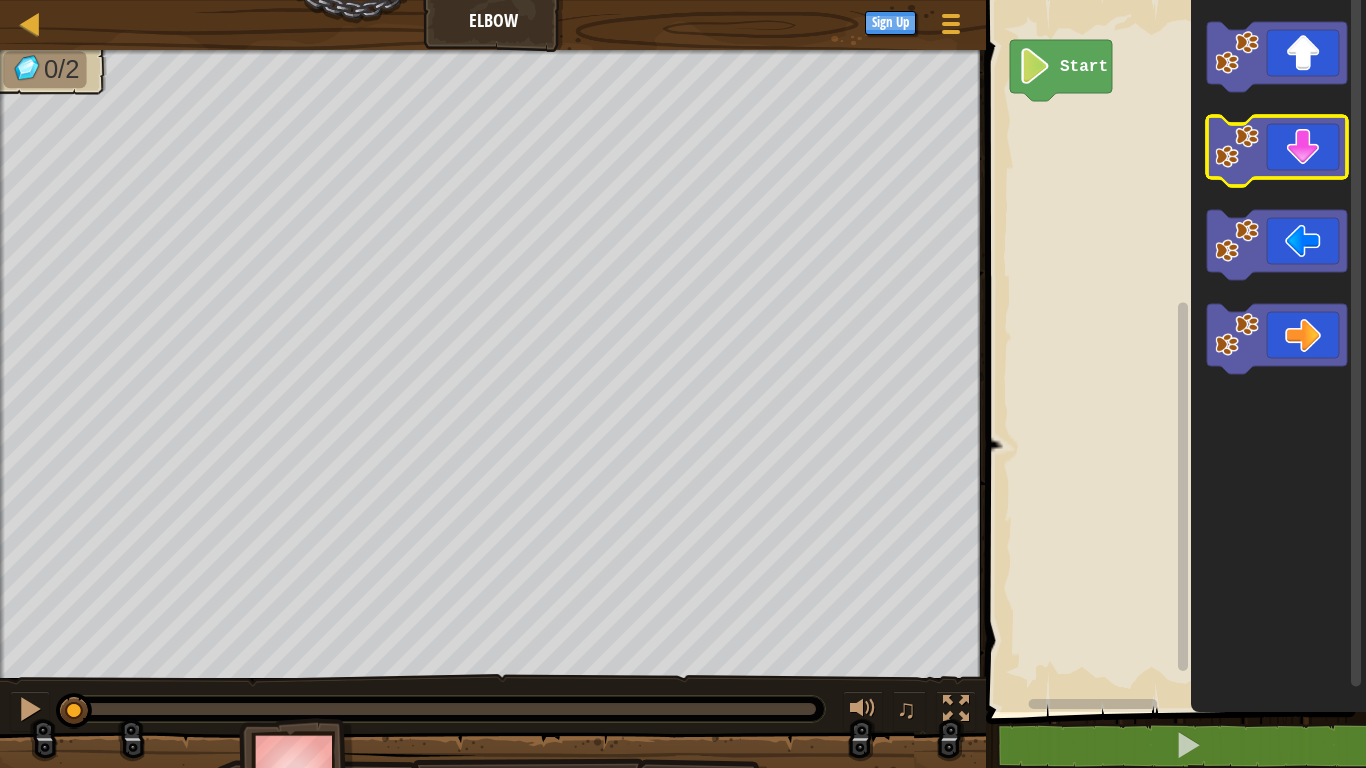 click 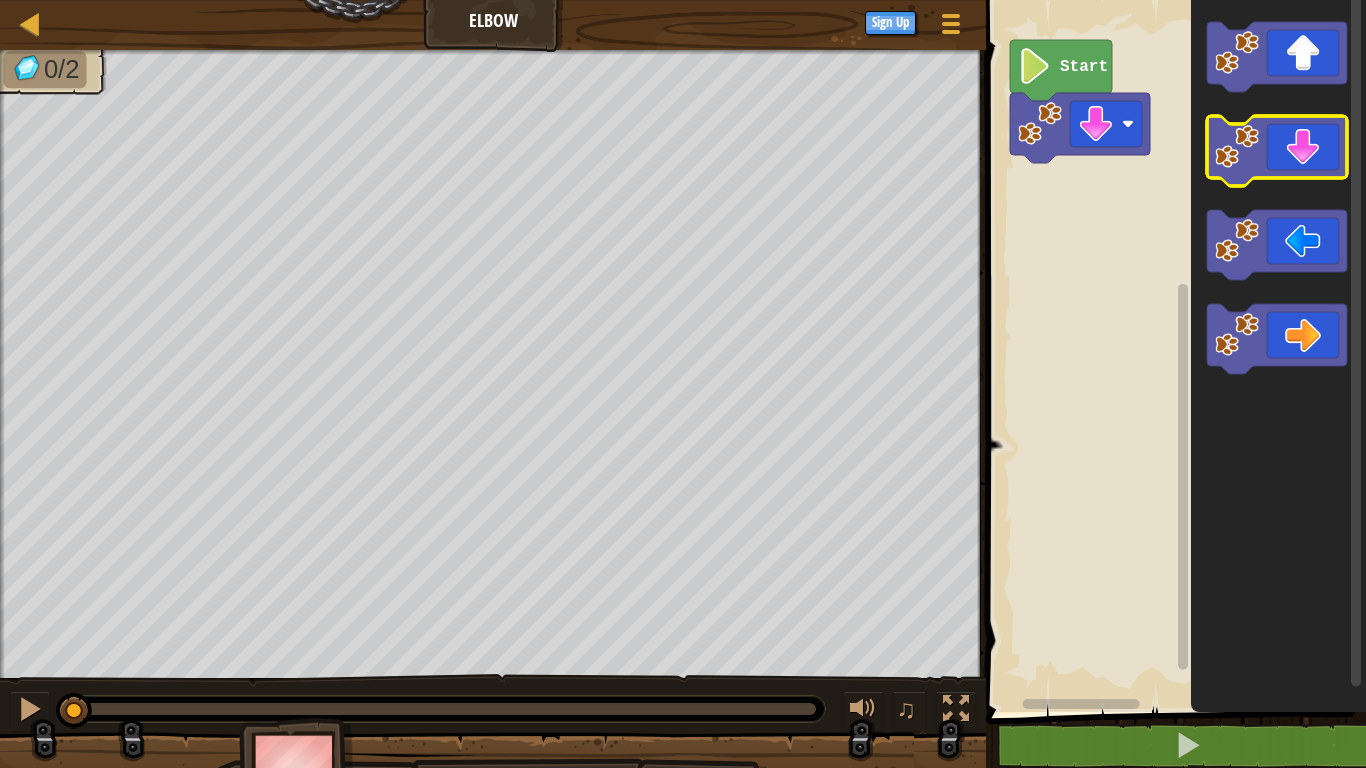 click 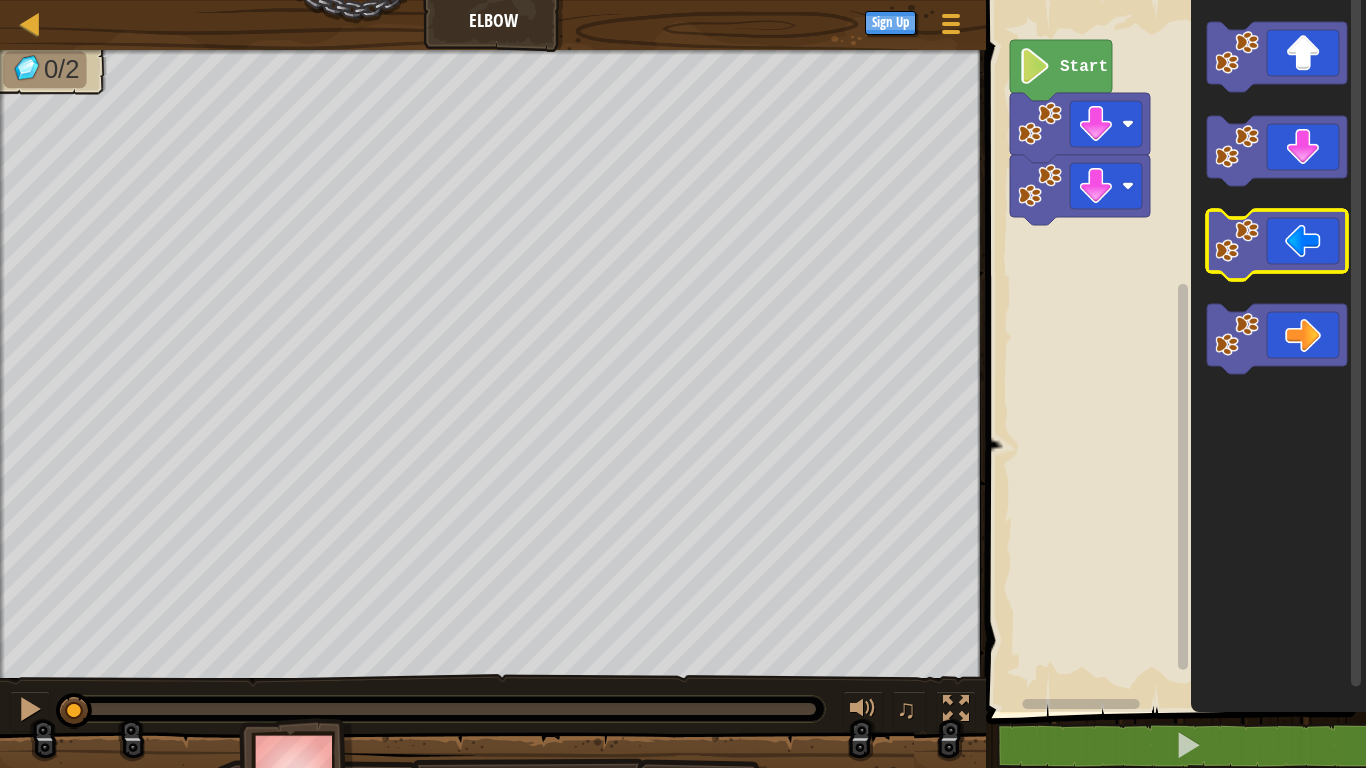 click 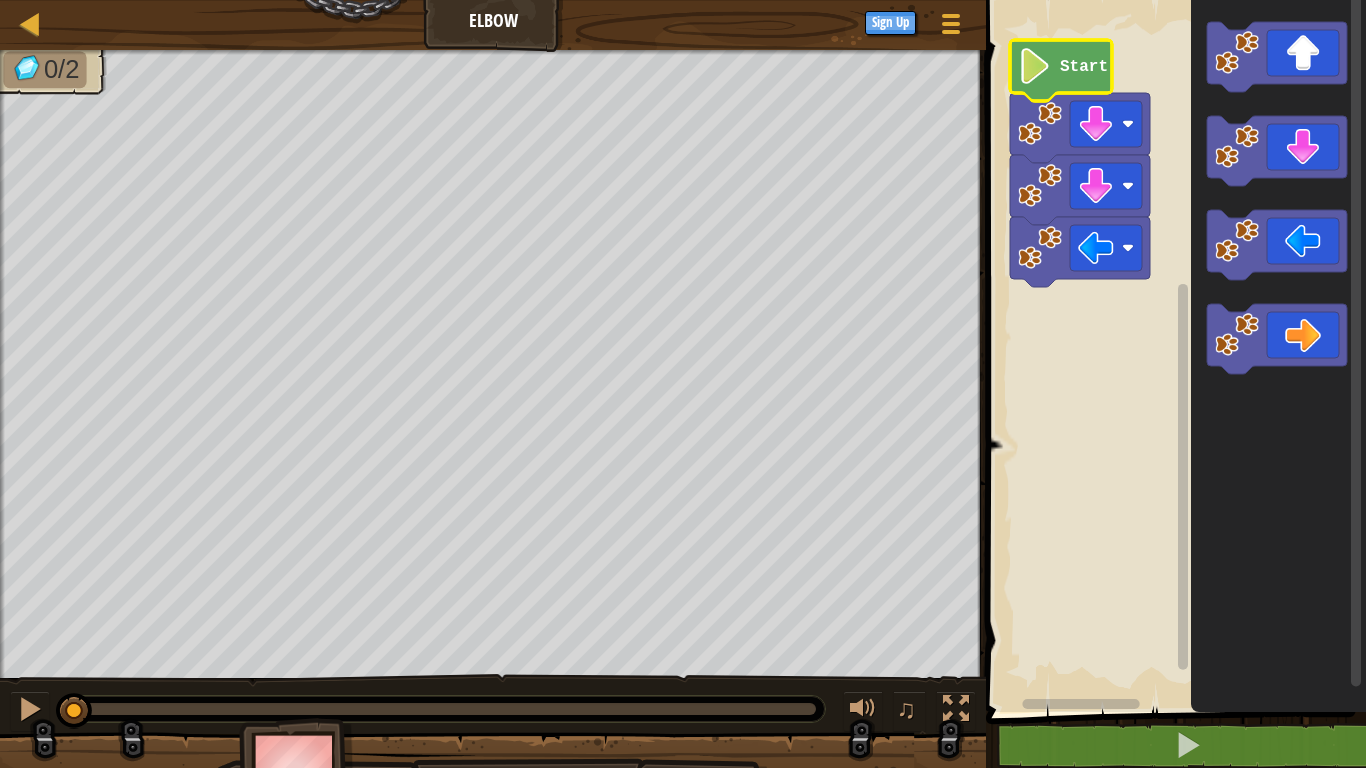 click 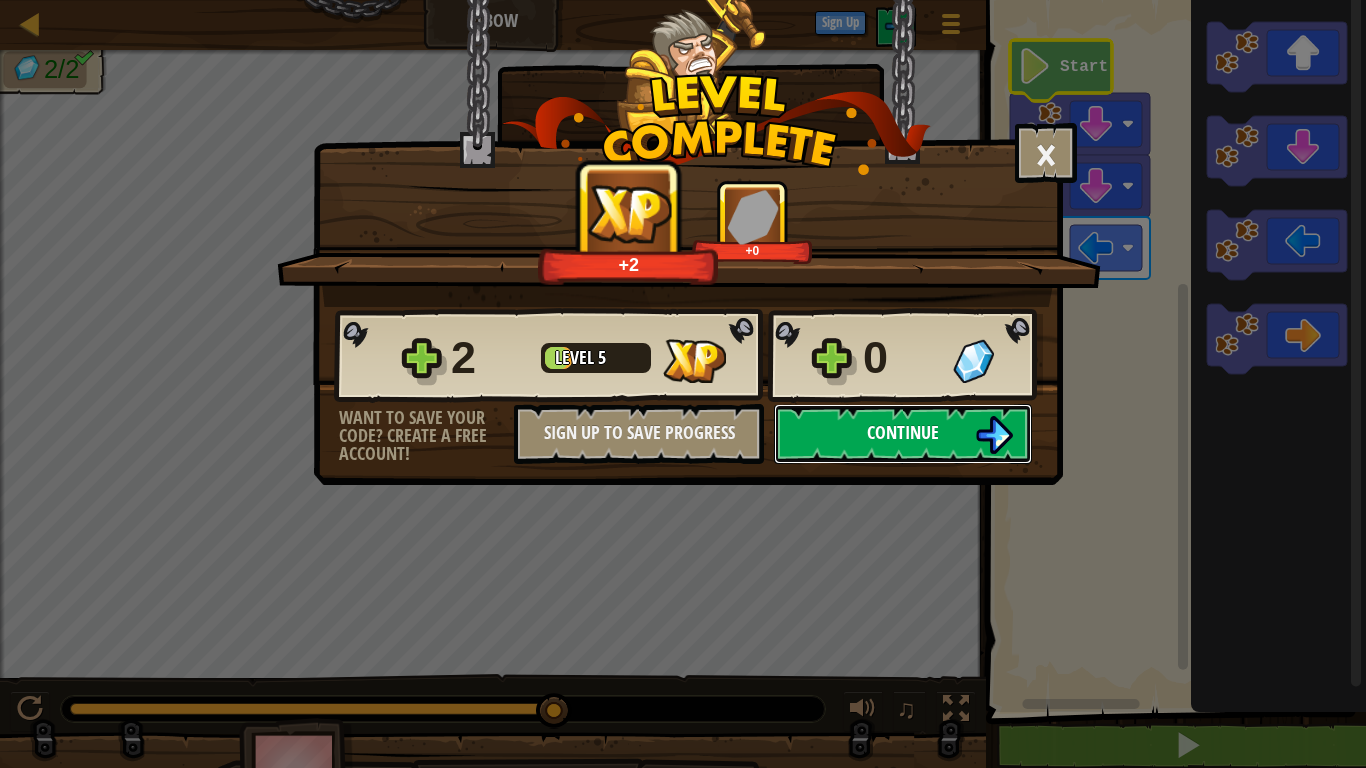 click on "Continue" at bounding box center (903, 434) 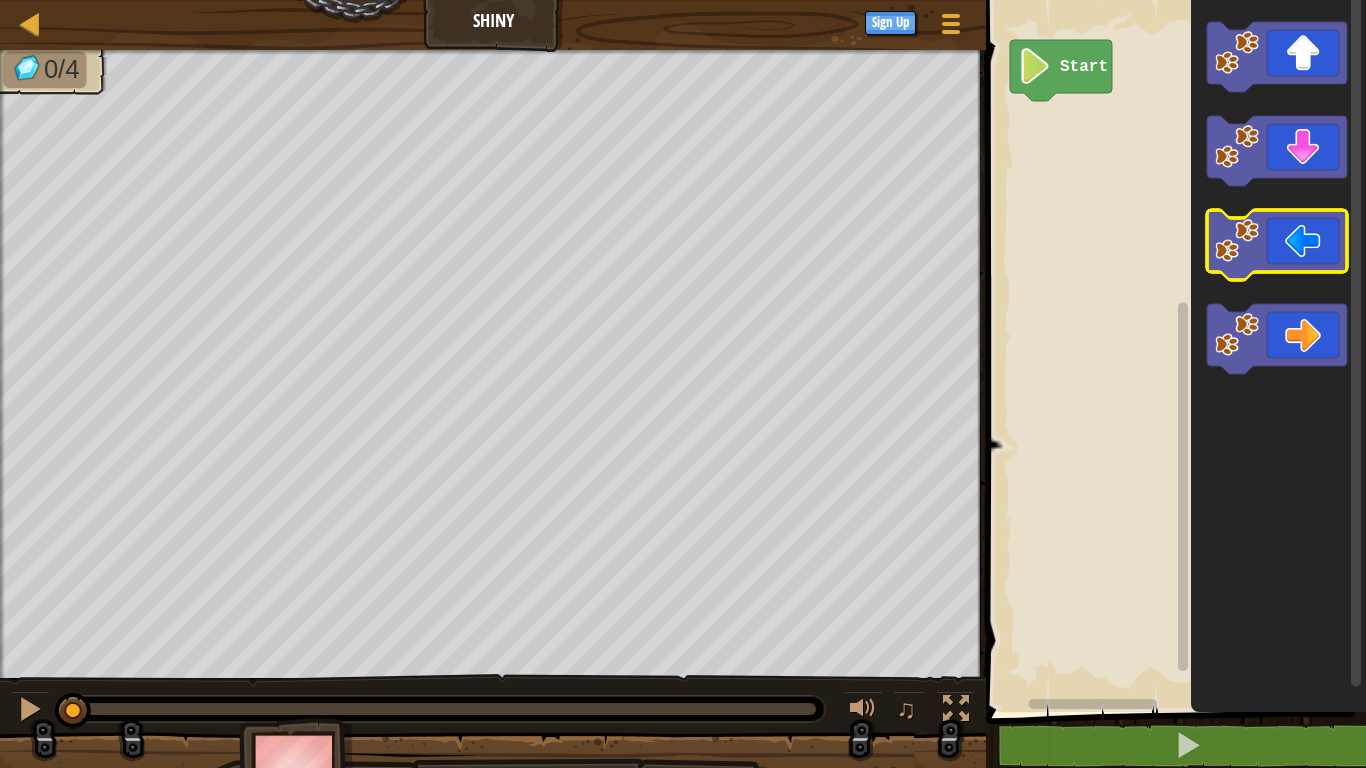 click 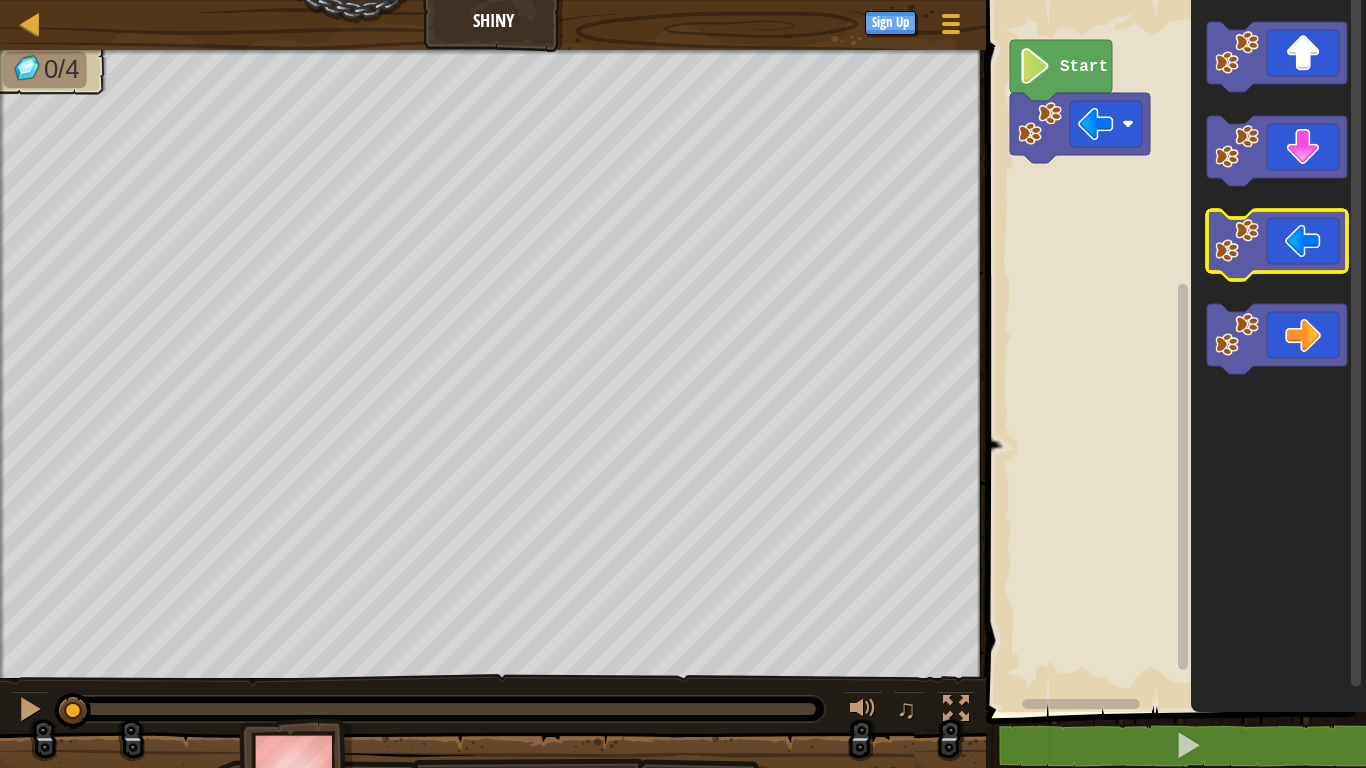 click 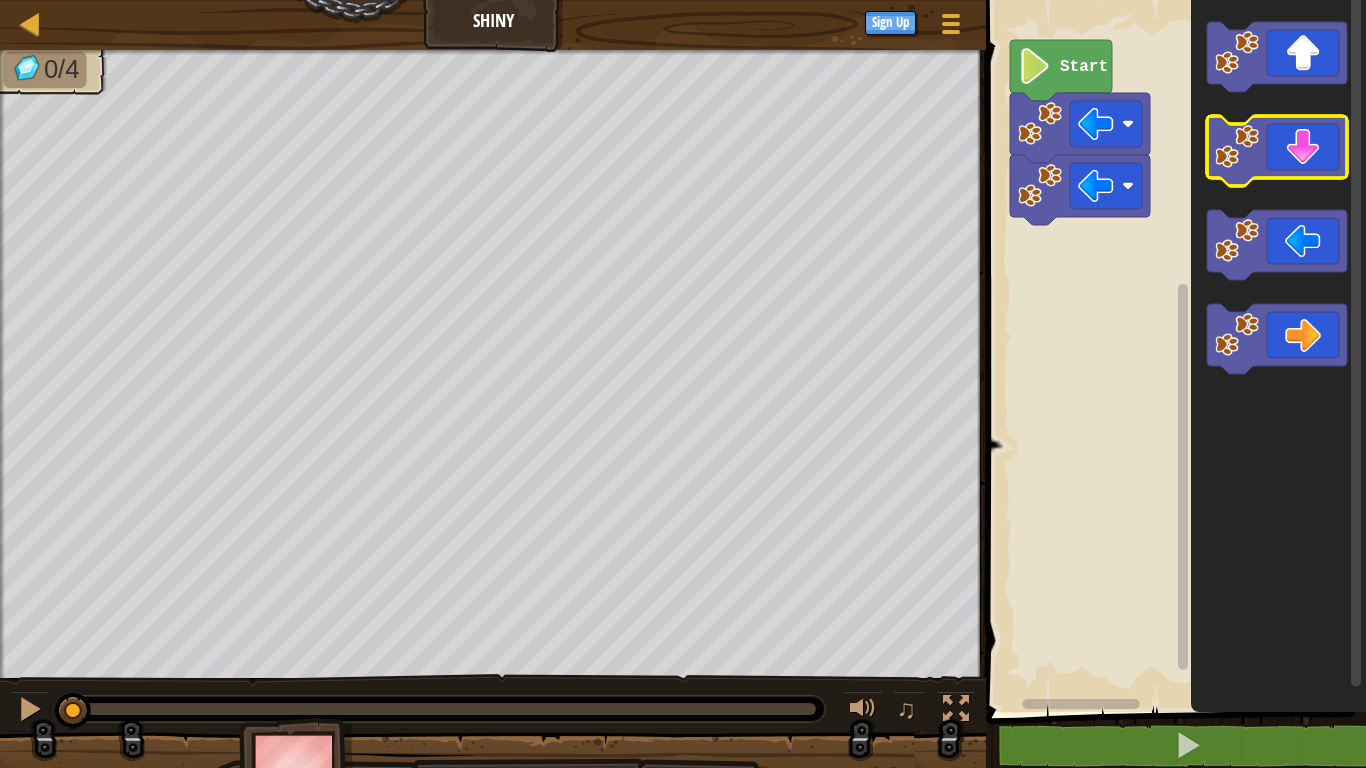 click 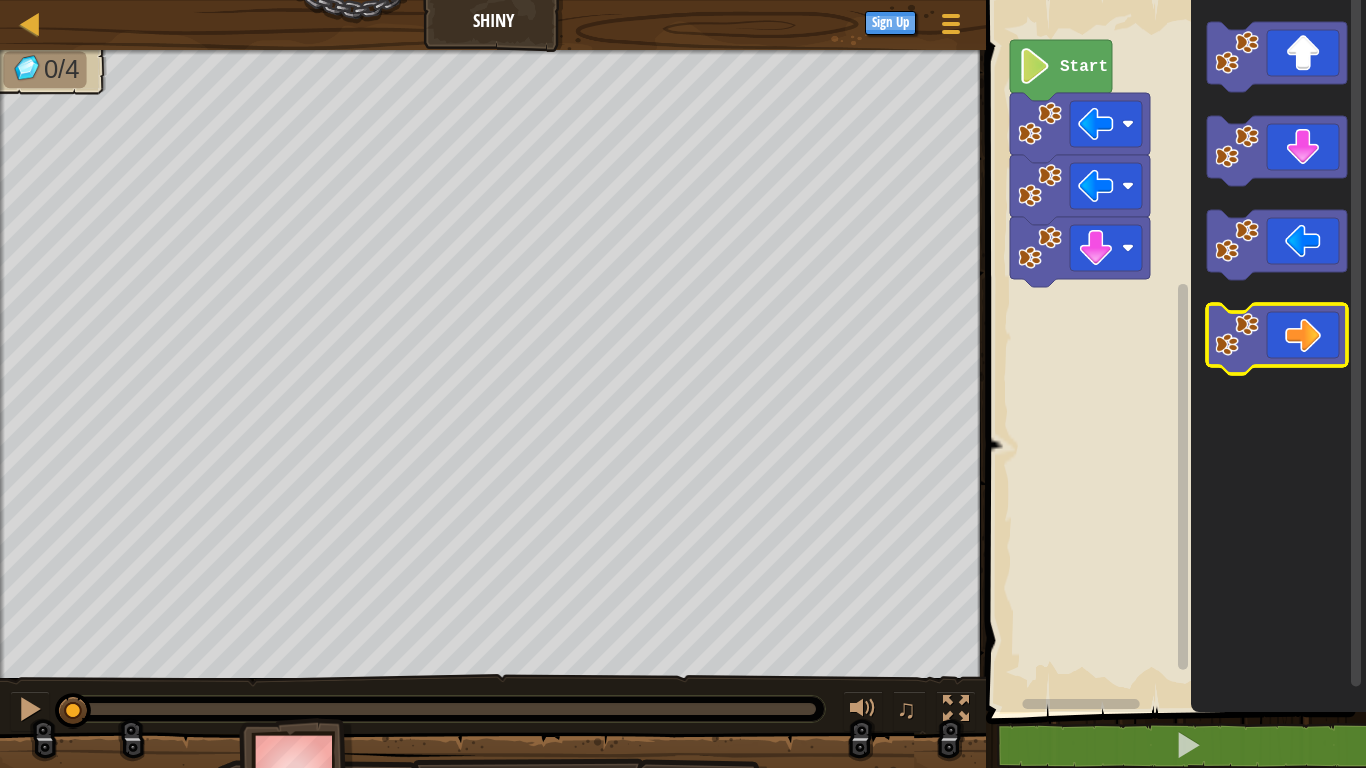 click 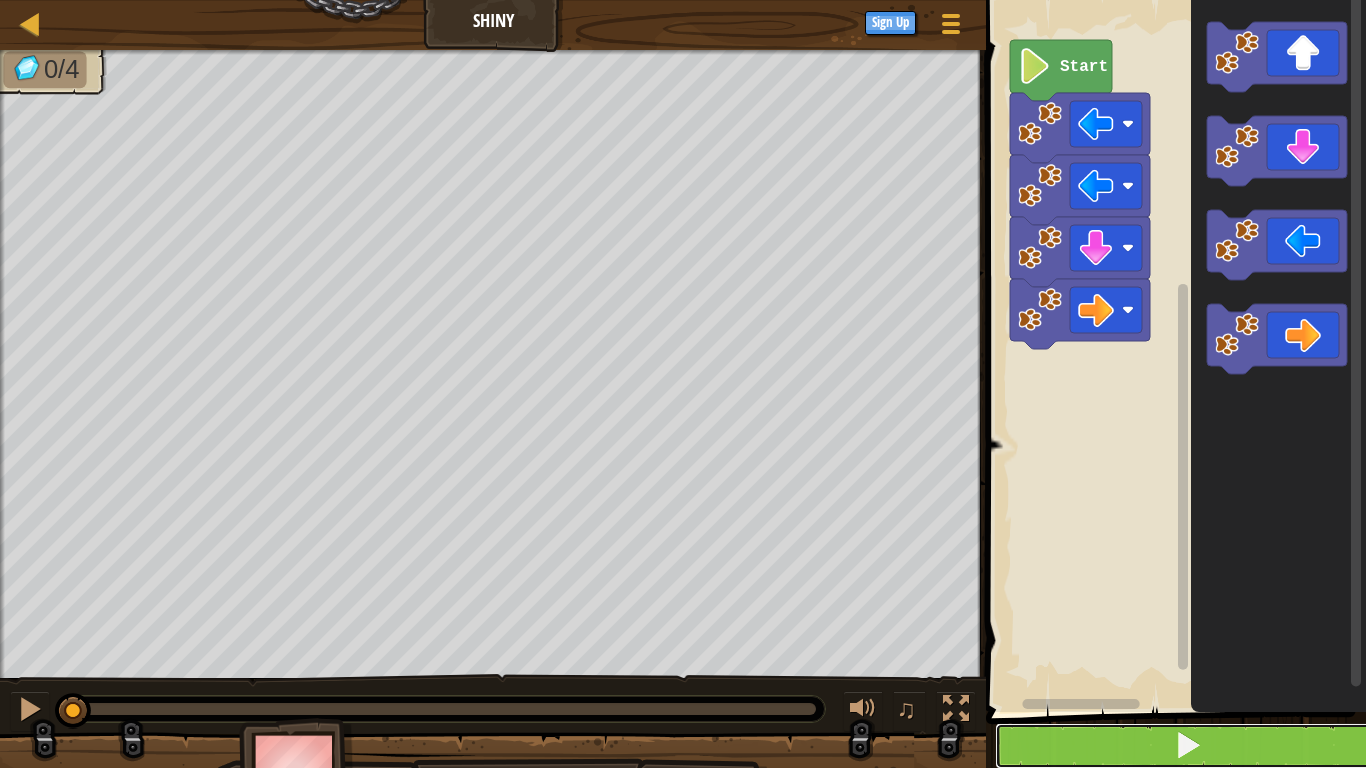 click at bounding box center (1188, 746) 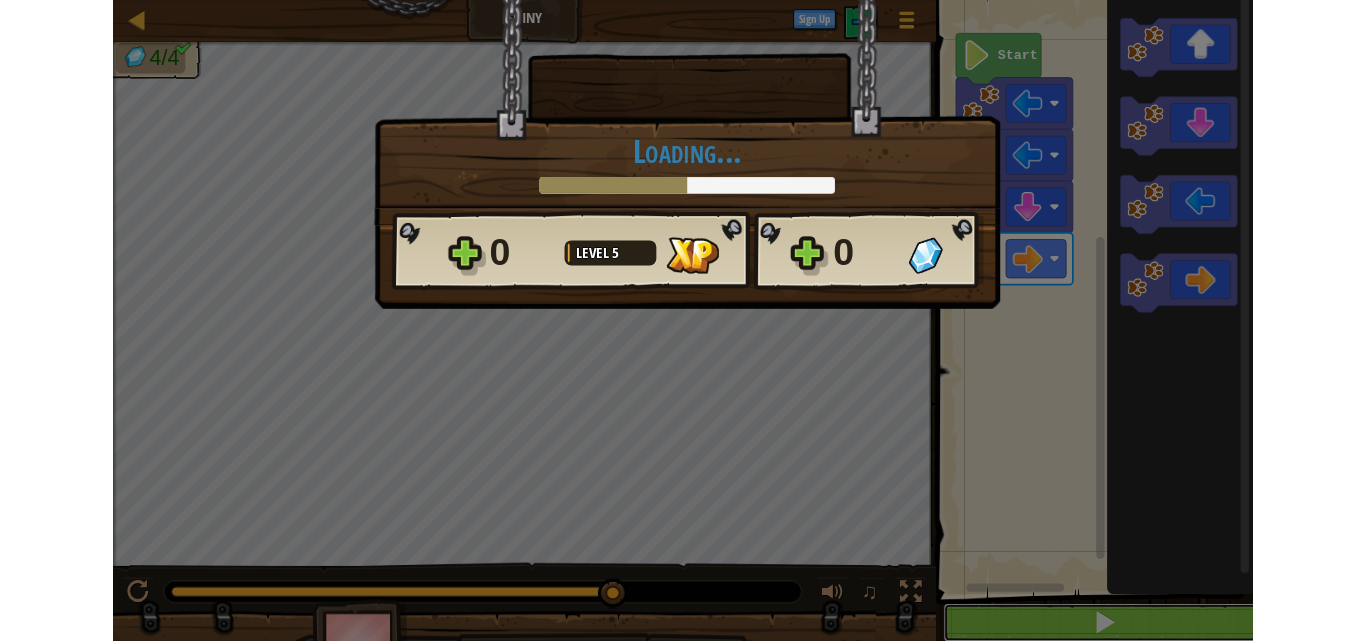 scroll, scrollTop: 1, scrollLeft: 0, axis: vertical 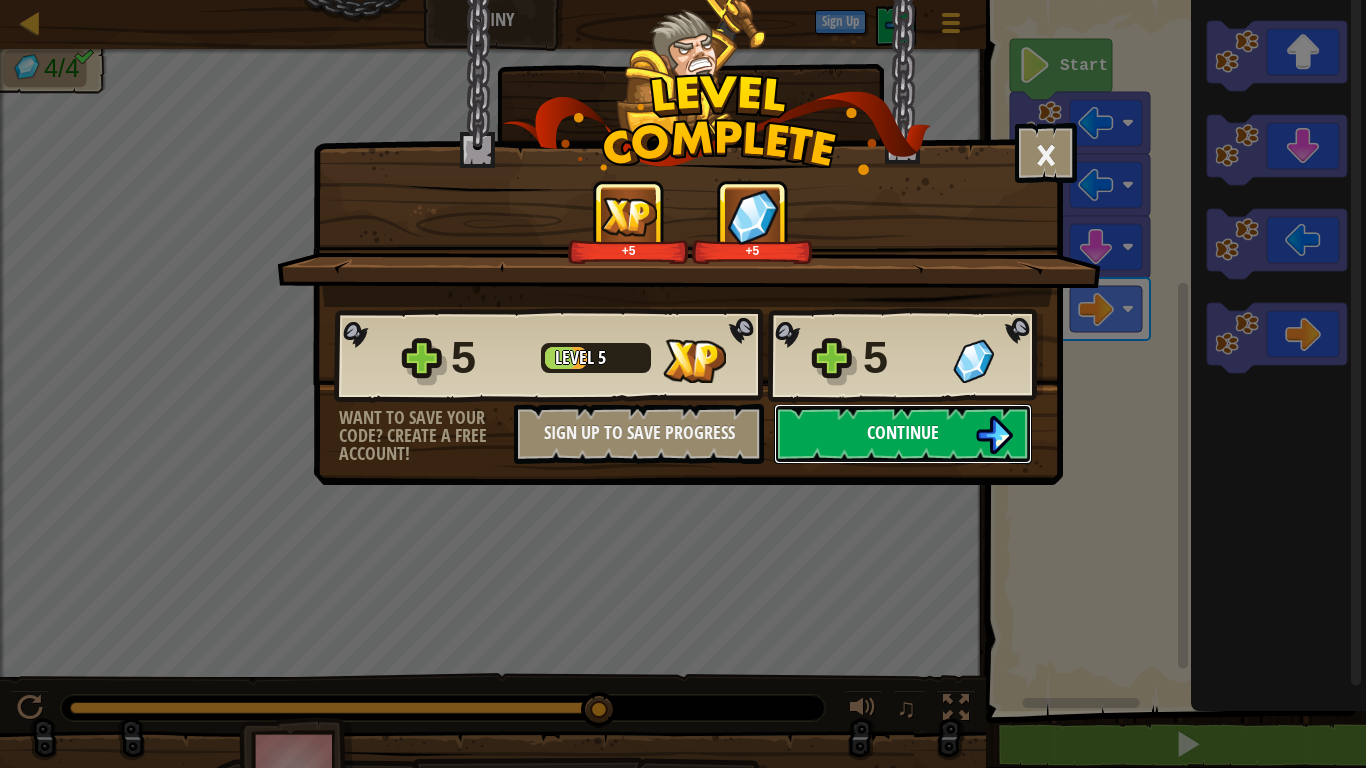 click on "Continue" at bounding box center (903, 434) 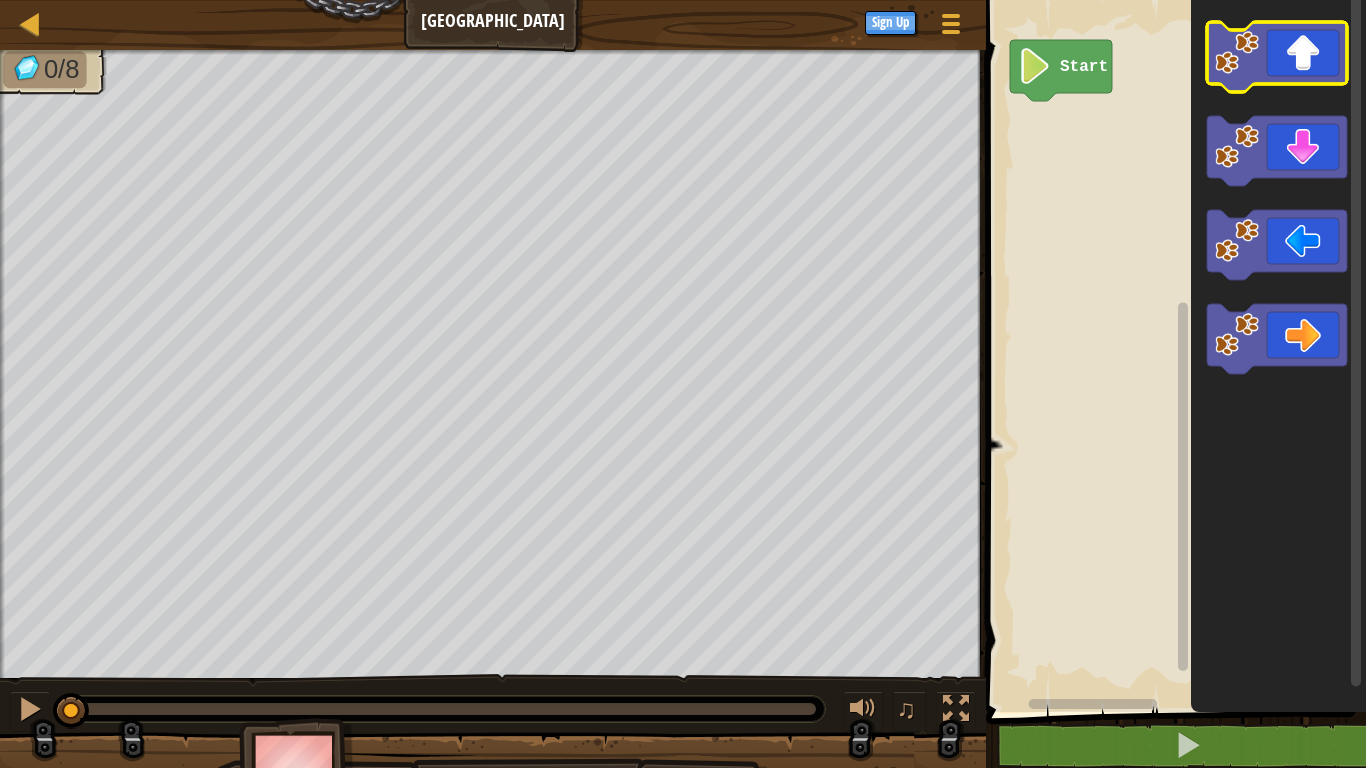 click 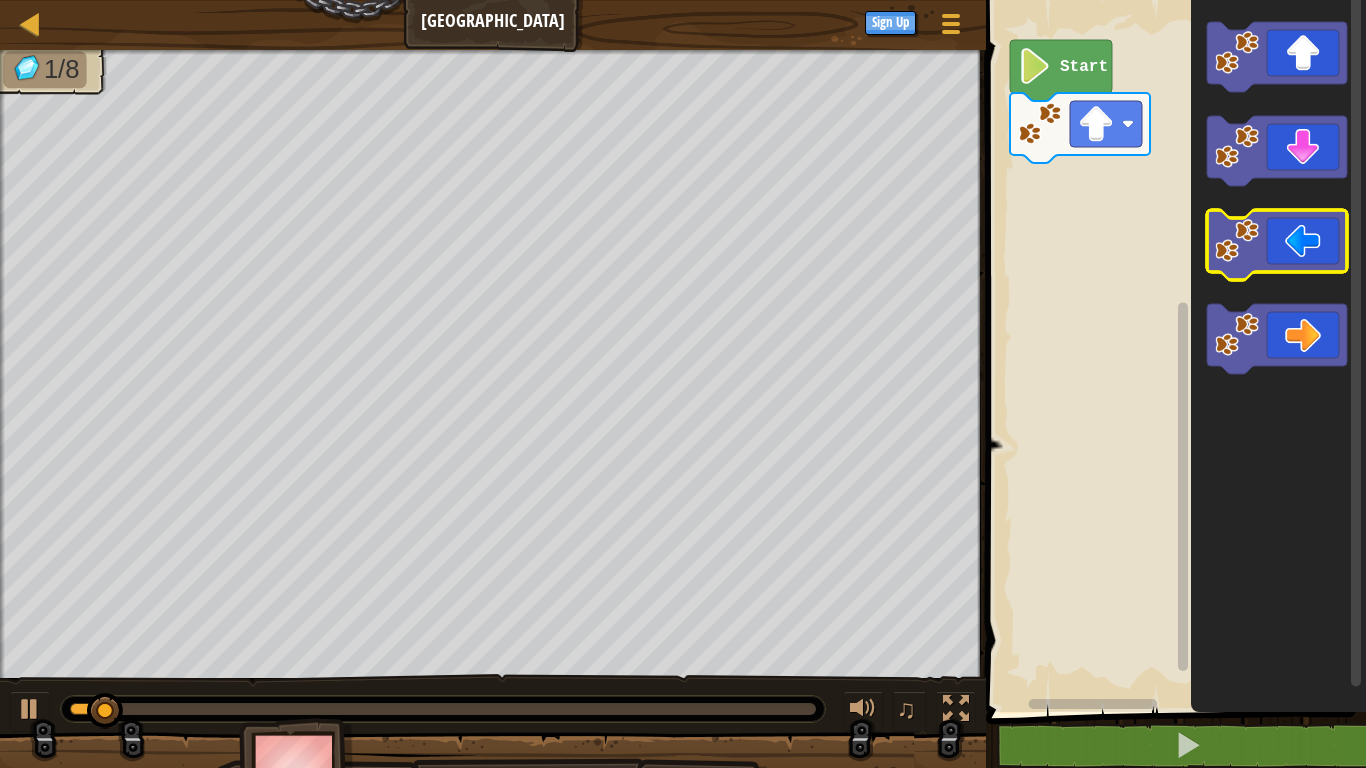 click 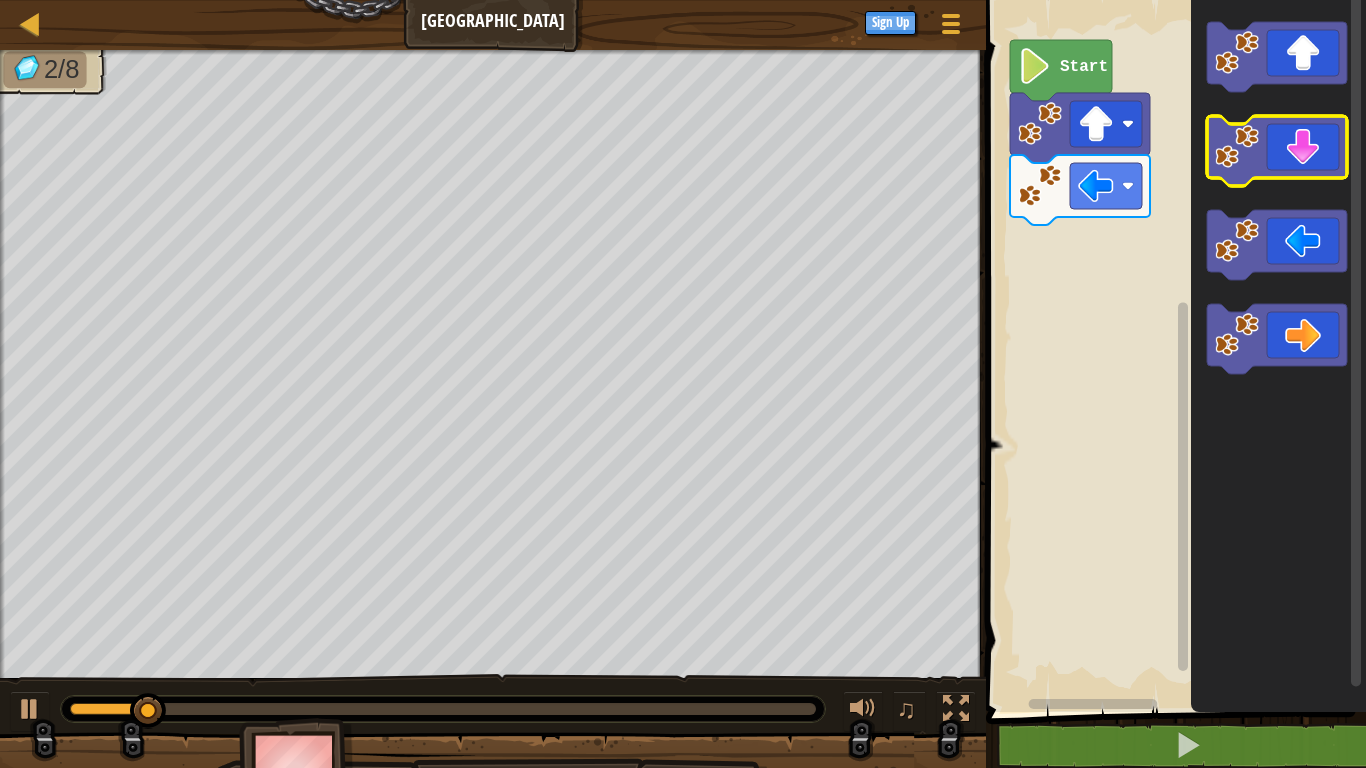 click 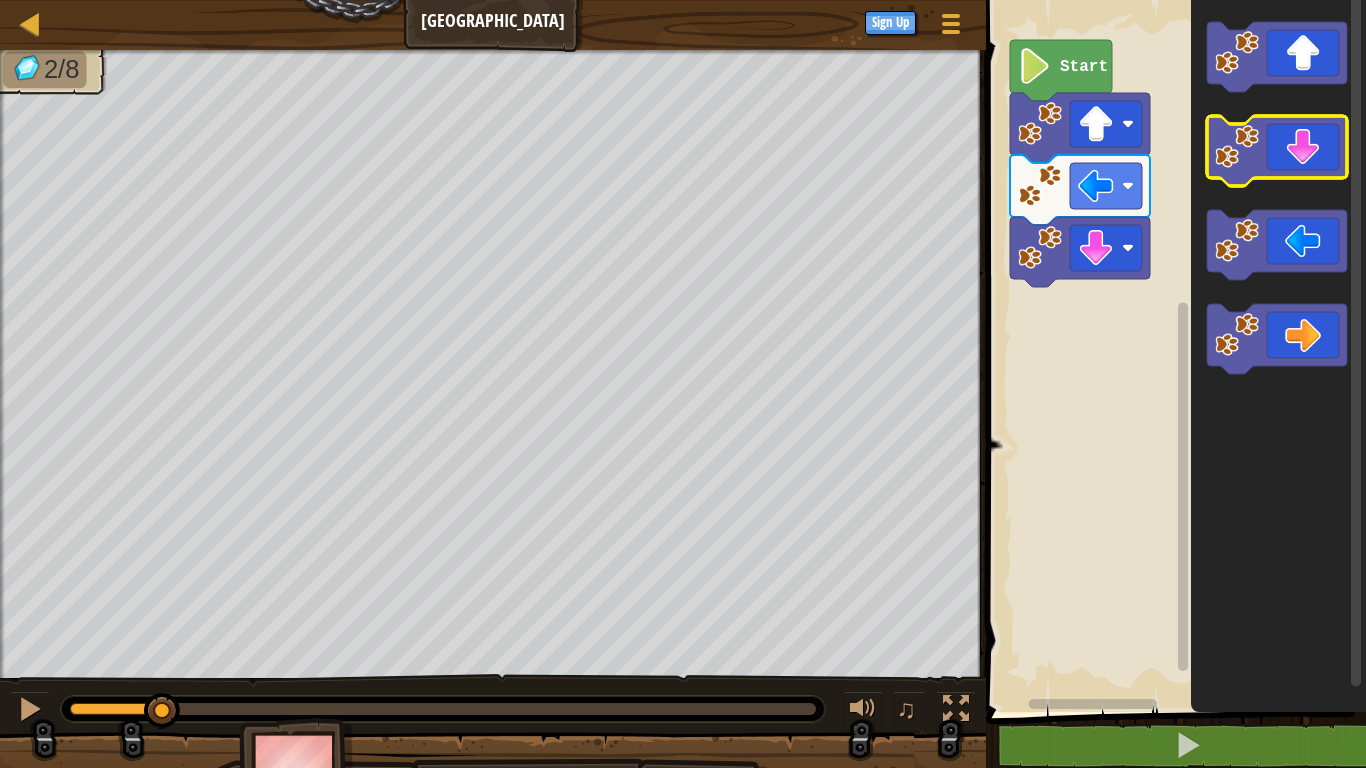 click 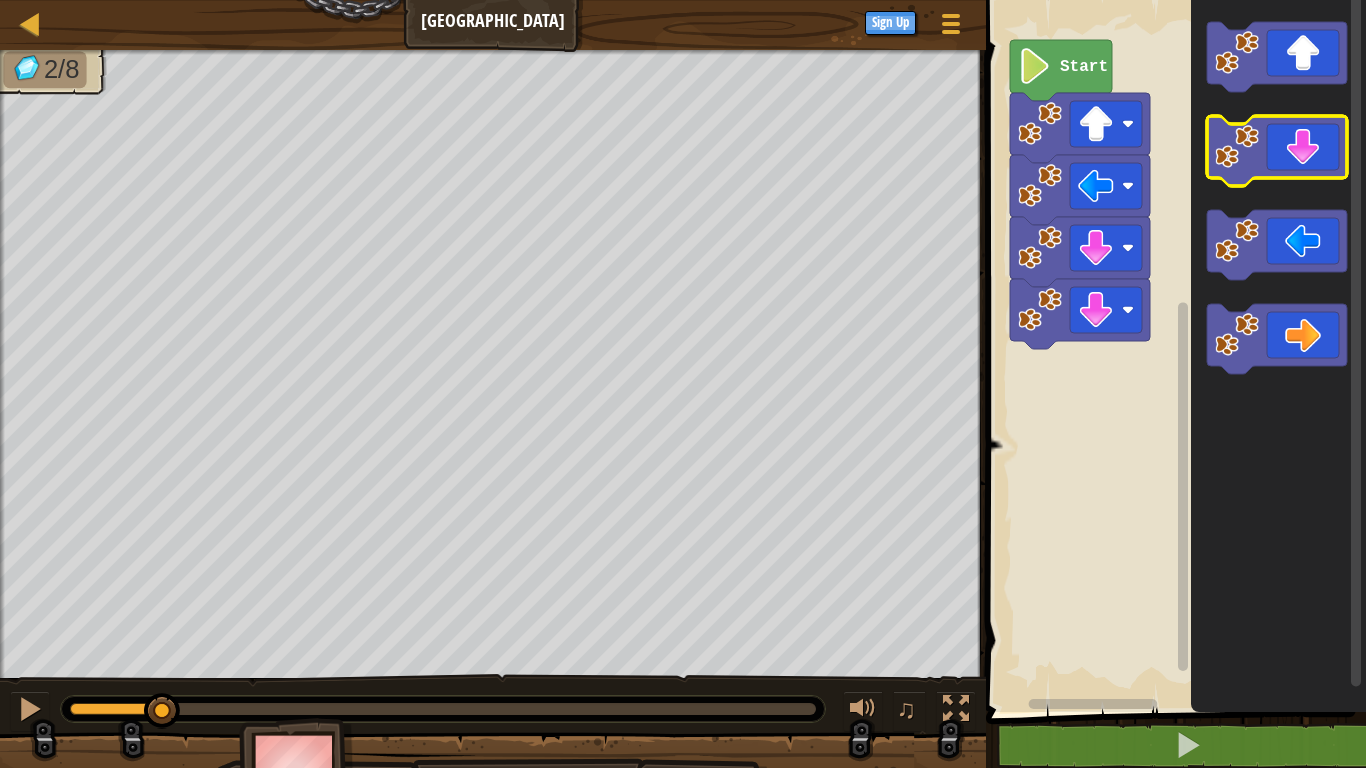 click 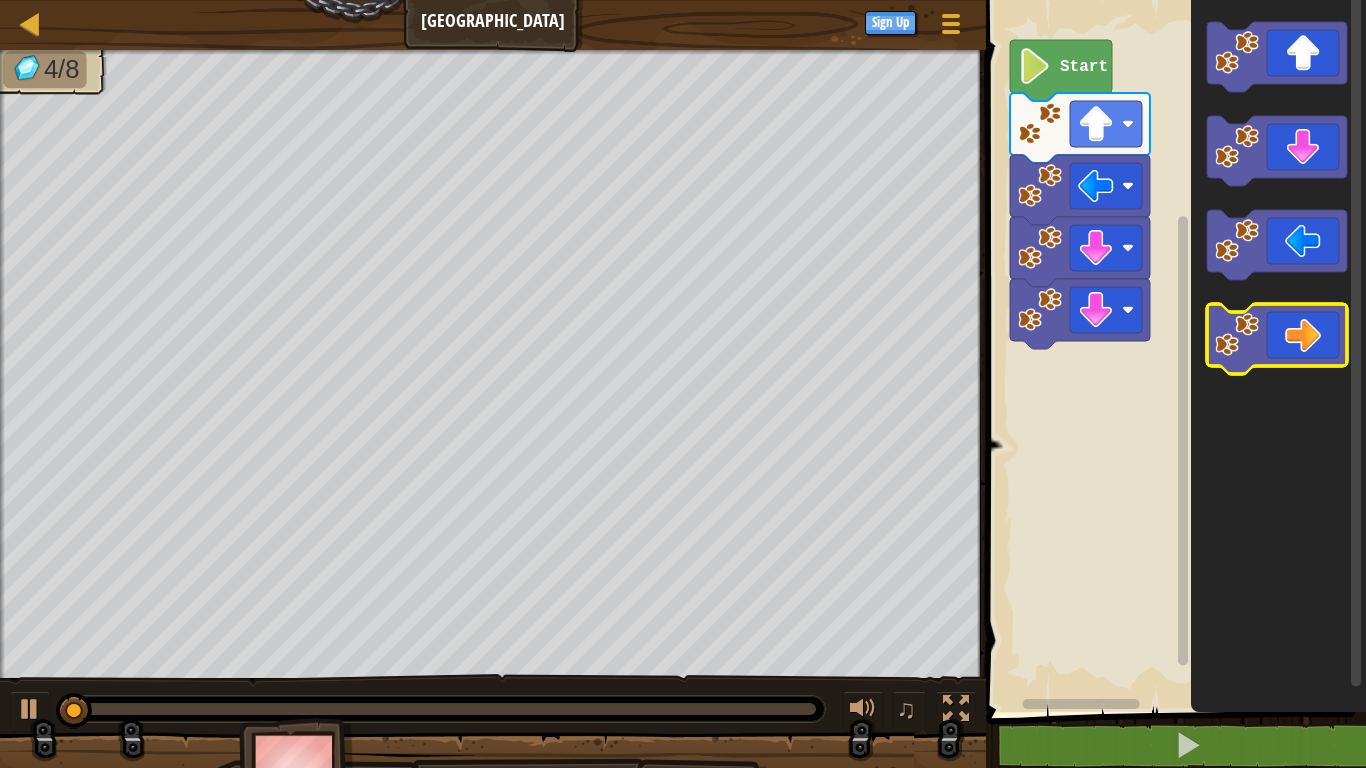 click 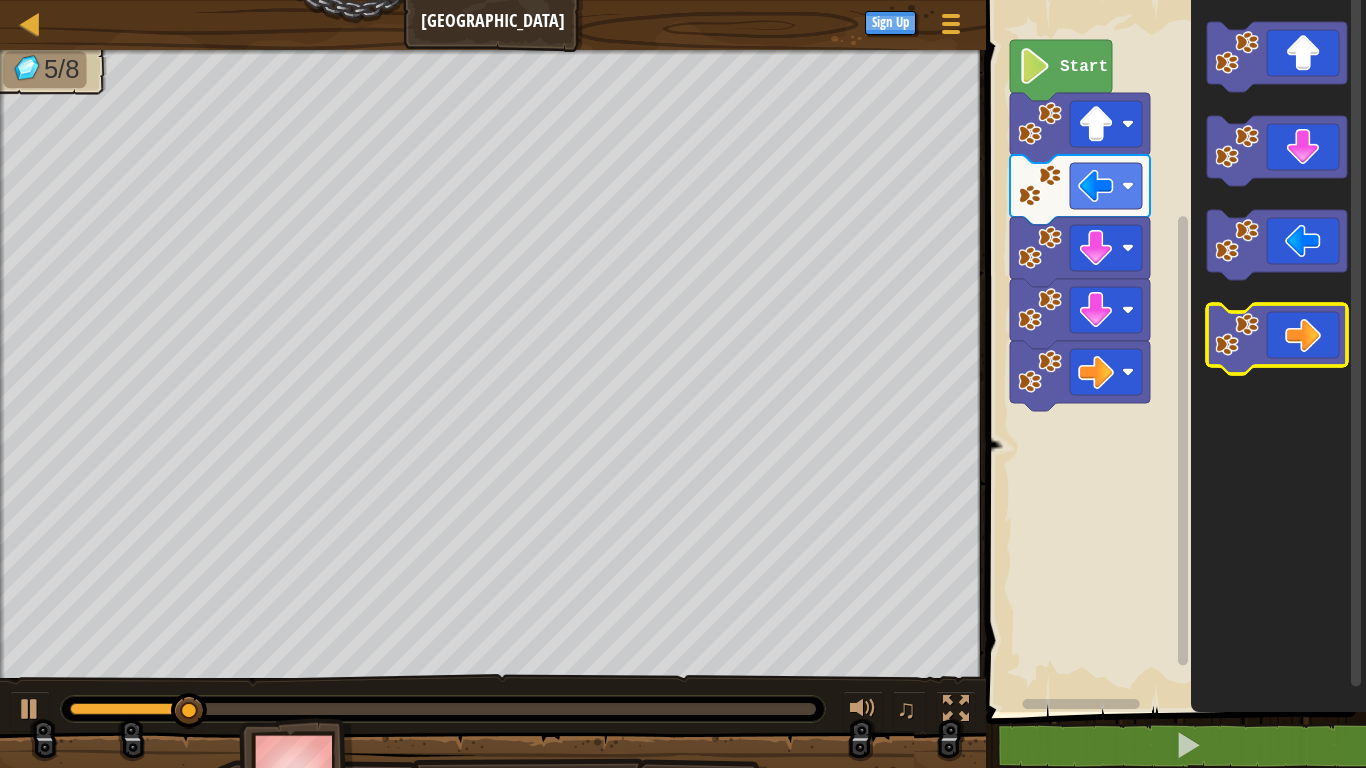 click 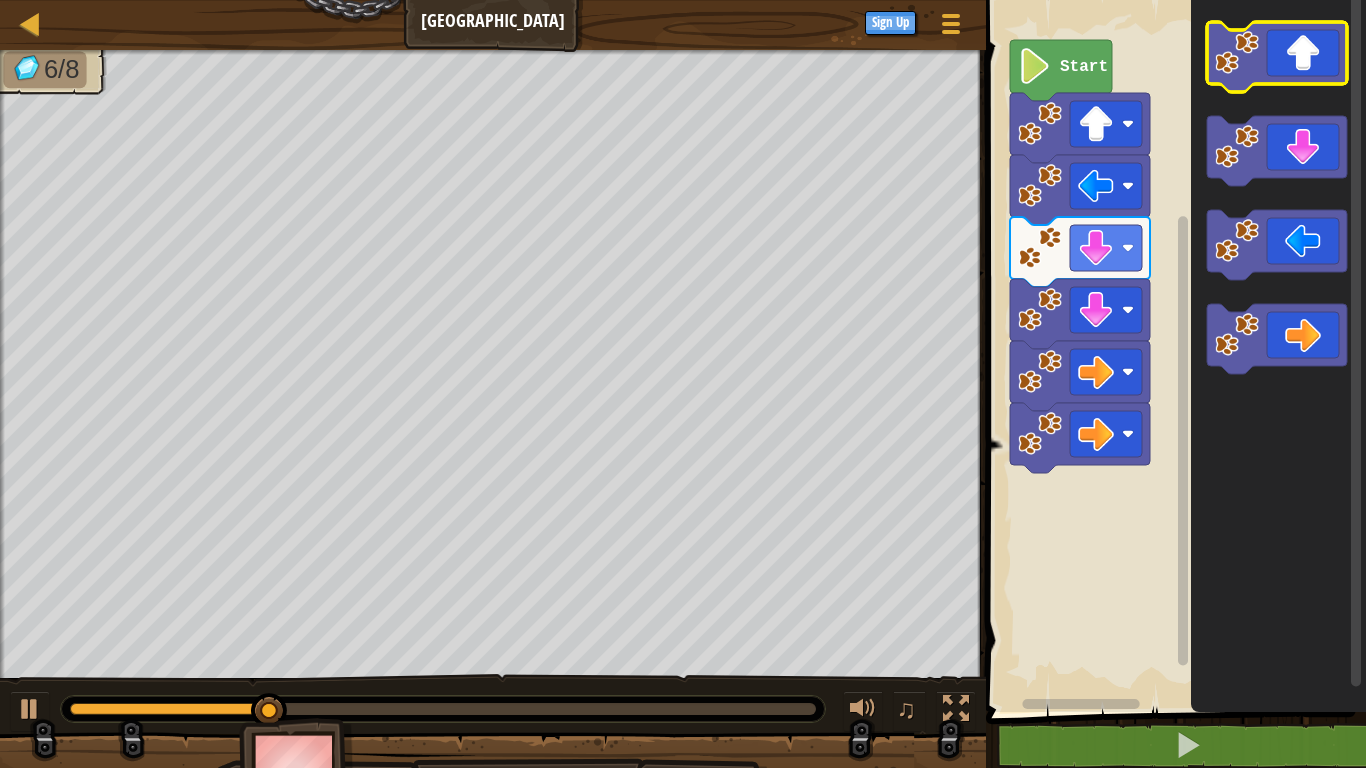 click 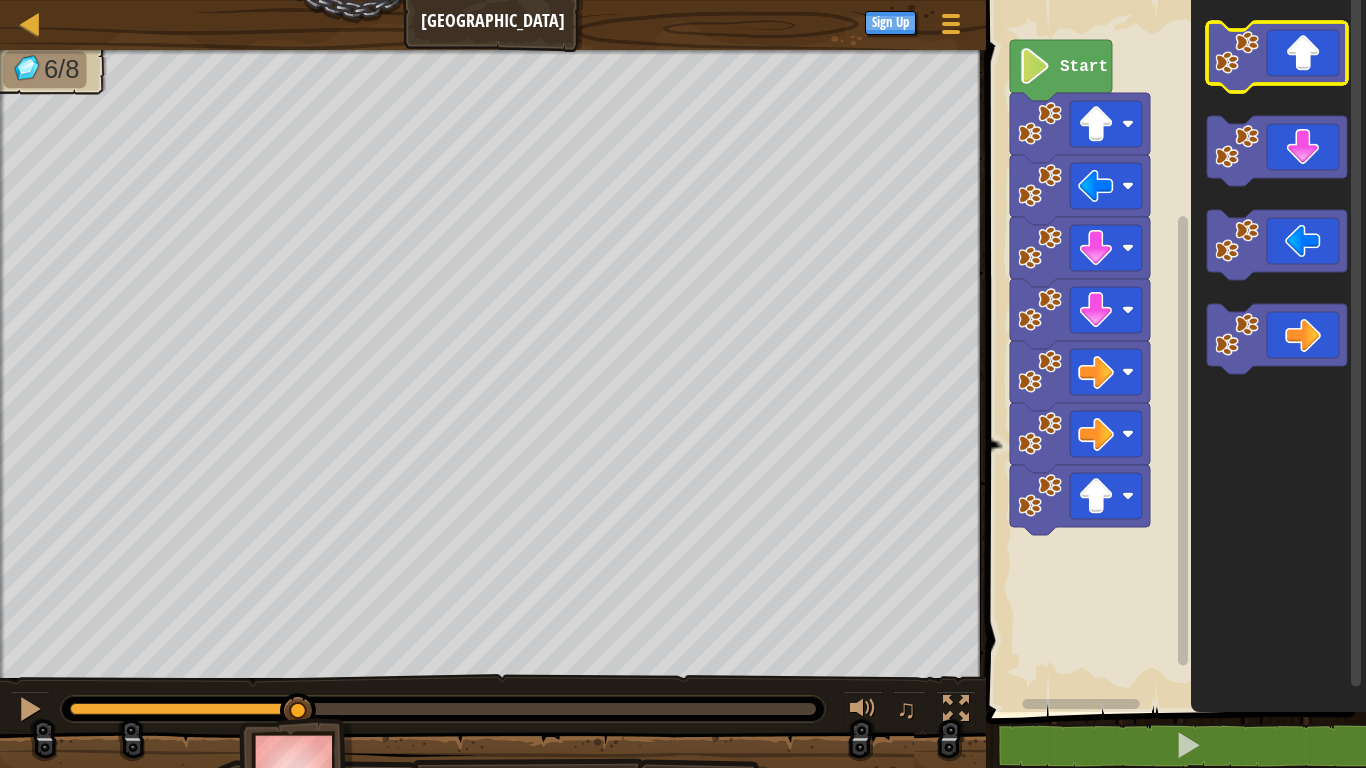 click 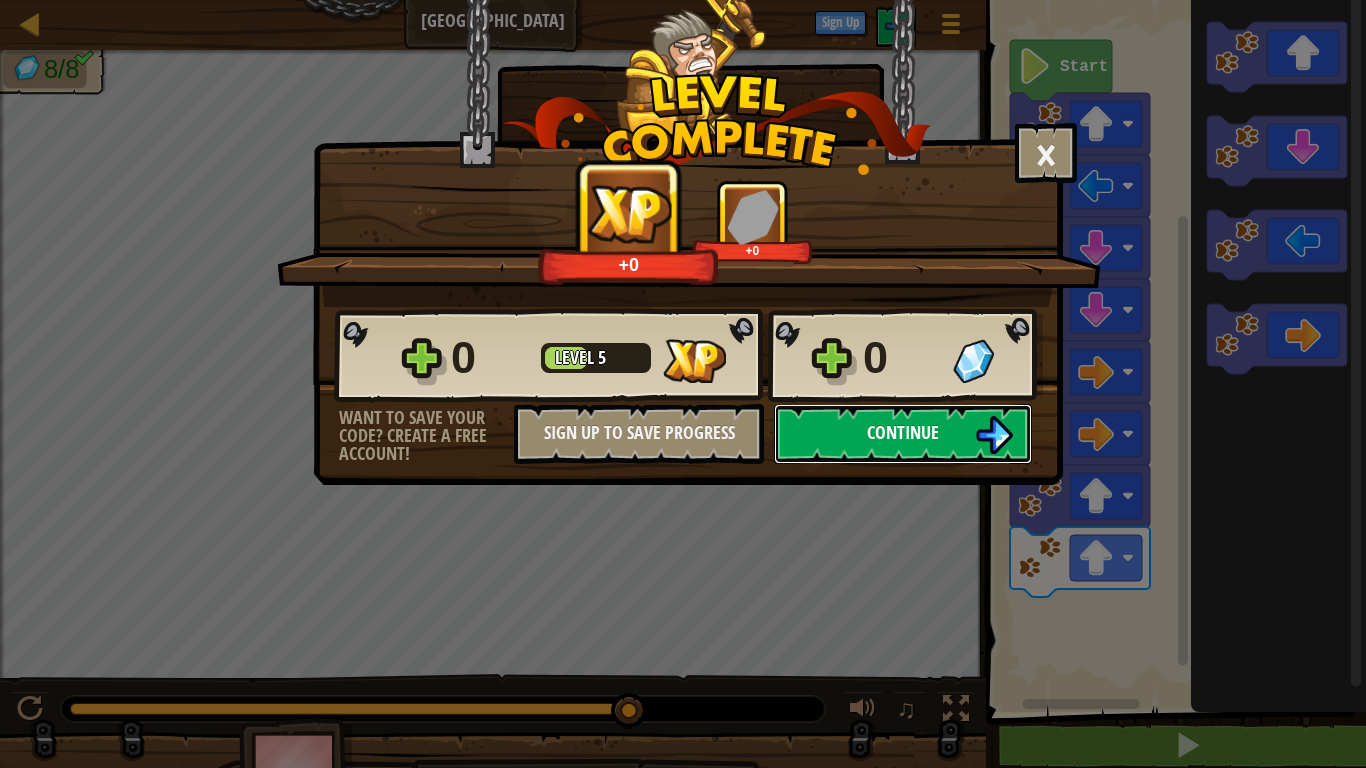 click at bounding box center [994, 435] 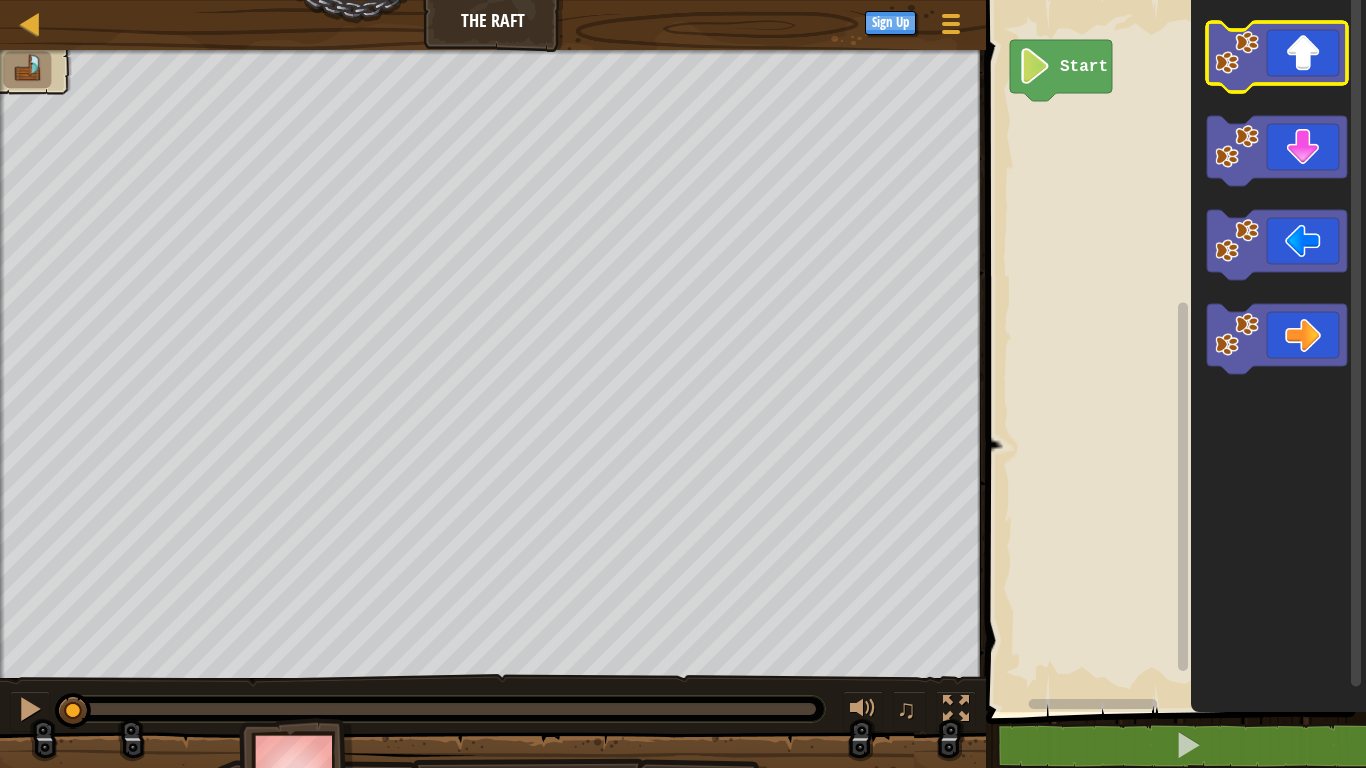 click 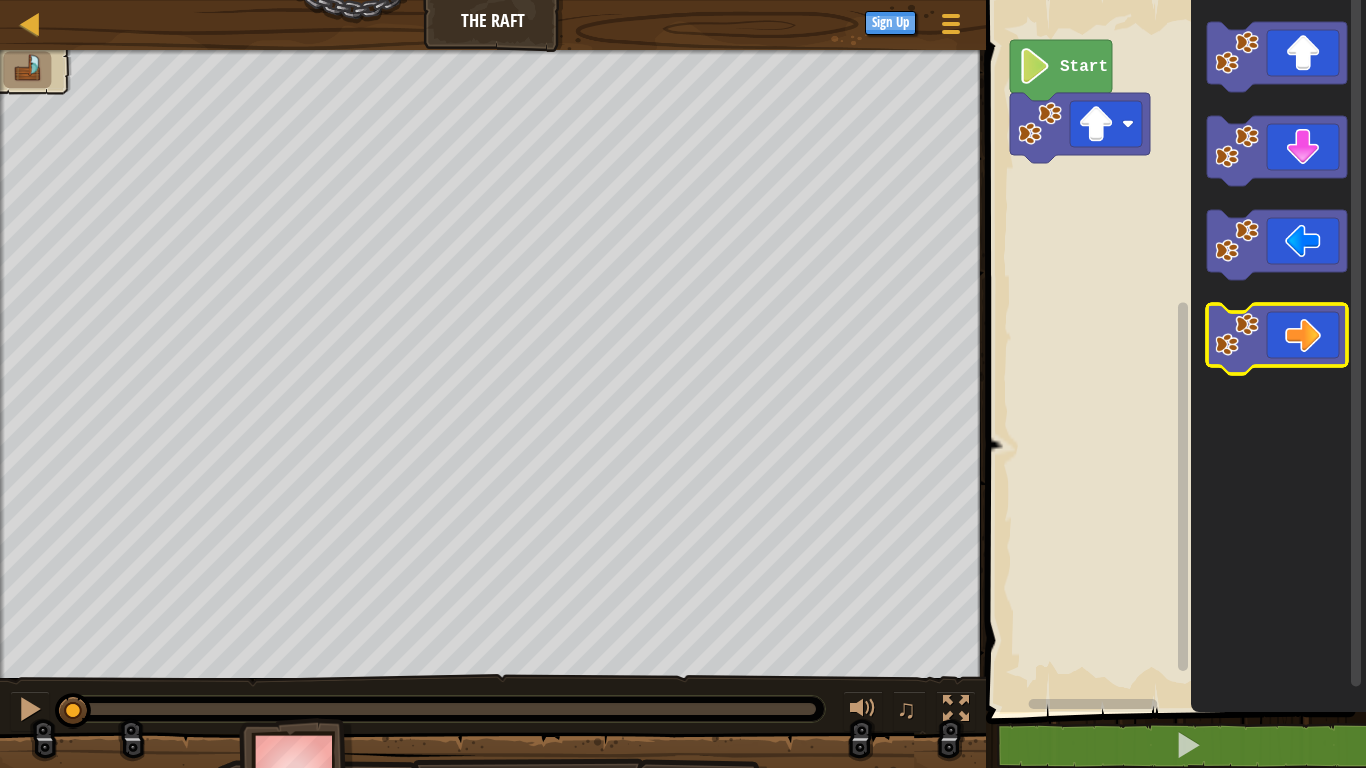 click 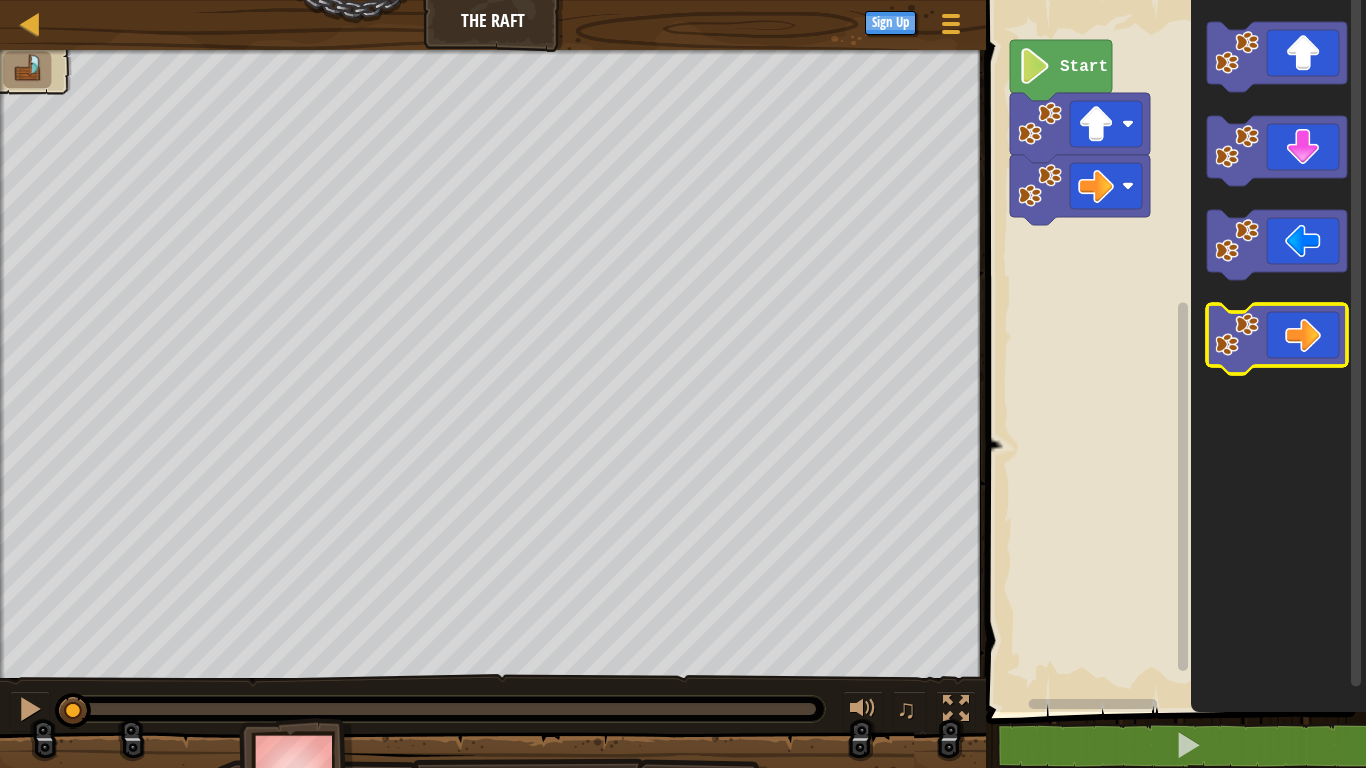 click 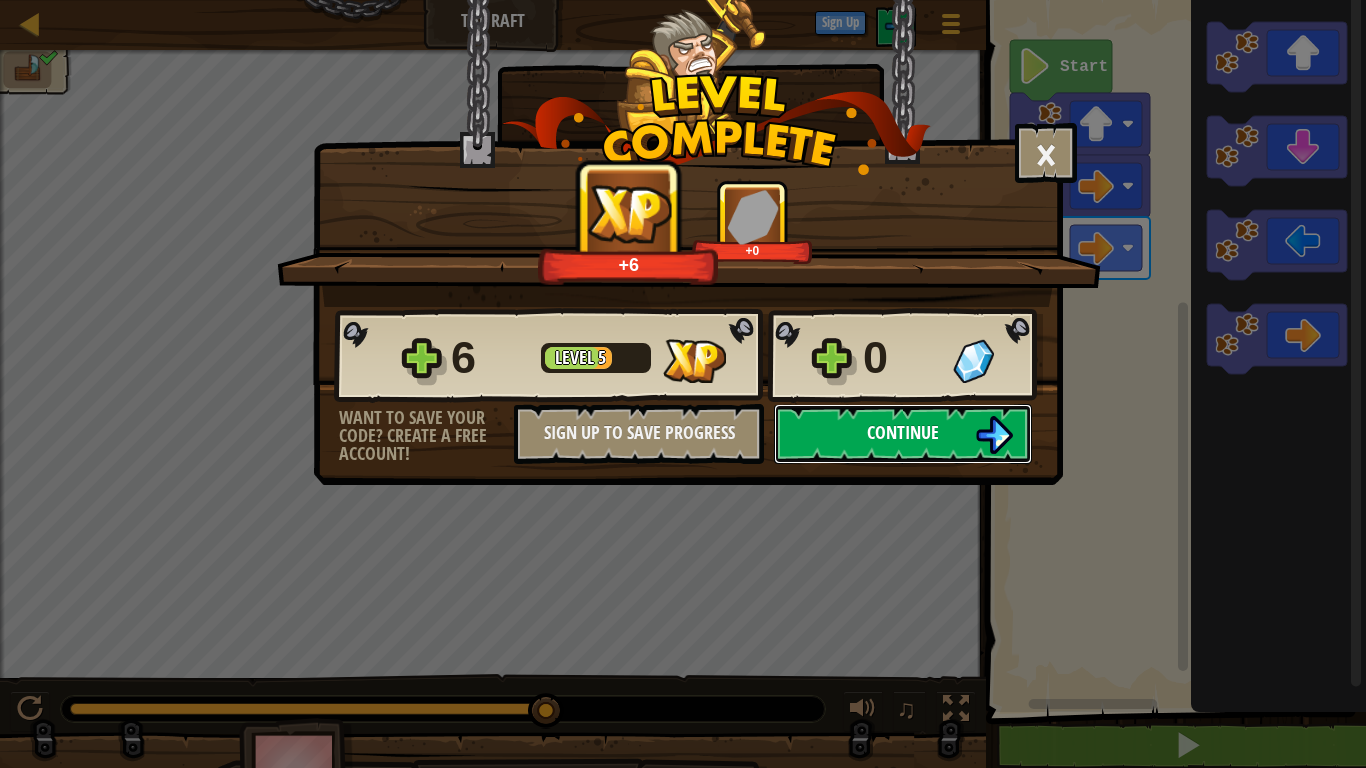 click on "Continue" at bounding box center (903, 434) 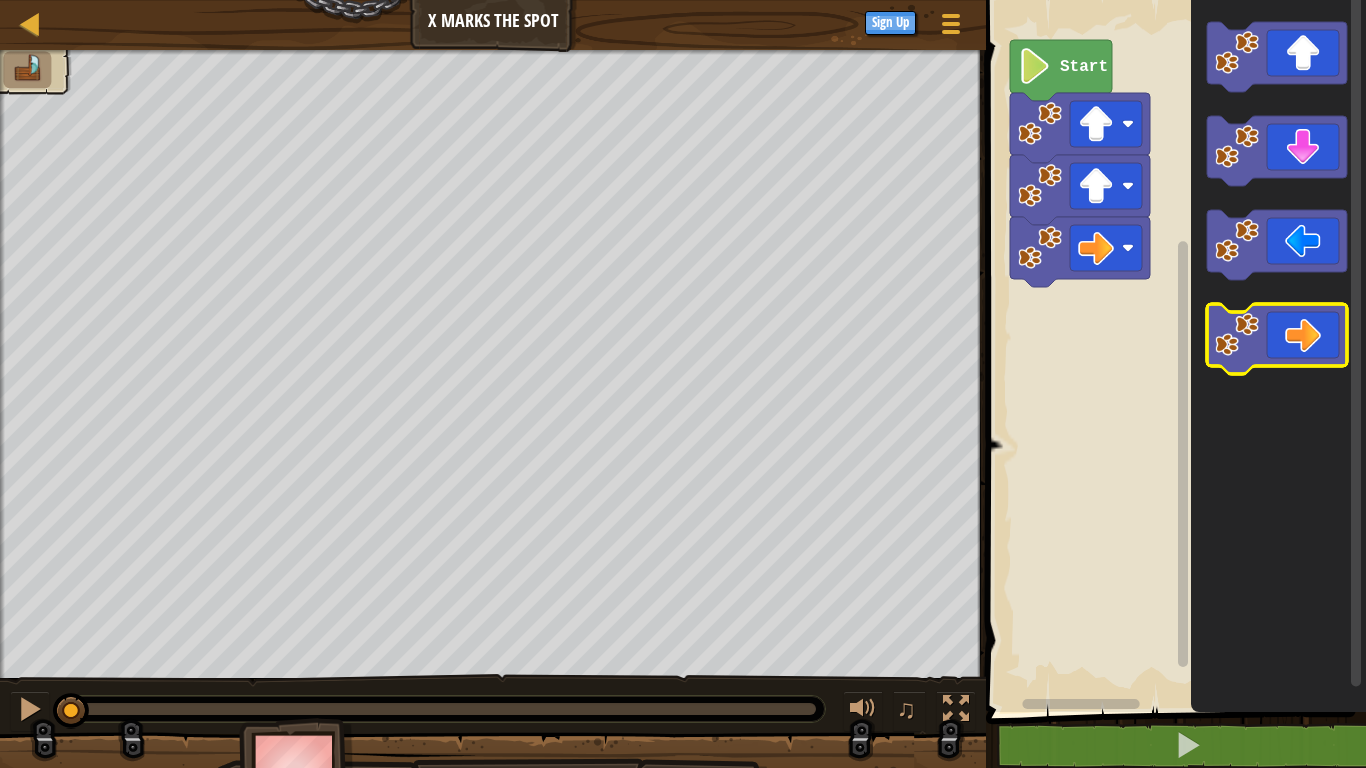 click 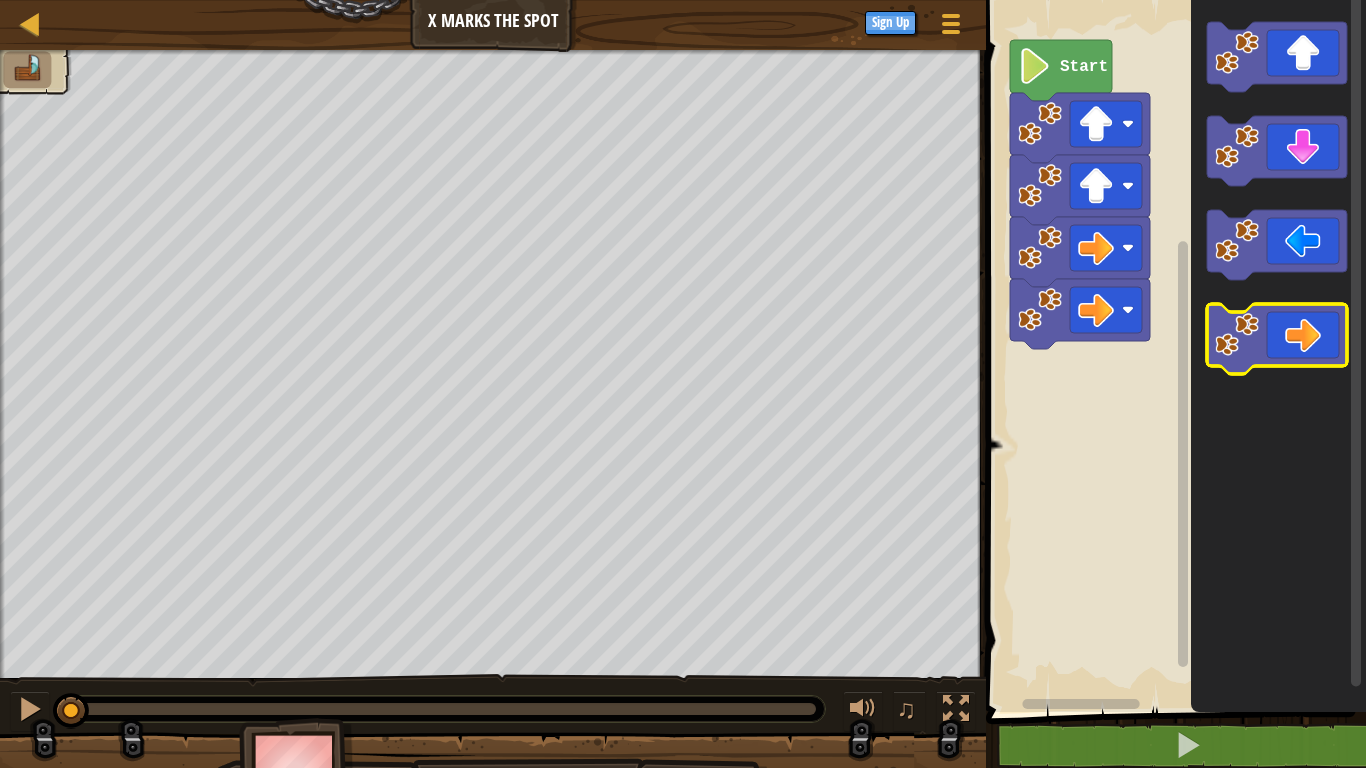 click 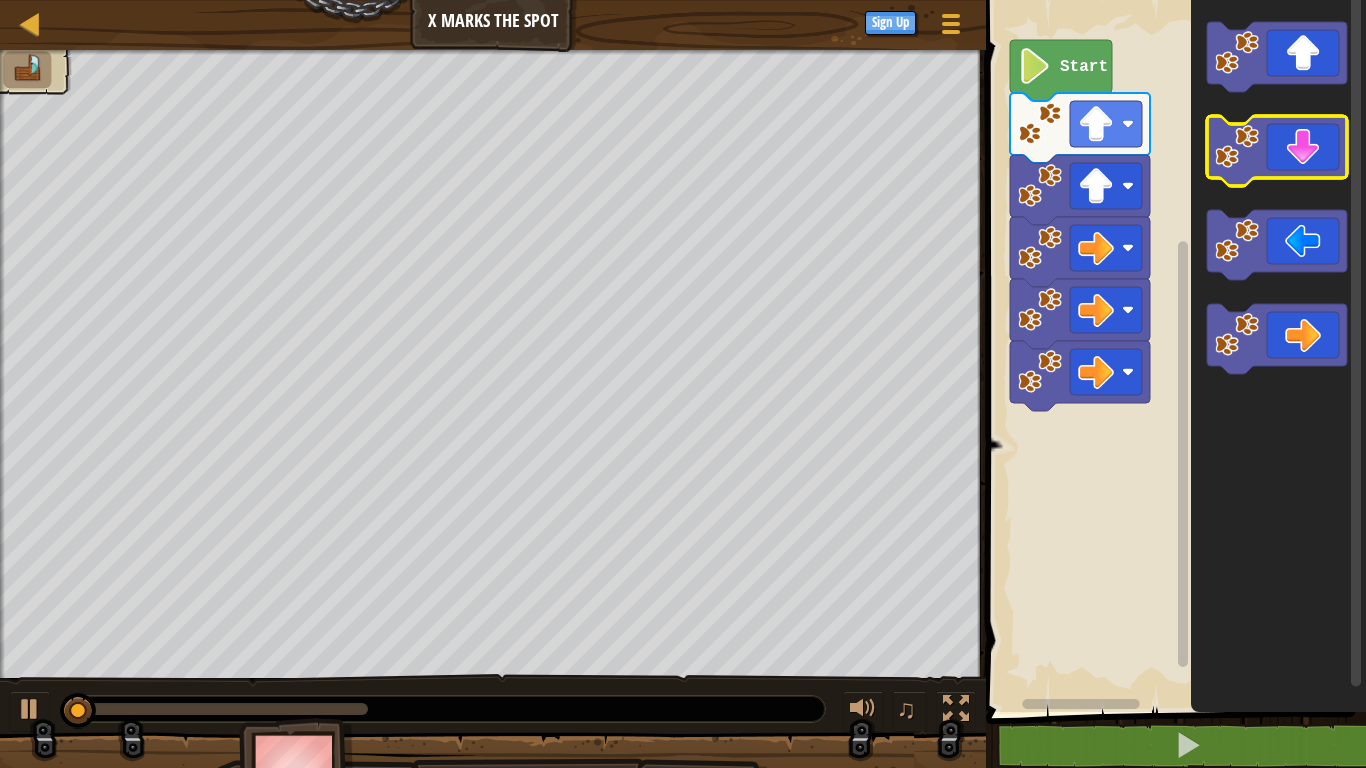 click 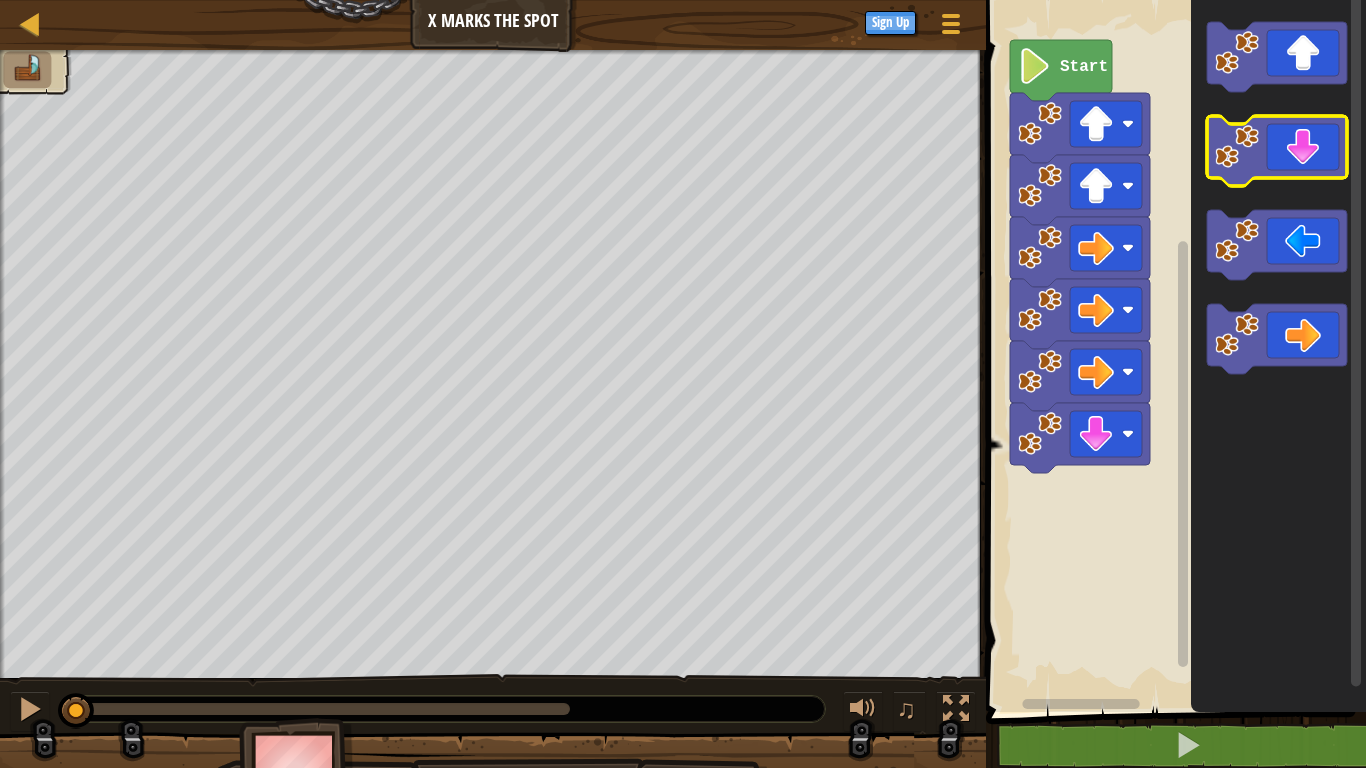 click 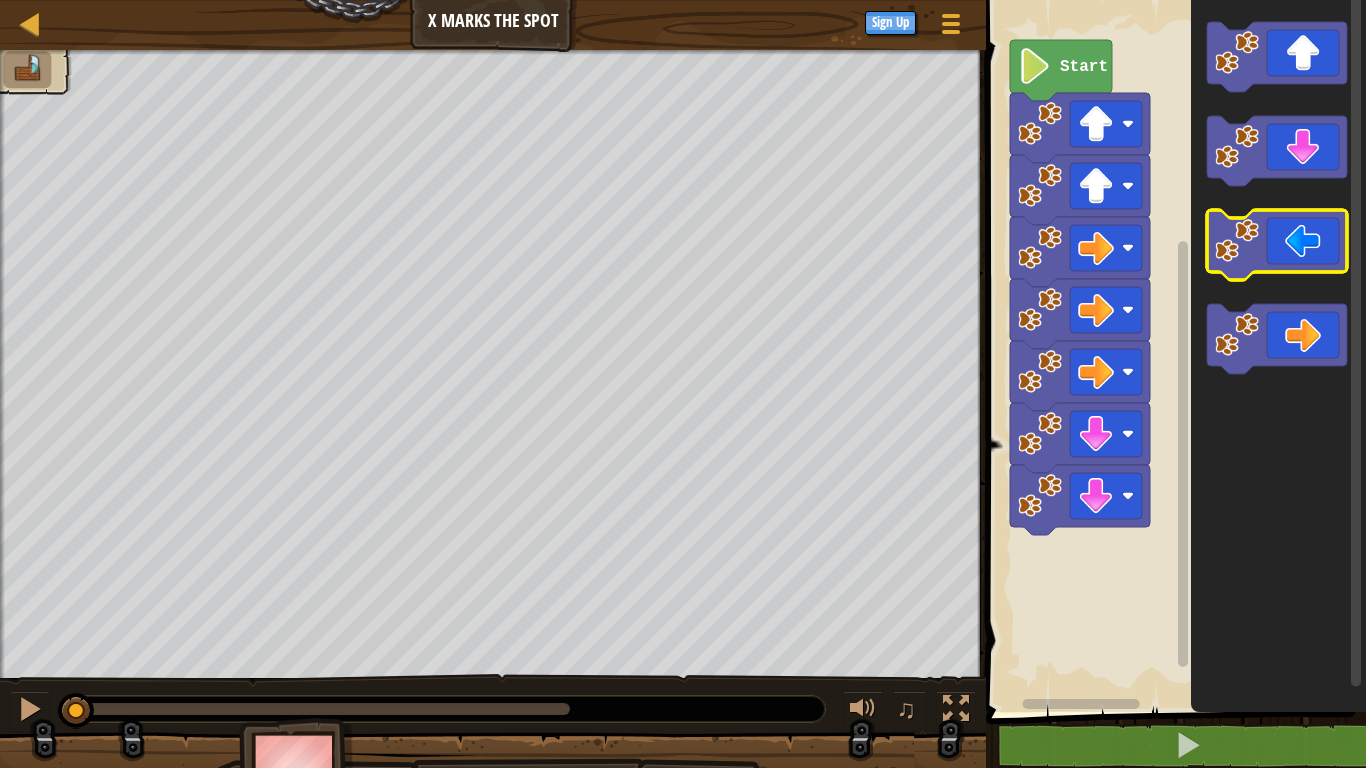 click 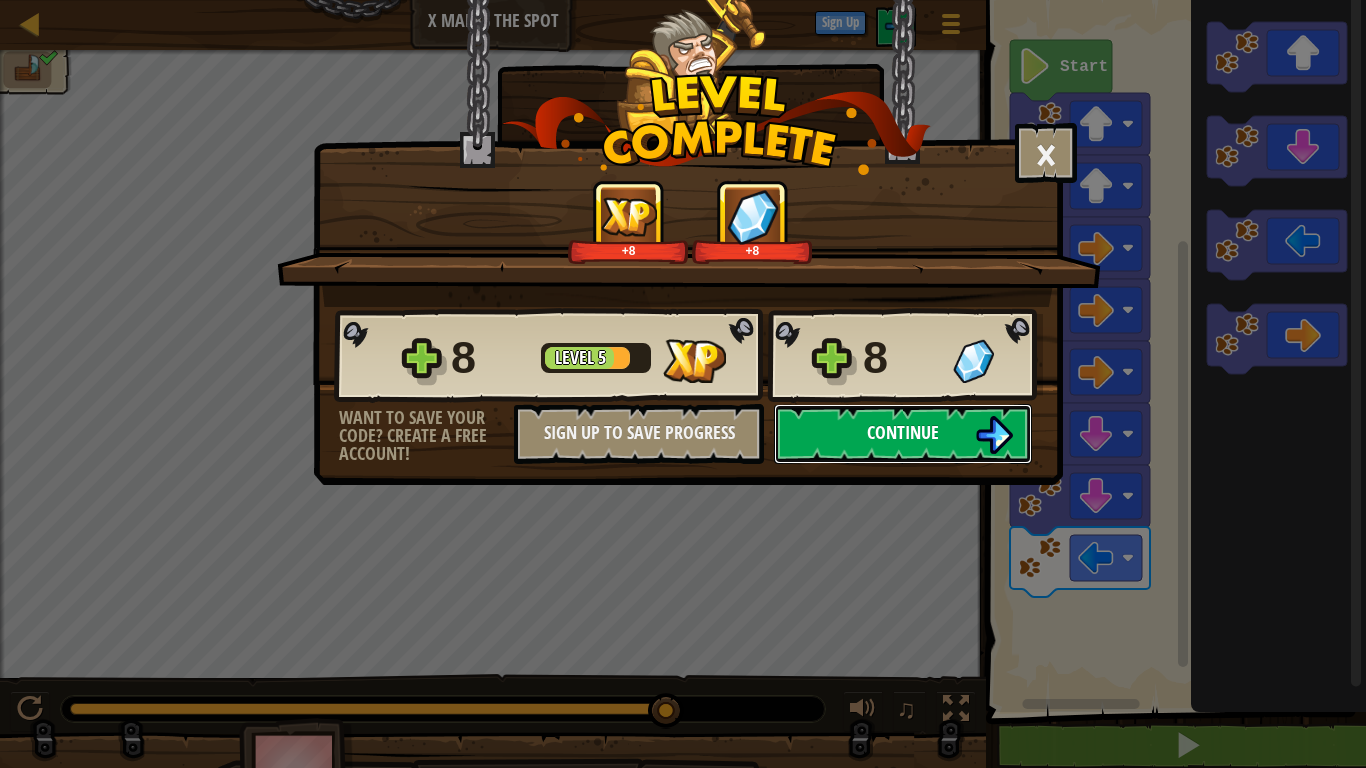 click on "Continue" at bounding box center [903, 434] 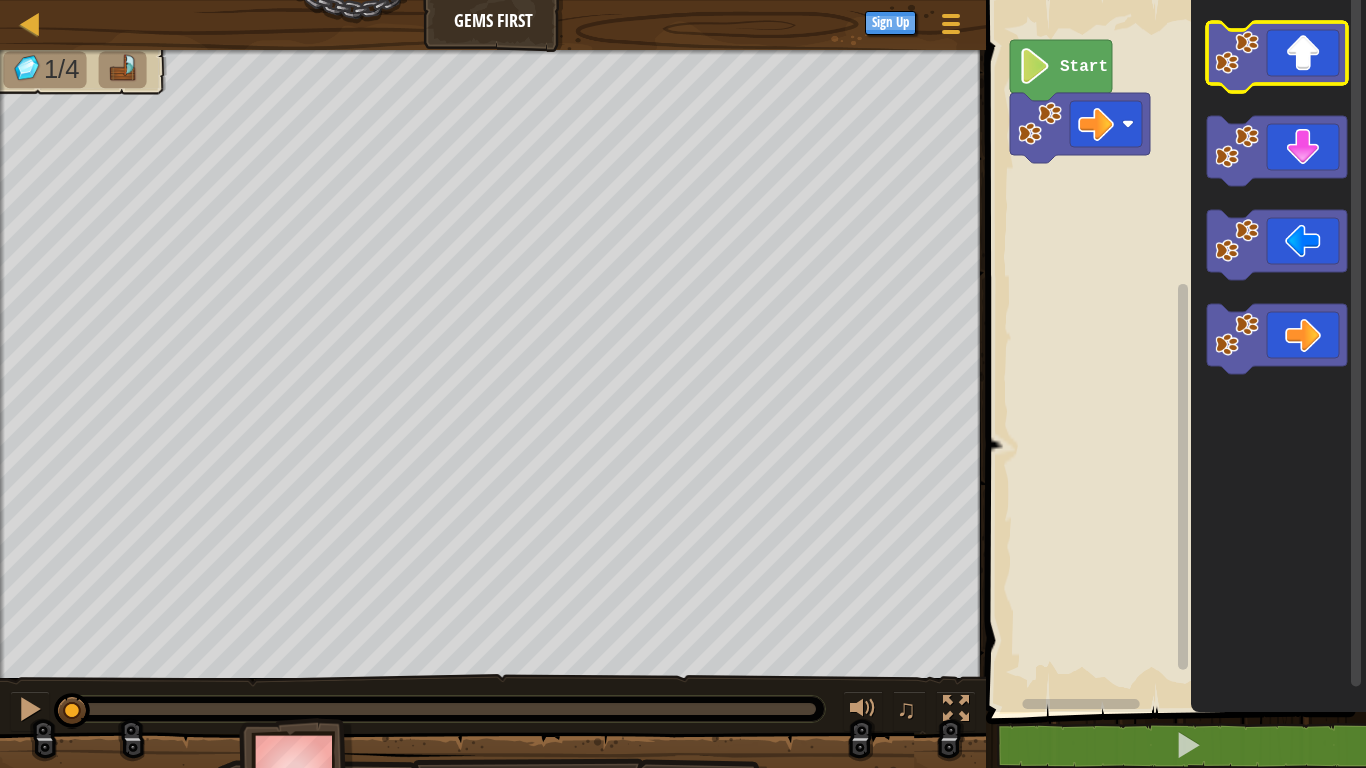 click 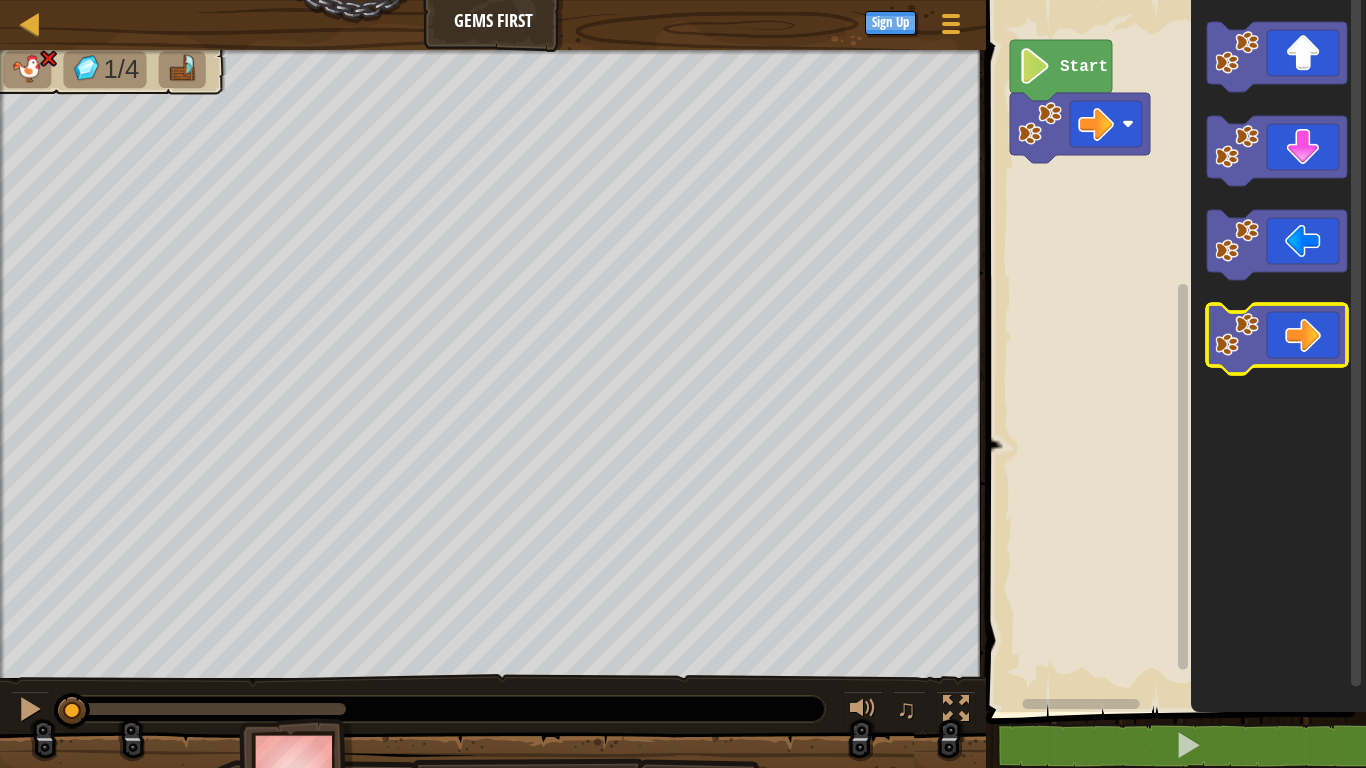 click 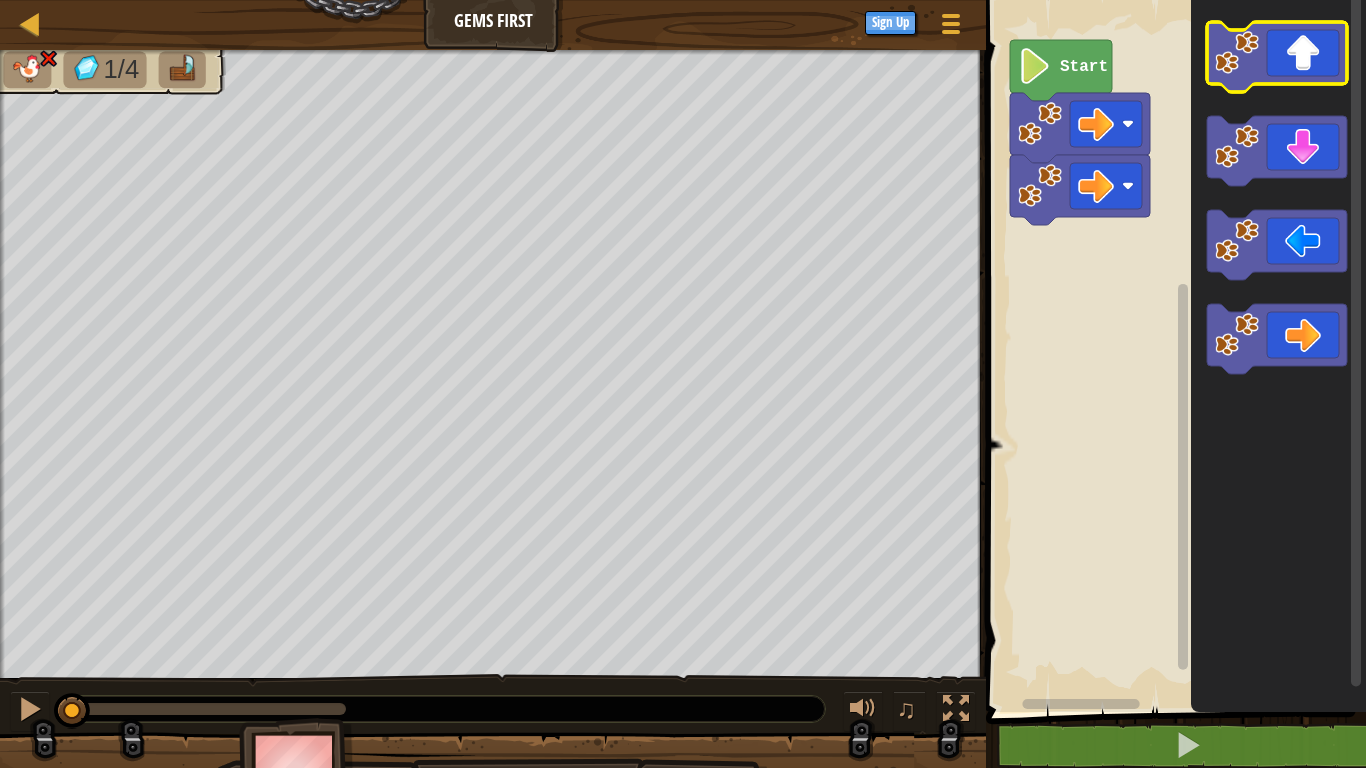 click 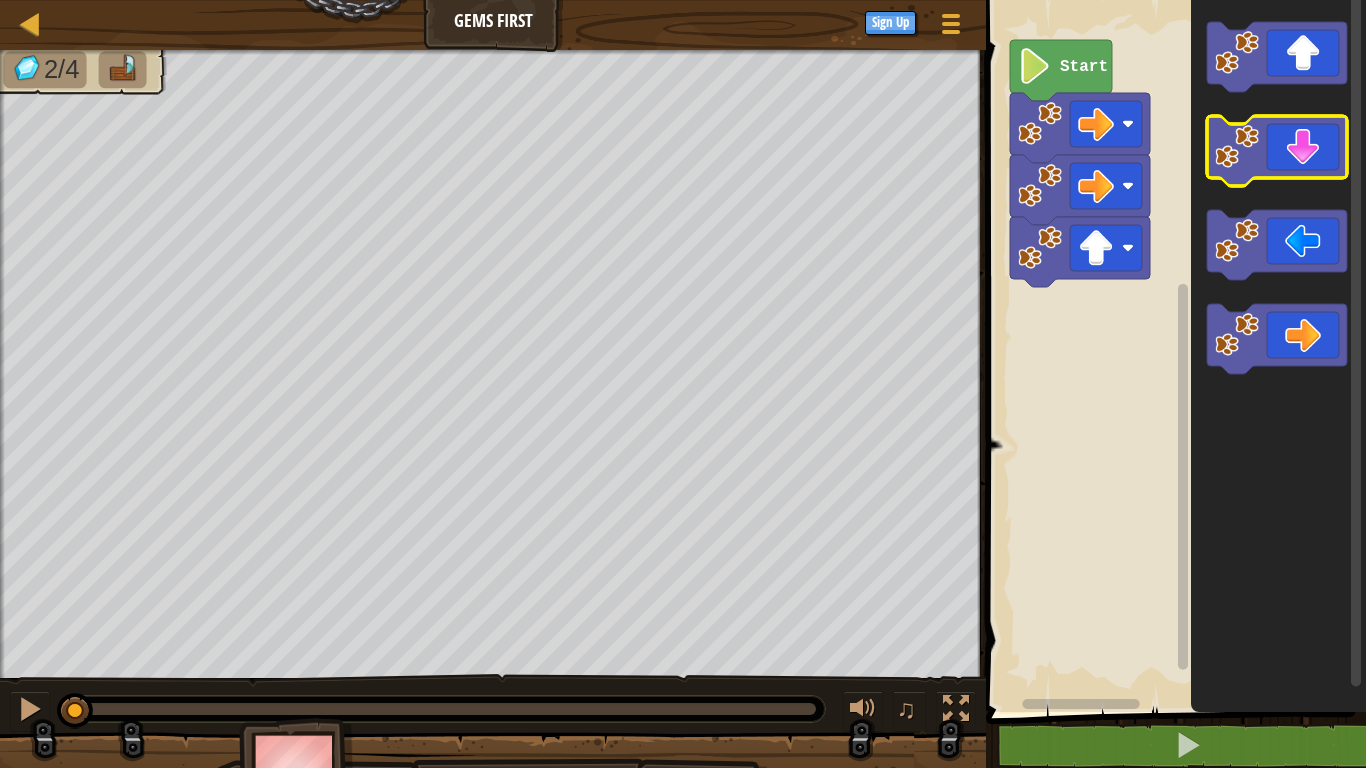 click 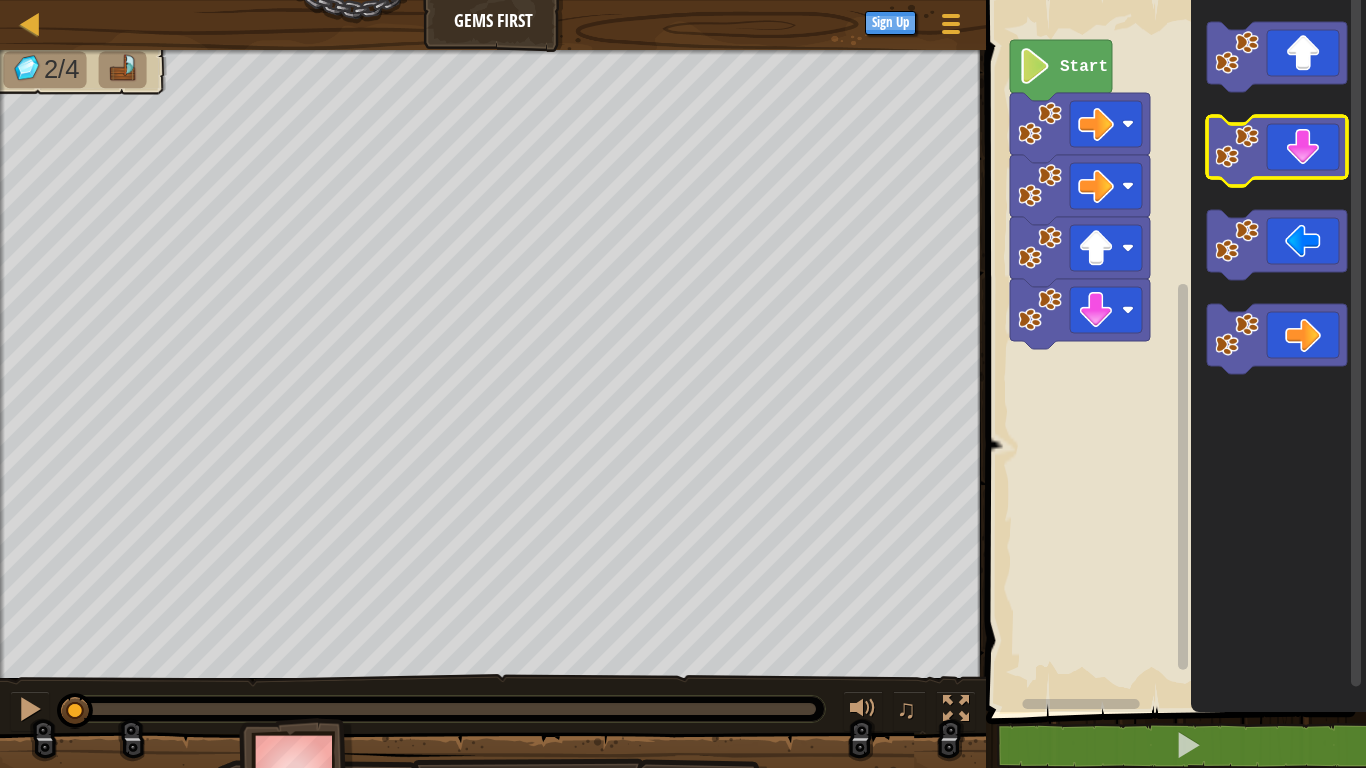 click 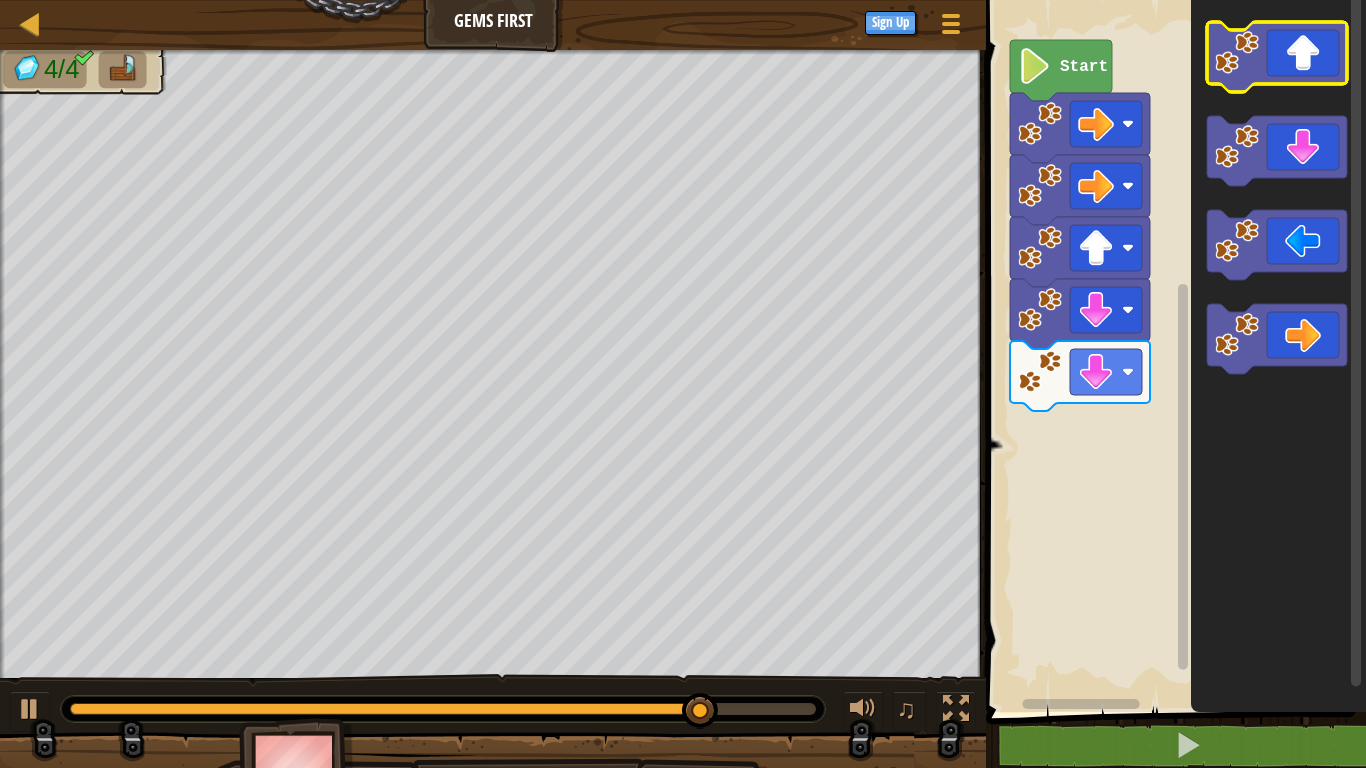 click 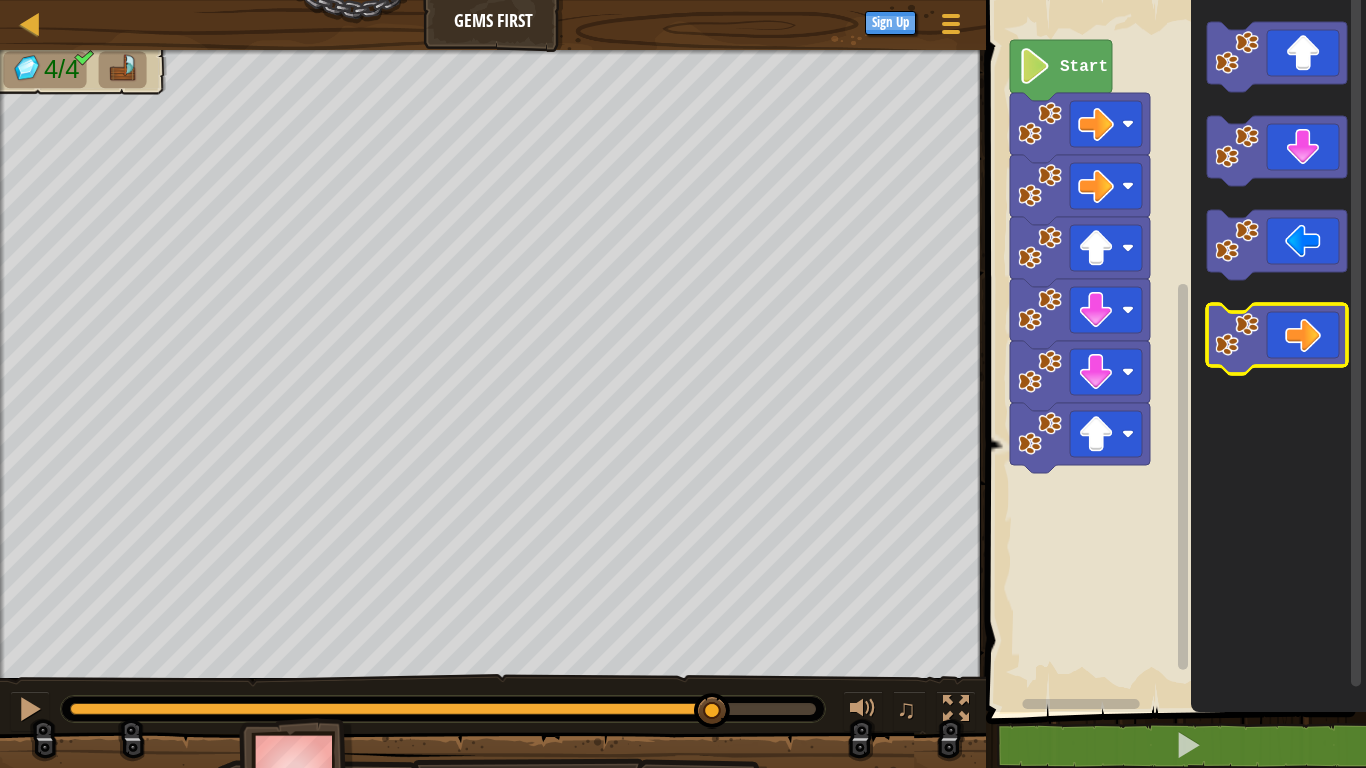 click 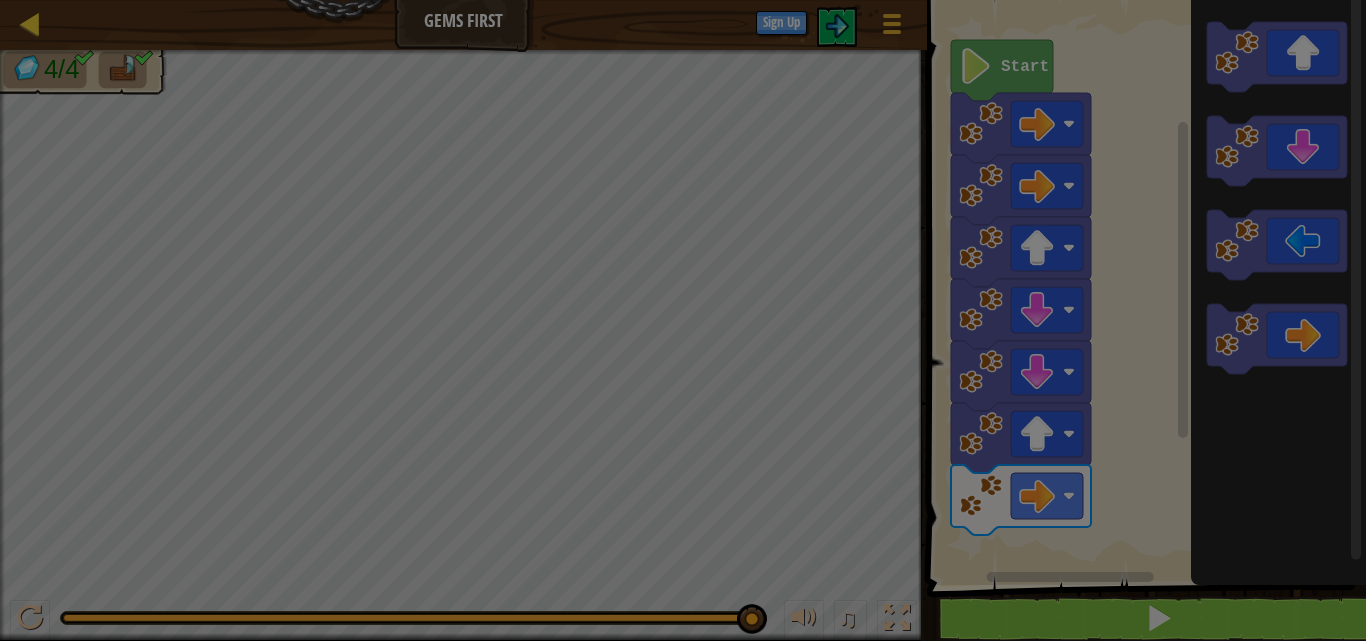 click at bounding box center (683, 320) 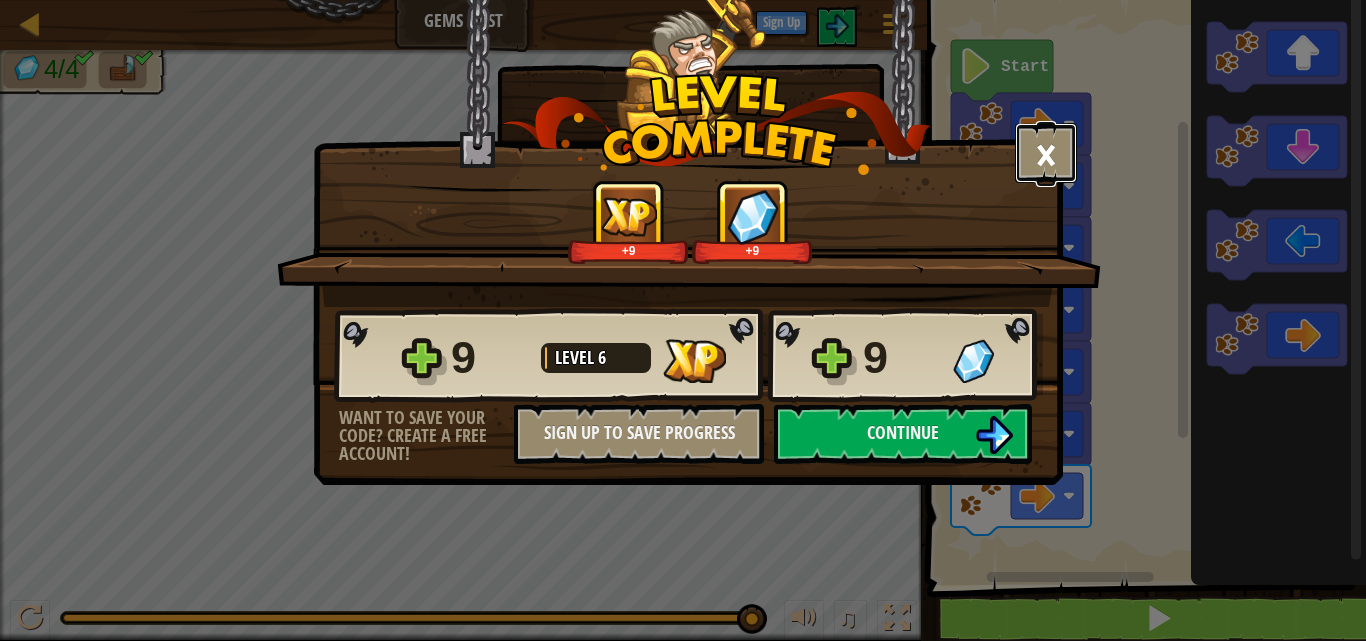 click on "×" at bounding box center (1046, 153) 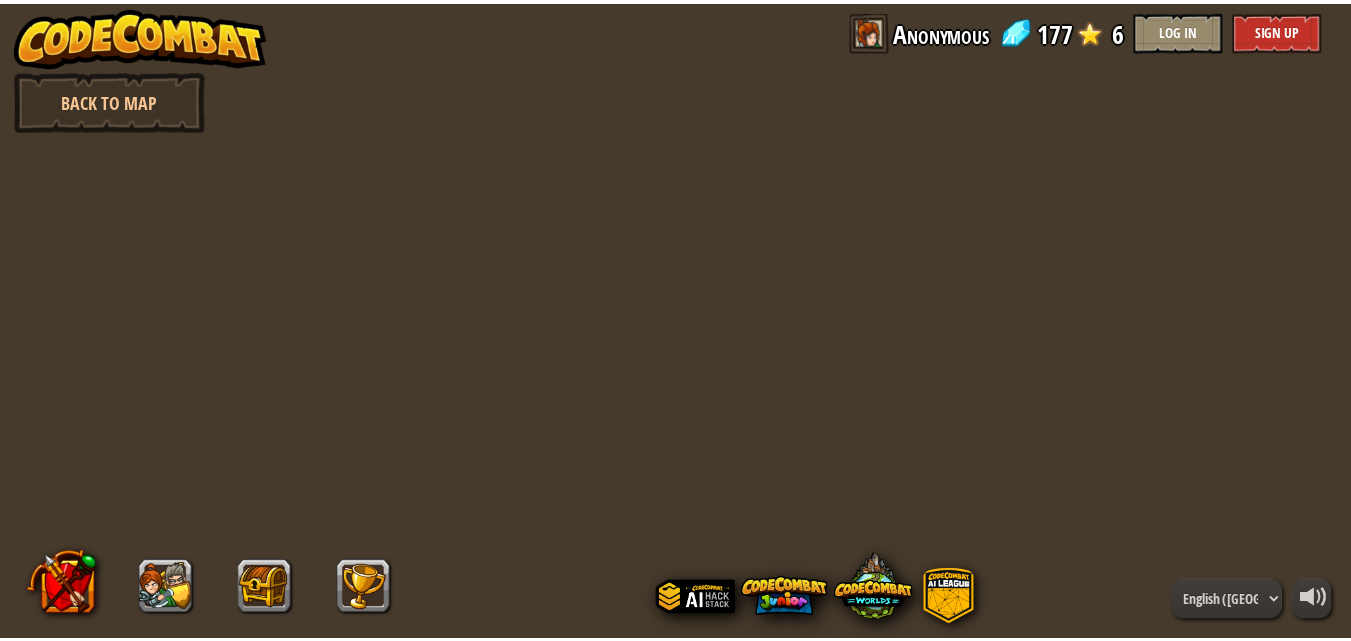 scroll, scrollTop: 0, scrollLeft: 0, axis: both 